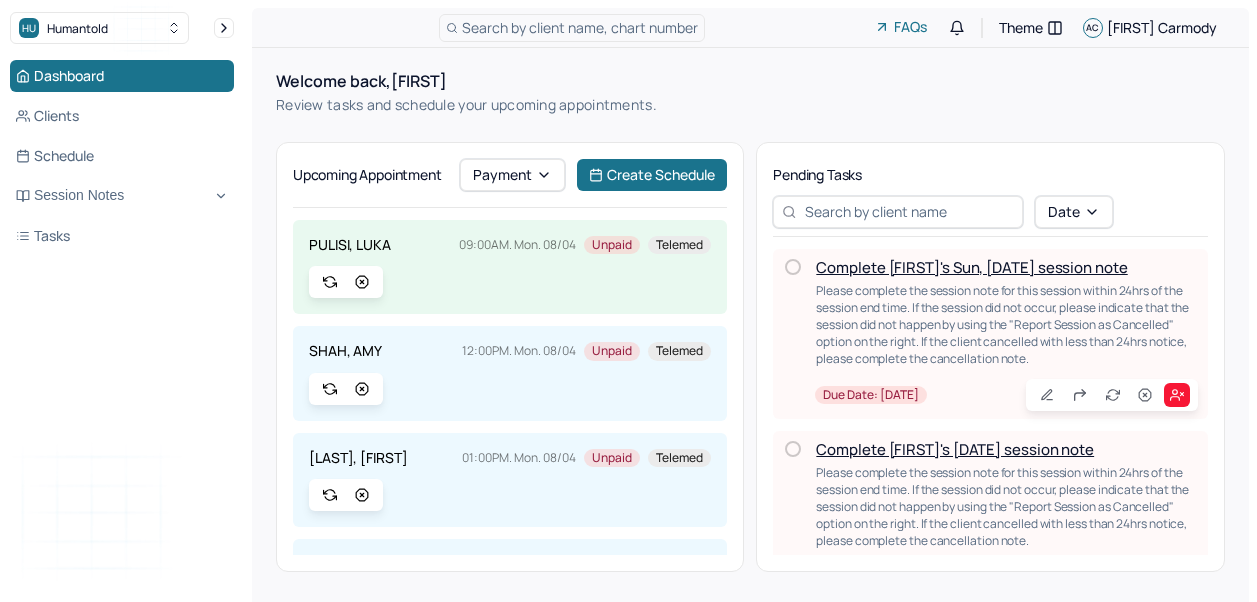 scroll, scrollTop: 0, scrollLeft: 0, axis: both 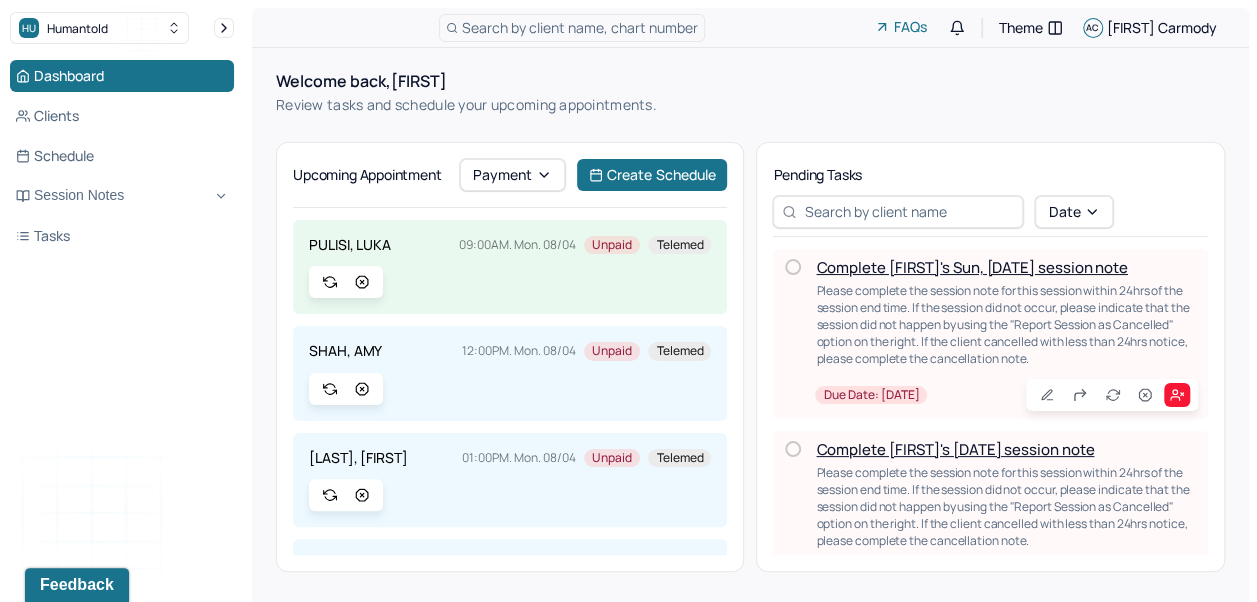 click on "Session Notes" at bounding box center (122, 196) 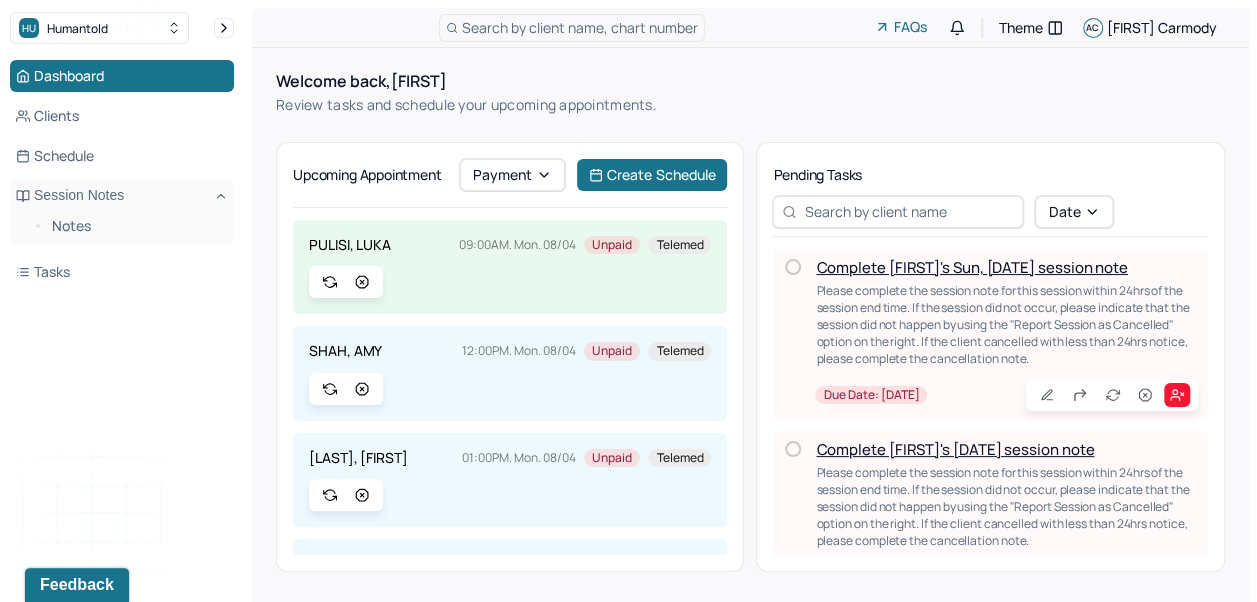 click on "Dashboard Clients Schedule Session Notes Notes Tasks AC Alexis Carmody provider Logout" at bounding box center [122, 321] 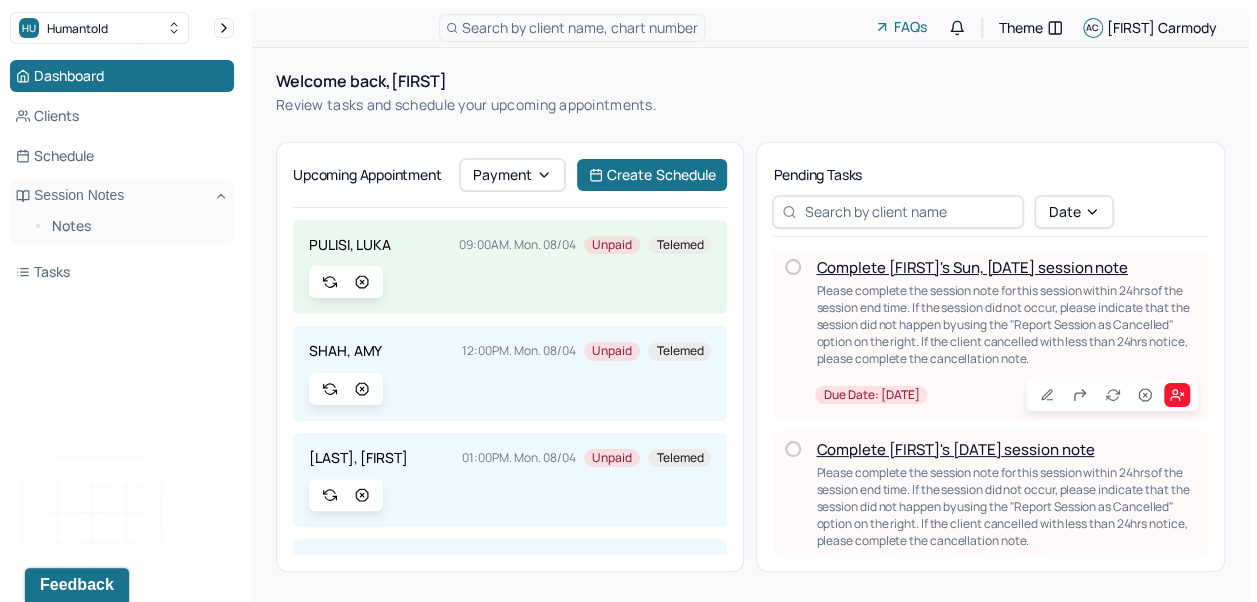 click on "PULISI, [LAST] 09:00AM. Mon. 08/04 Unpaid Telemed" at bounding box center (510, 267) 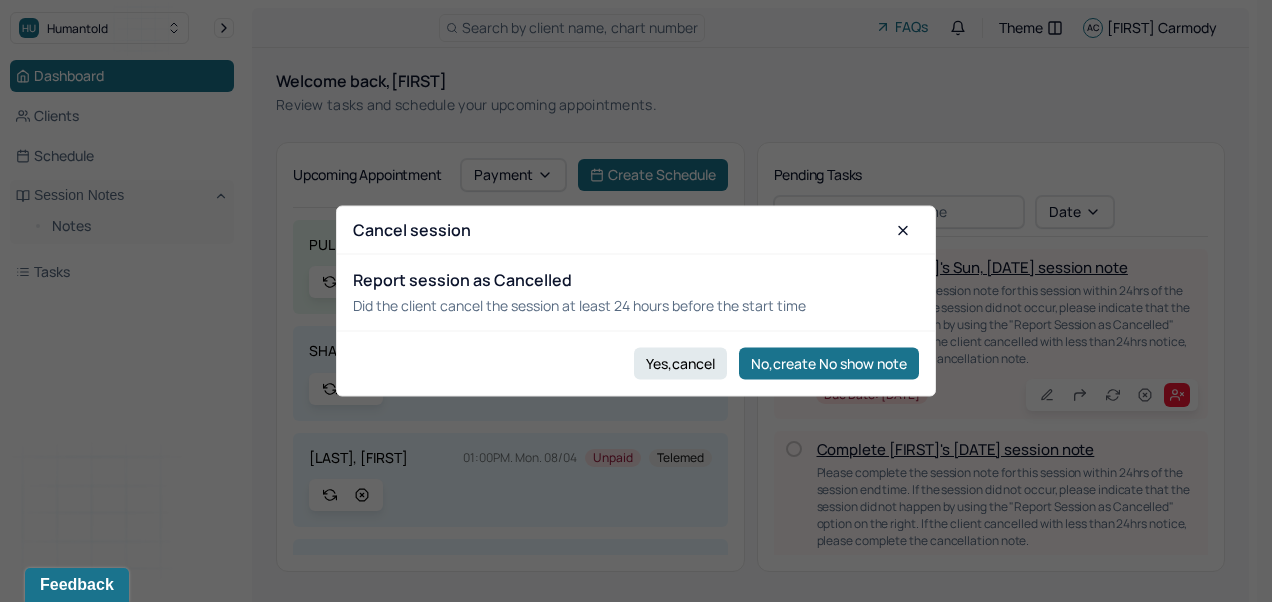 click on "Yes,cancel" at bounding box center (680, 363) 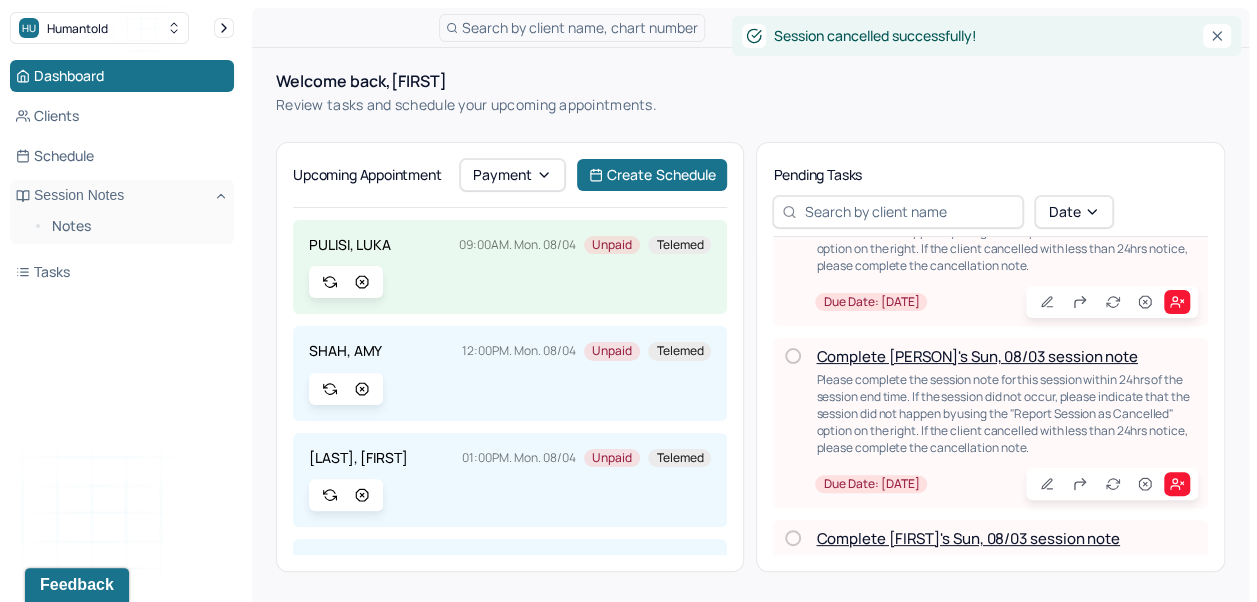 scroll, scrollTop: 108, scrollLeft: 0, axis: vertical 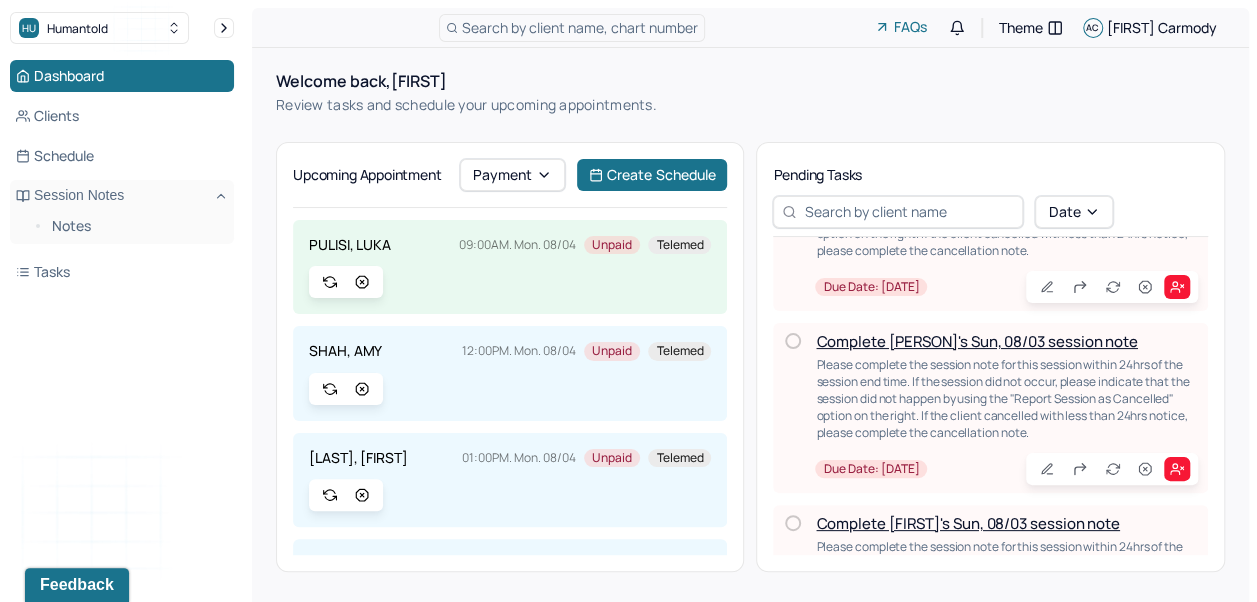 click 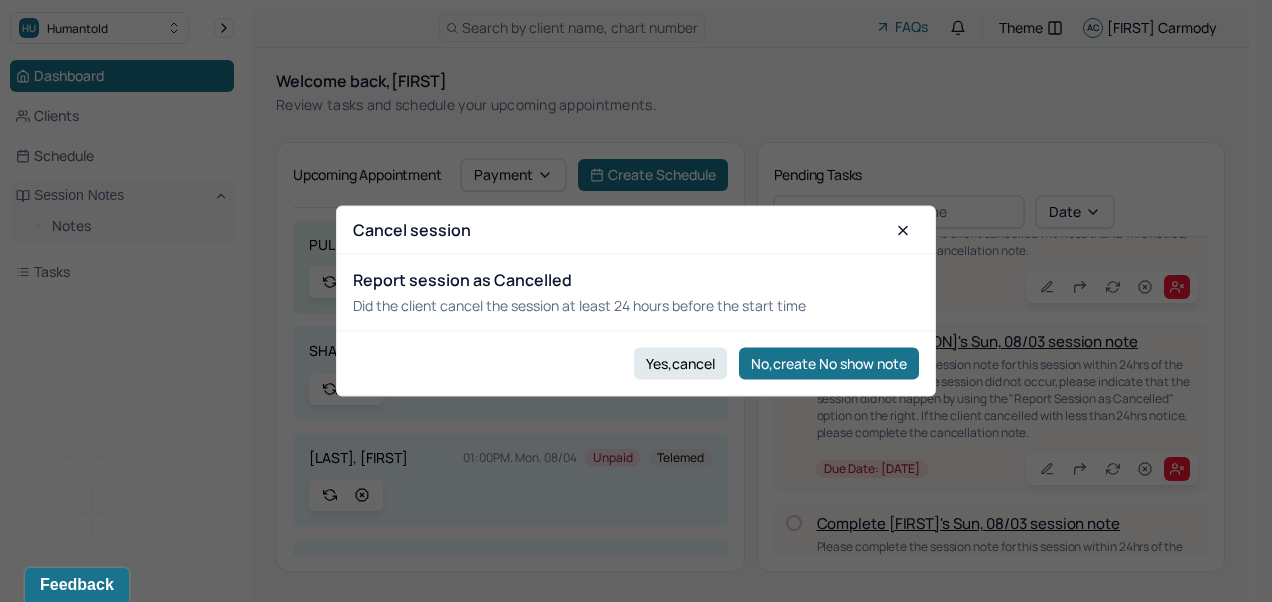 click on "Yes,cancel" at bounding box center (680, 363) 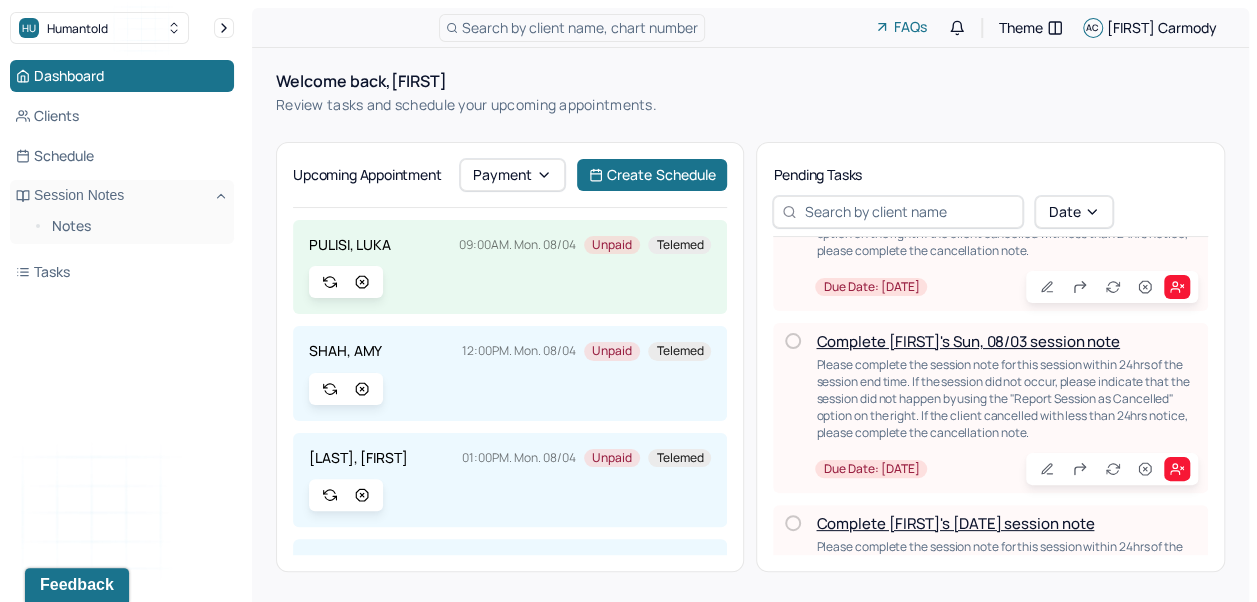 click 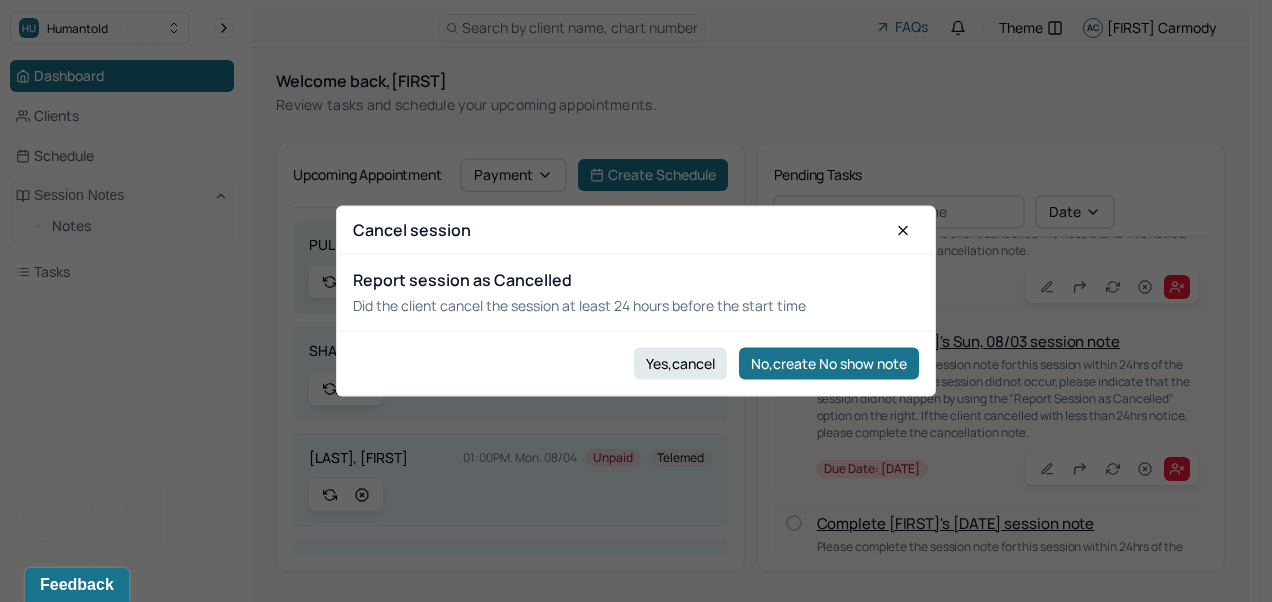 click on "Yes,cancel" at bounding box center (680, 363) 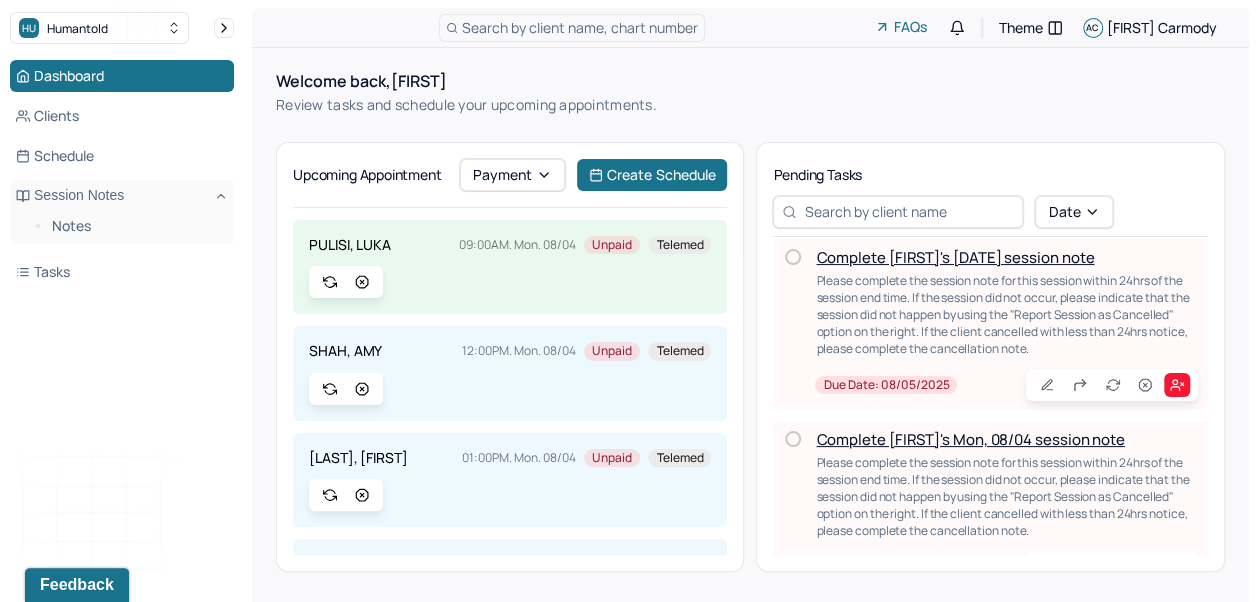 scroll, scrollTop: 233, scrollLeft: 0, axis: vertical 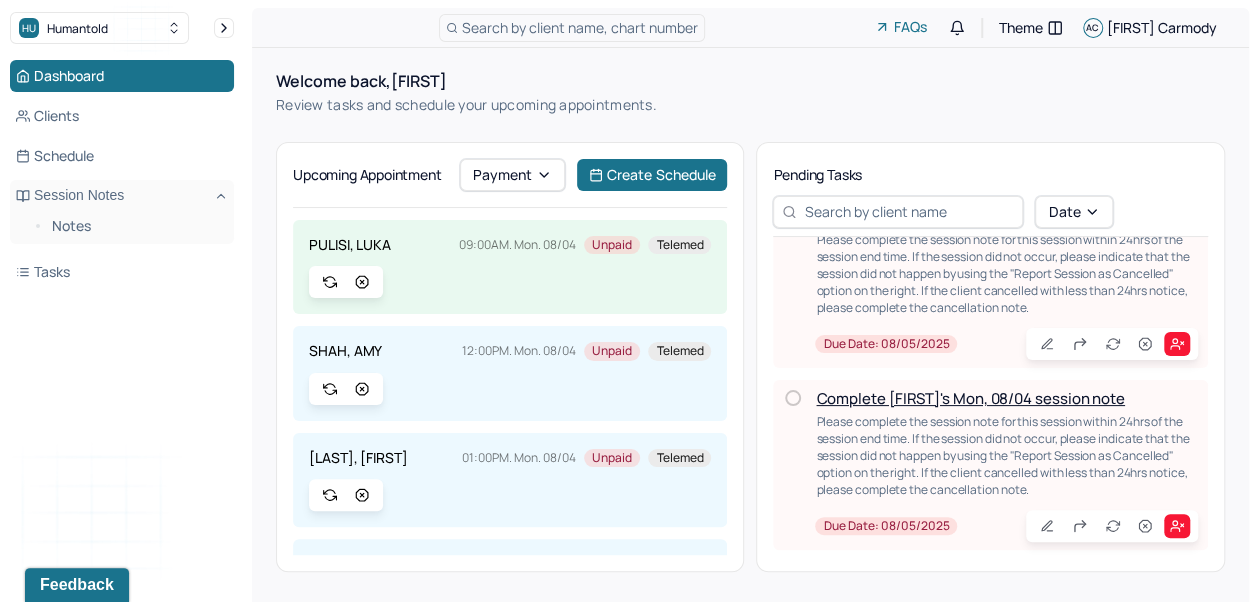 click on "Complete [FIRST]'s Mon, 08/04 session note" at bounding box center (970, 398) 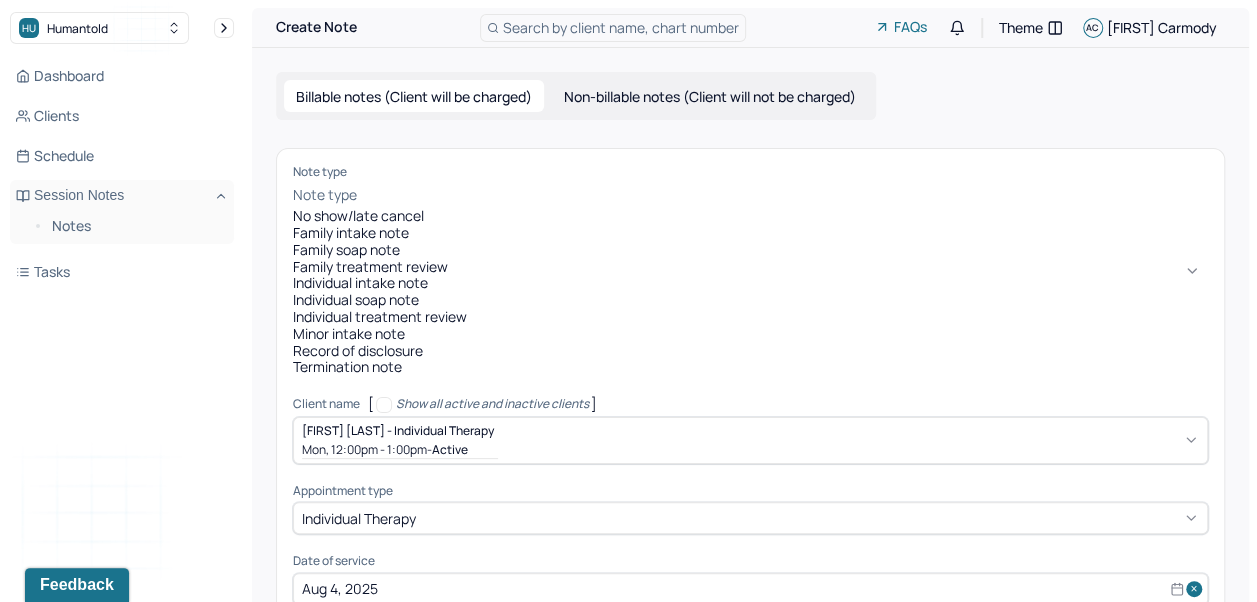 click on "Individual soap note" at bounding box center [750, 300] 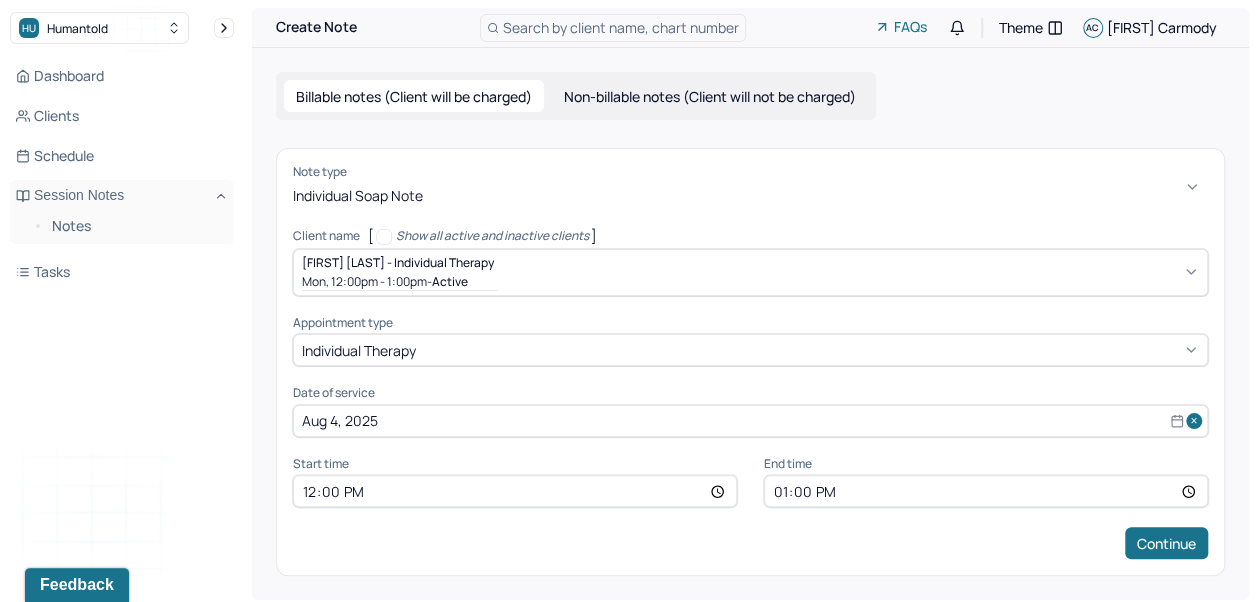 scroll, scrollTop: 10, scrollLeft: 0, axis: vertical 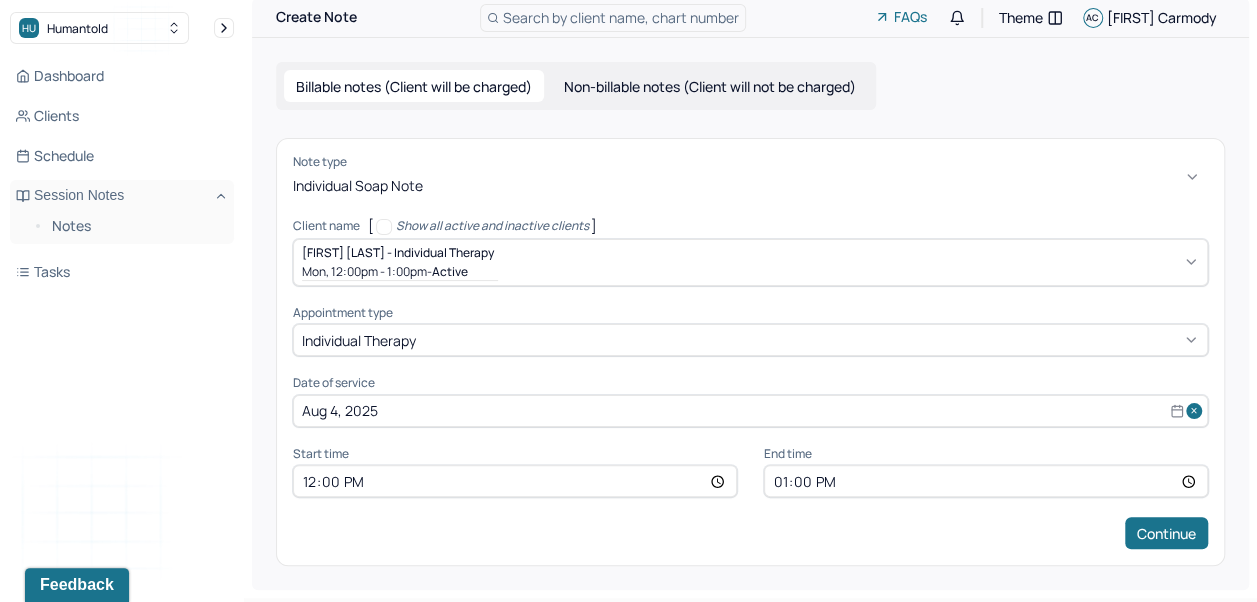 click on "Continue" at bounding box center (1166, 533) 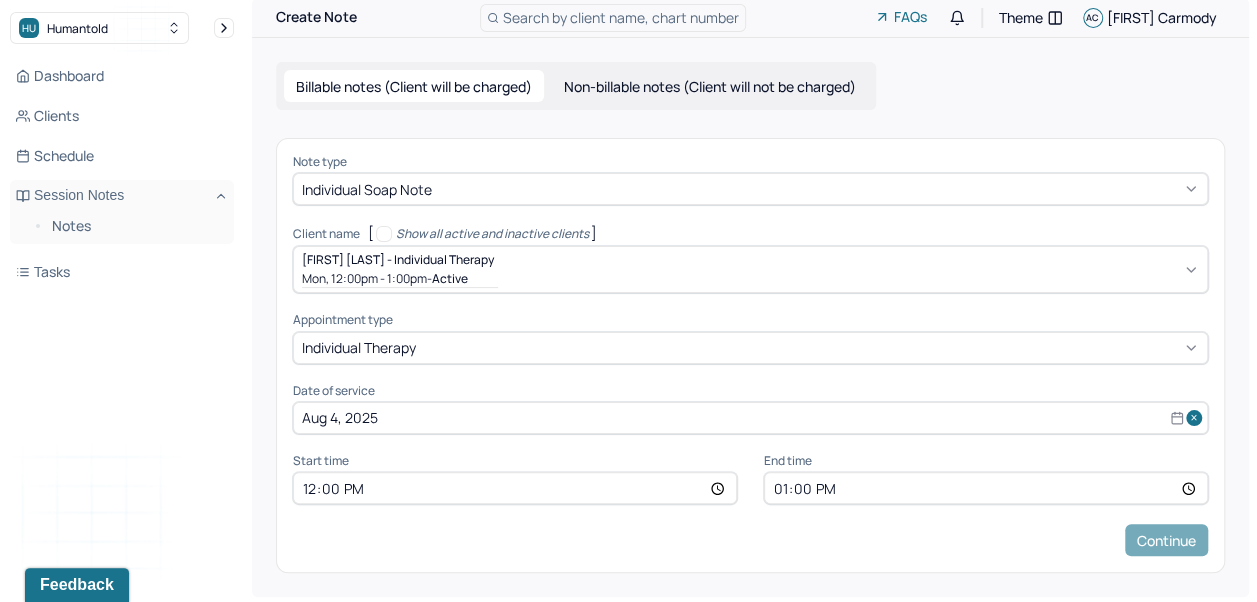 scroll, scrollTop: 0, scrollLeft: 0, axis: both 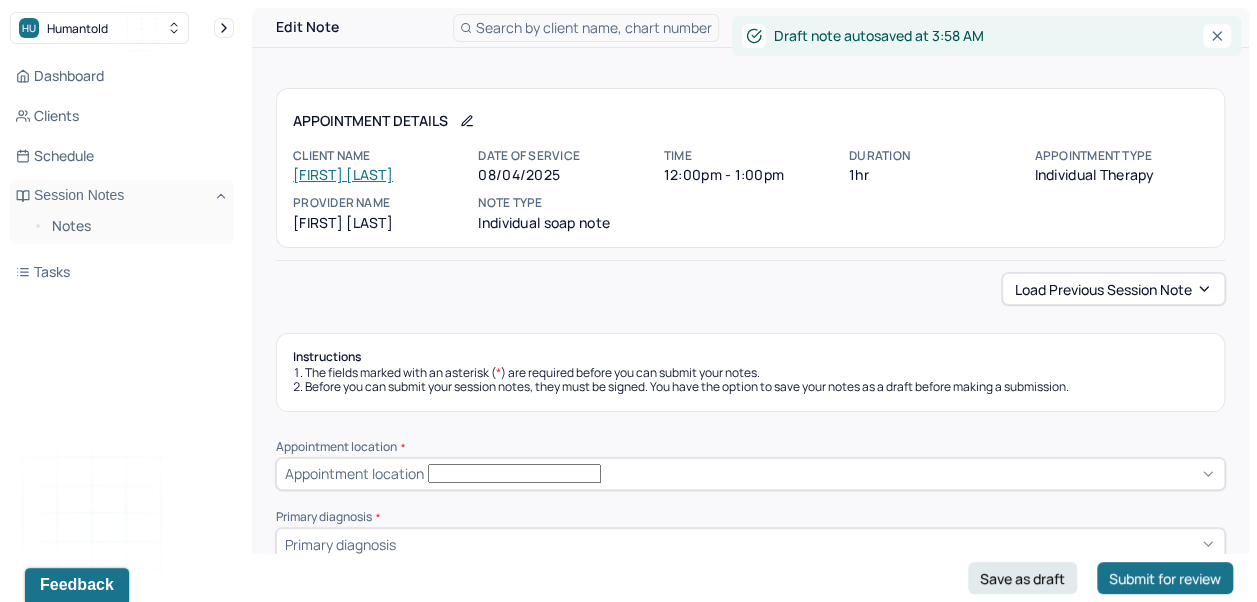 click on "Load previous session note" at bounding box center [1113, 289] 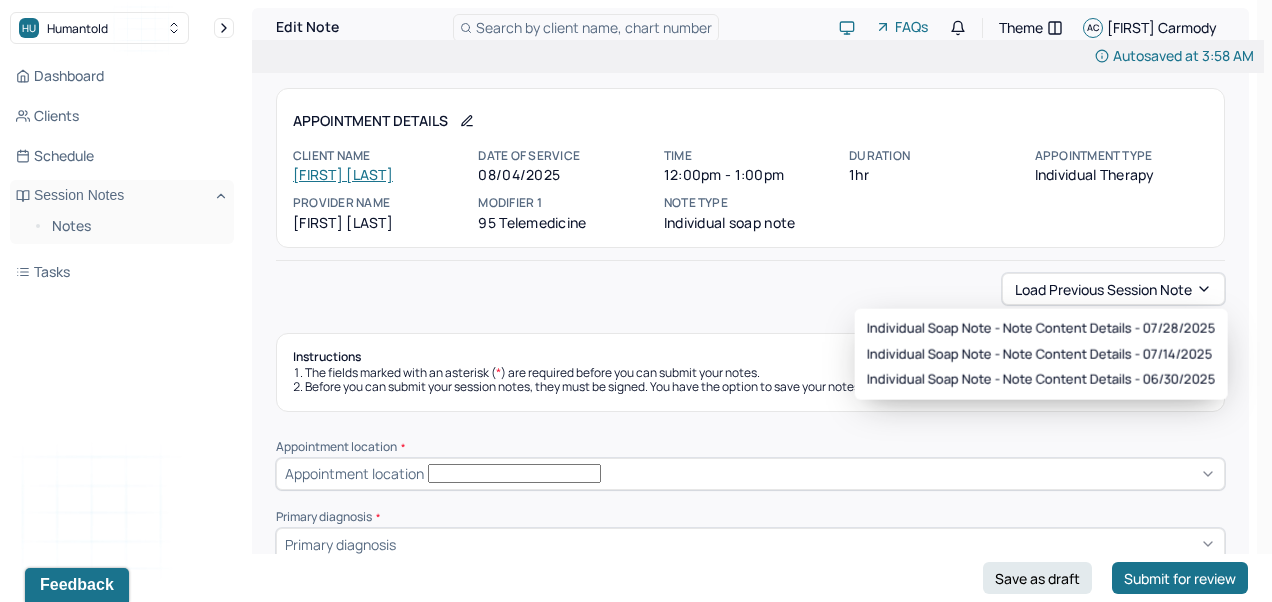 click on "Individual soap note   - Note content Details -   07/28/2025" at bounding box center (1041, 329) 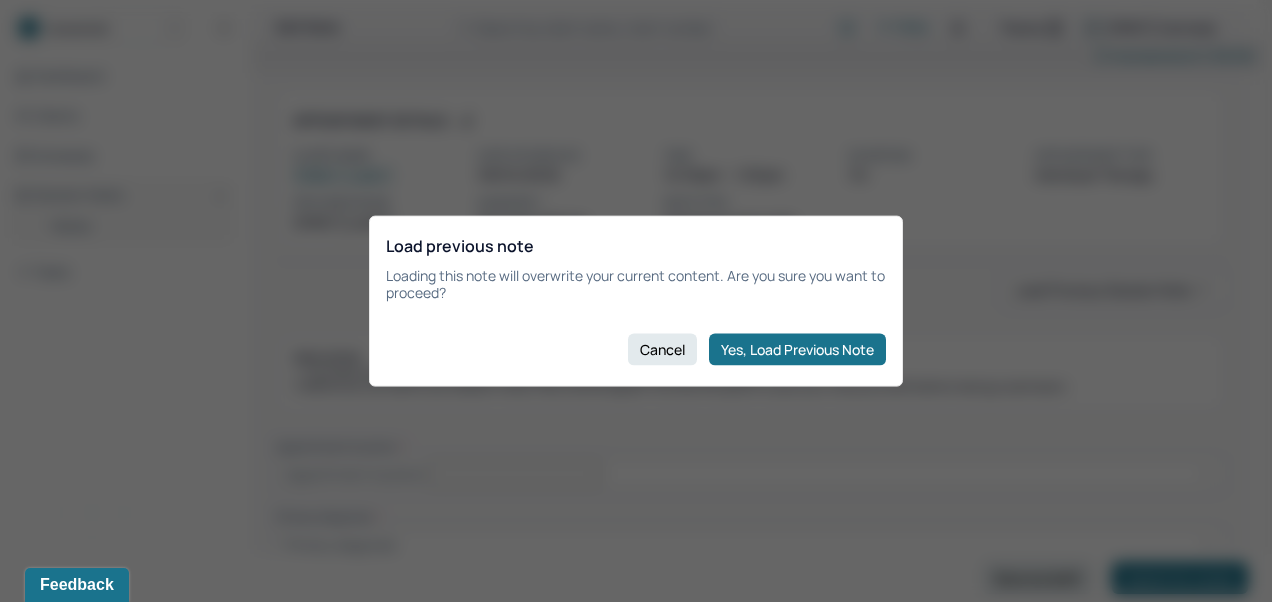 click on "Yes, Load Previous Note" at bounding box center [797, 349] 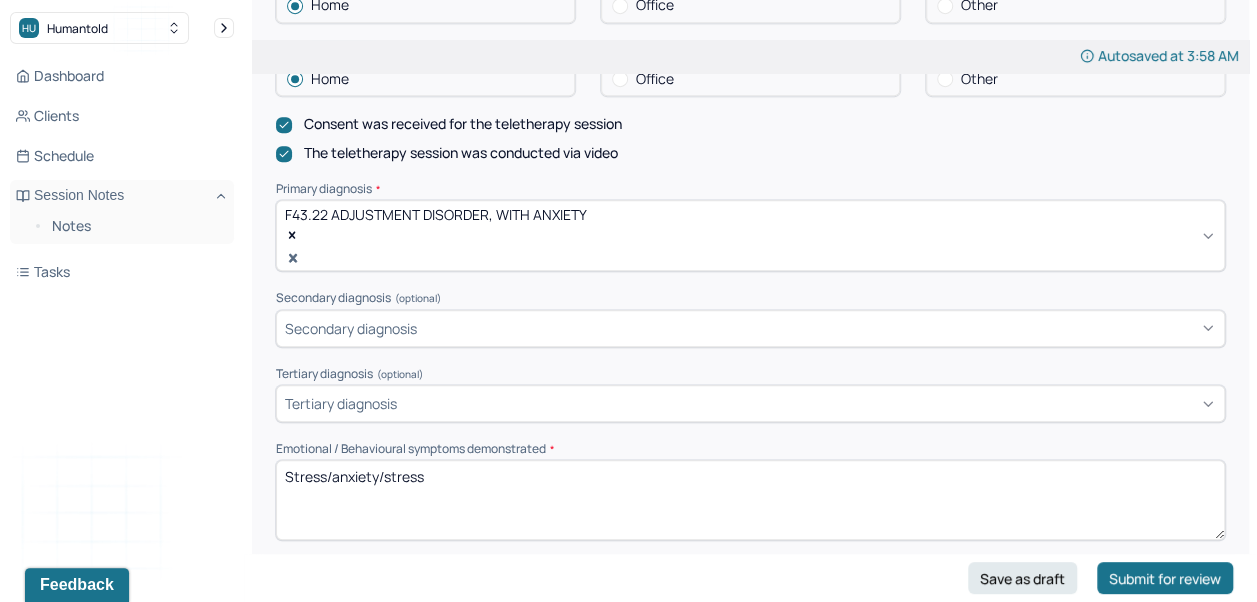 scroll, scrollTop: 552, scrollLeft: 0, axis: vertical 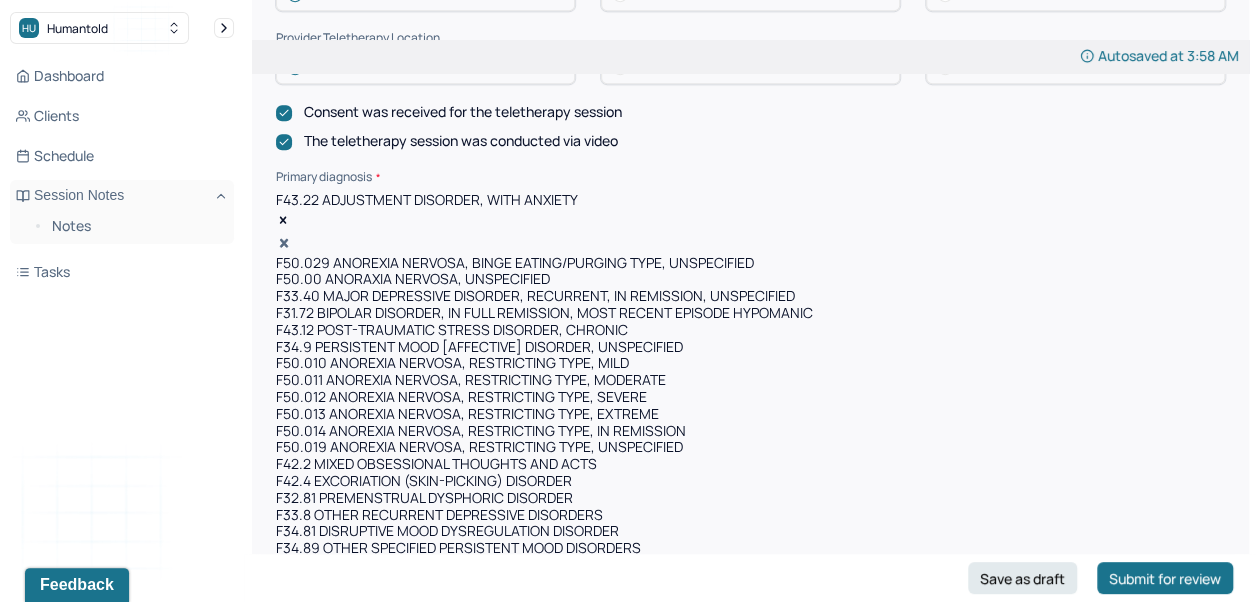 click on "Dashboard Clients Schedule Session Notes Notes Tasks AC Alexis Carmody provider Logout" at bounding box center [122, 321] 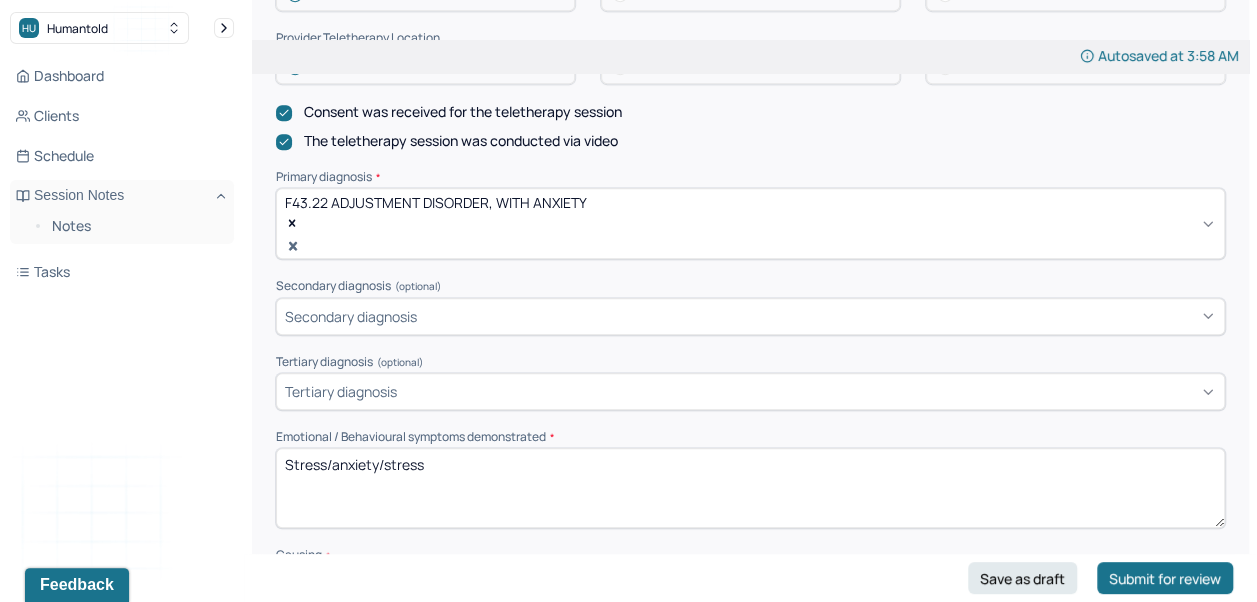 click on "Stress/anxiety/stress" at bounding box center [750, 488] 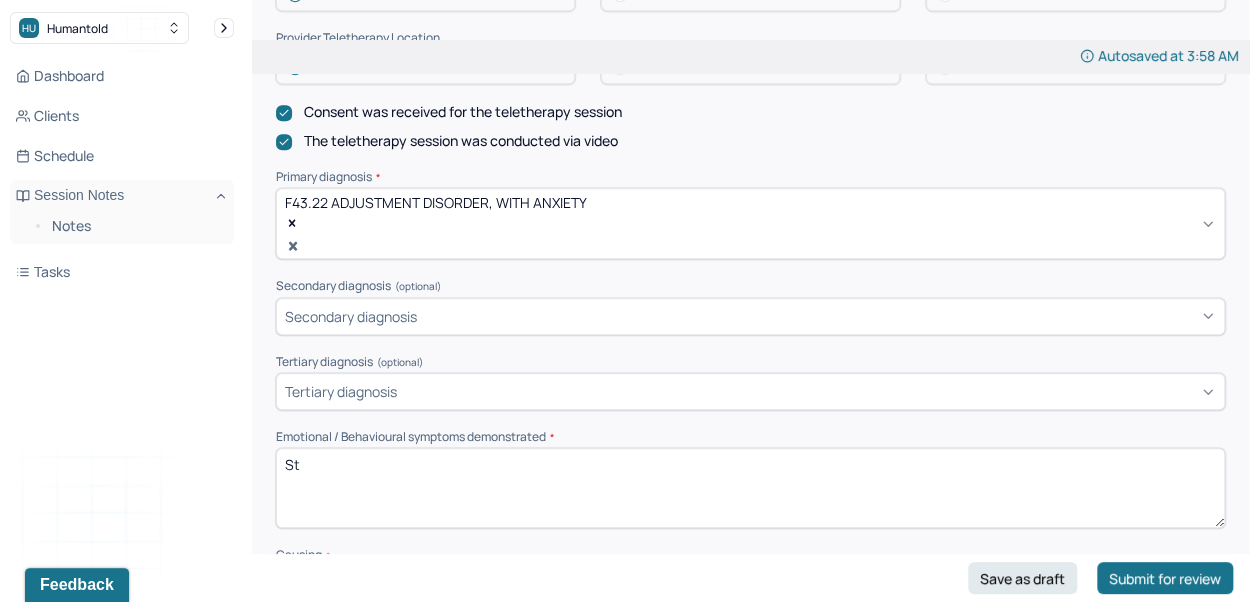 type on "S" 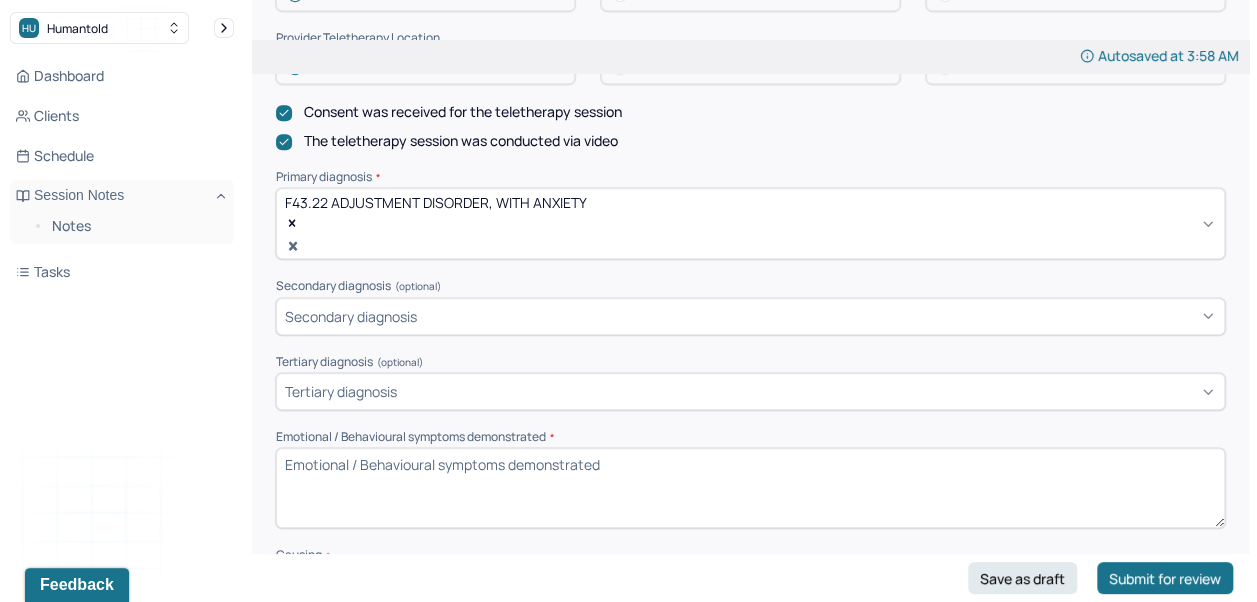 type on "S" 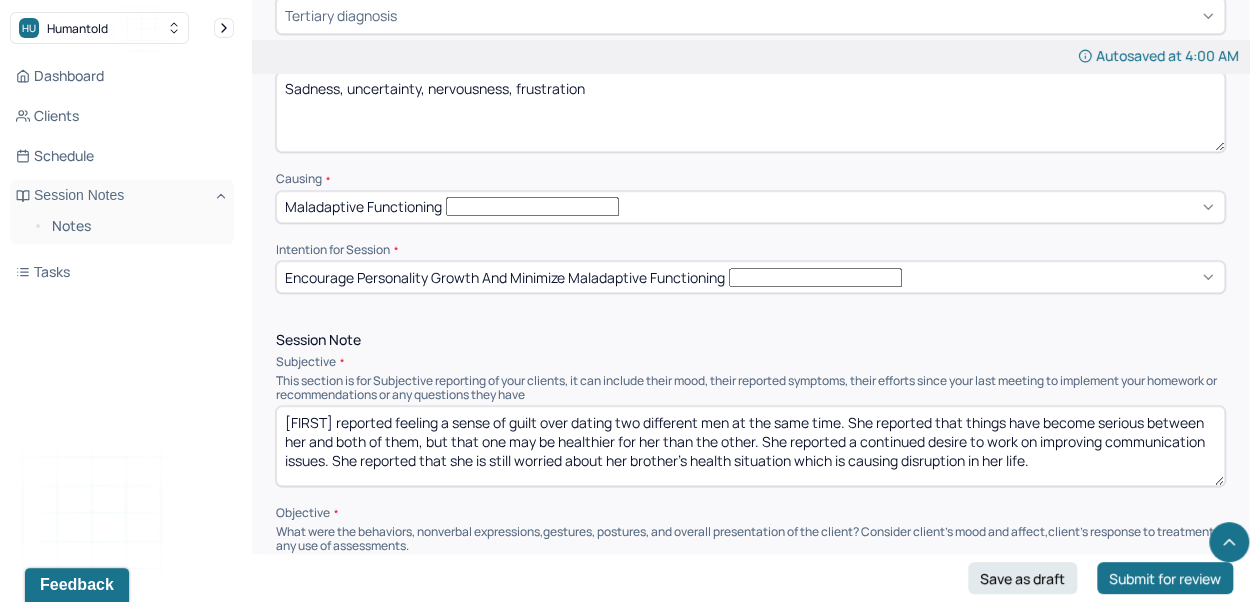 scroll, scrollTop: 929, scrollLeft: 0, axis: vertical 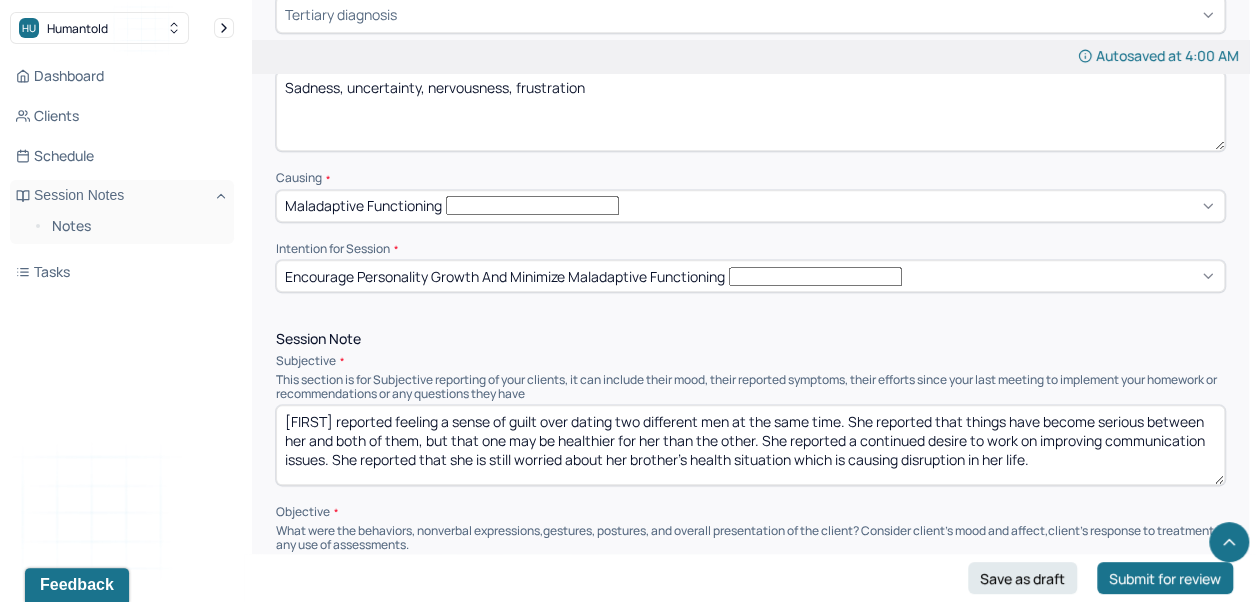click on "[FIRST] reported feeling a sense of guilt over dating two different men at the same time. She reported that things have become serious between her and both of them, but that one may be healthier for her than the other. She reported a continued desire to work on improving communication issues. She reported that she is still worried about her brother's health situation which is causing disruption in her life." at bounding box center (750, 445) 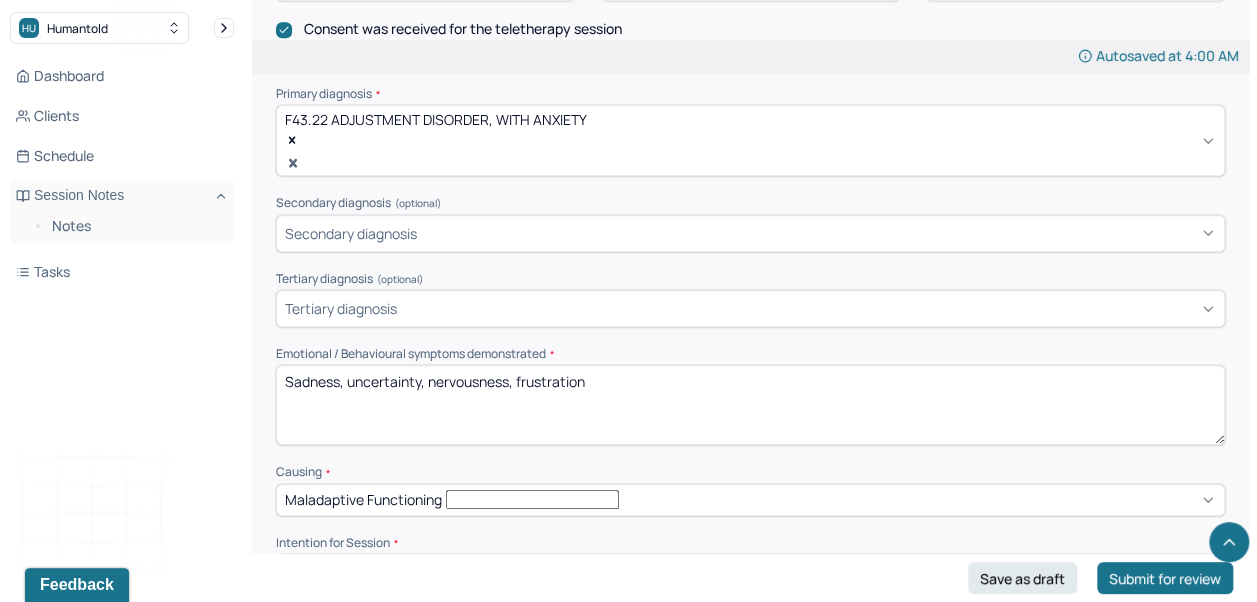scroll, scrollTop: 636, scrollLeft: 0, axis: vertical 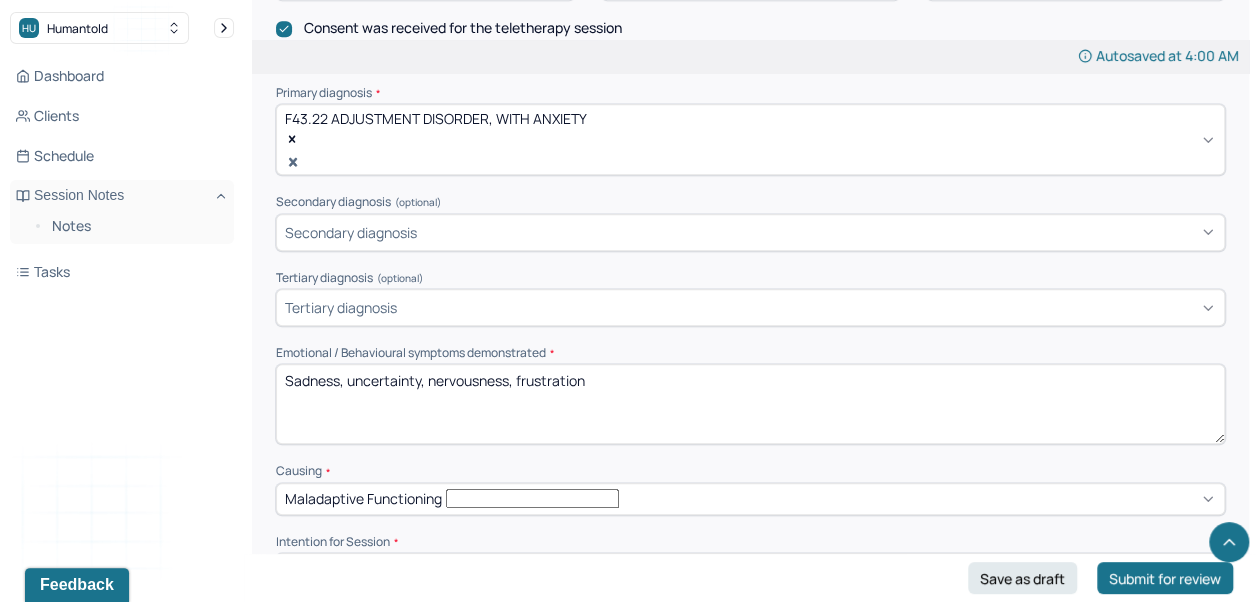 click on "Sadness, uncertainty, nervousness, frustration" at bounding box center (750, 404) 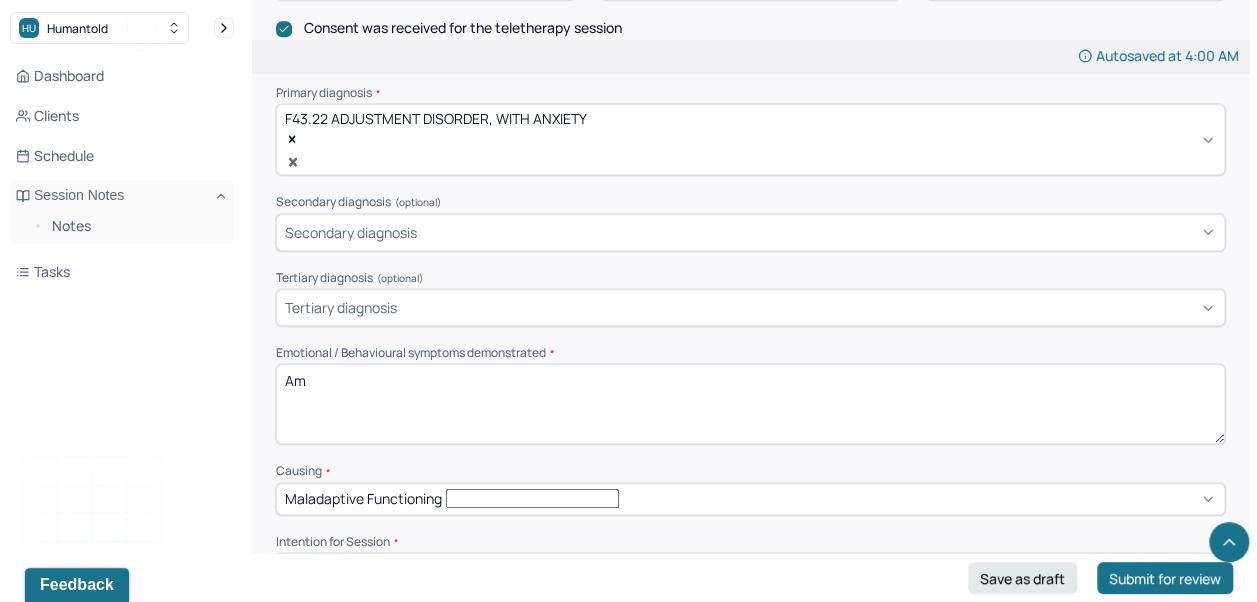 type on "A" 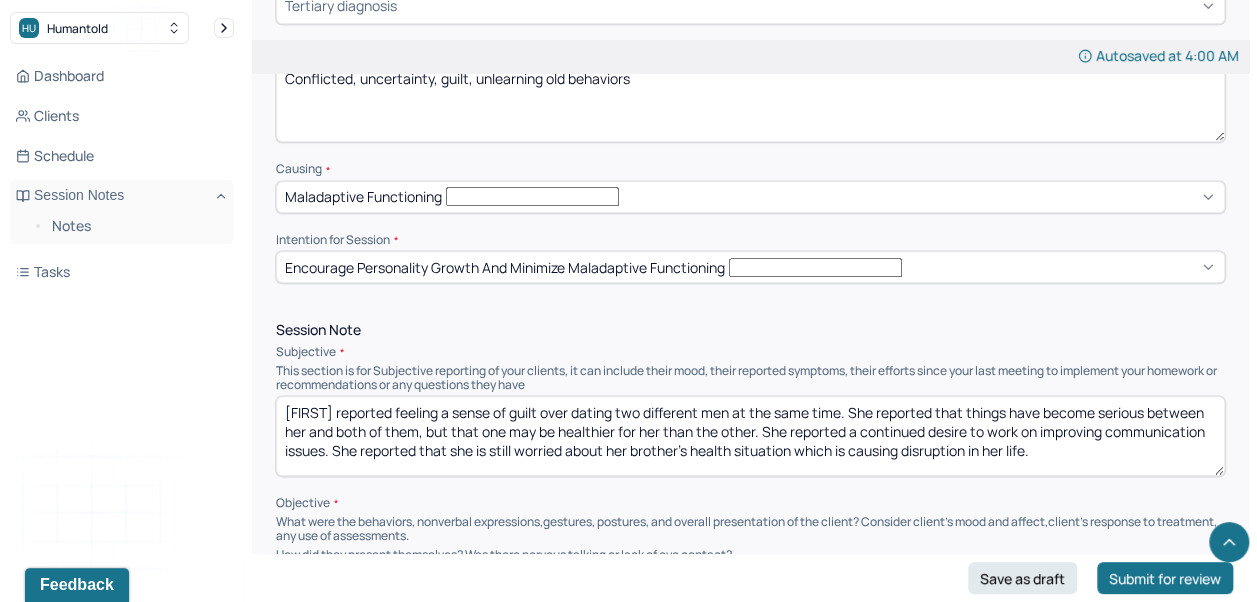scroll, scrollTop: 993, scrollLeft: 0, axis: vertical 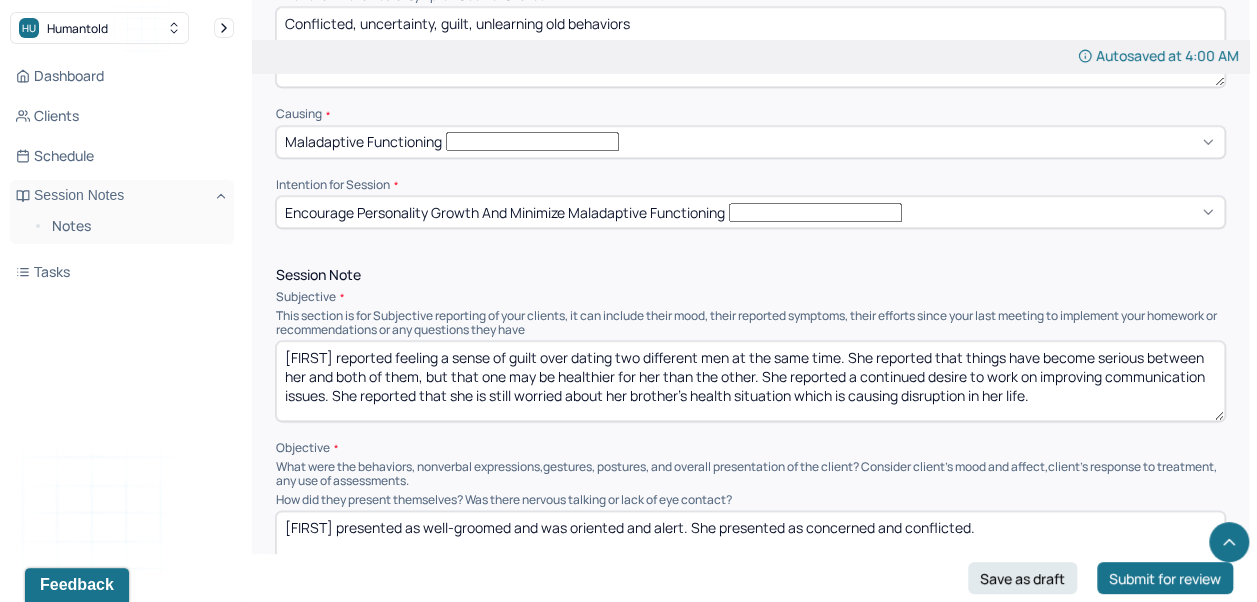 type on "Conflicted, uncertainty, guilt, unlearning old behaviors" 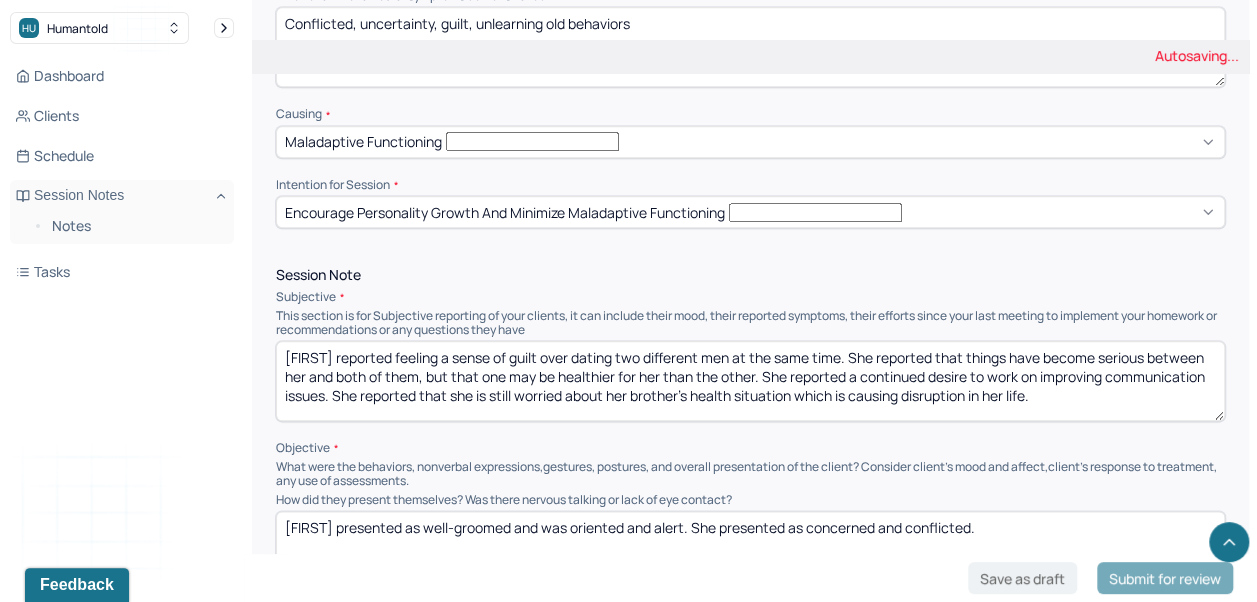 click on "[FIRST] reported feeling a sense of guilt over dating two different men at the same time. She reported that things have become serious between her and both of them, but that one may be healthier for her than the other. She reported a continued desire to work on improving communication issues. She reported that she is still worried about her brother's health situation which is causing disruption in her life." at bounding box center (750, 381) 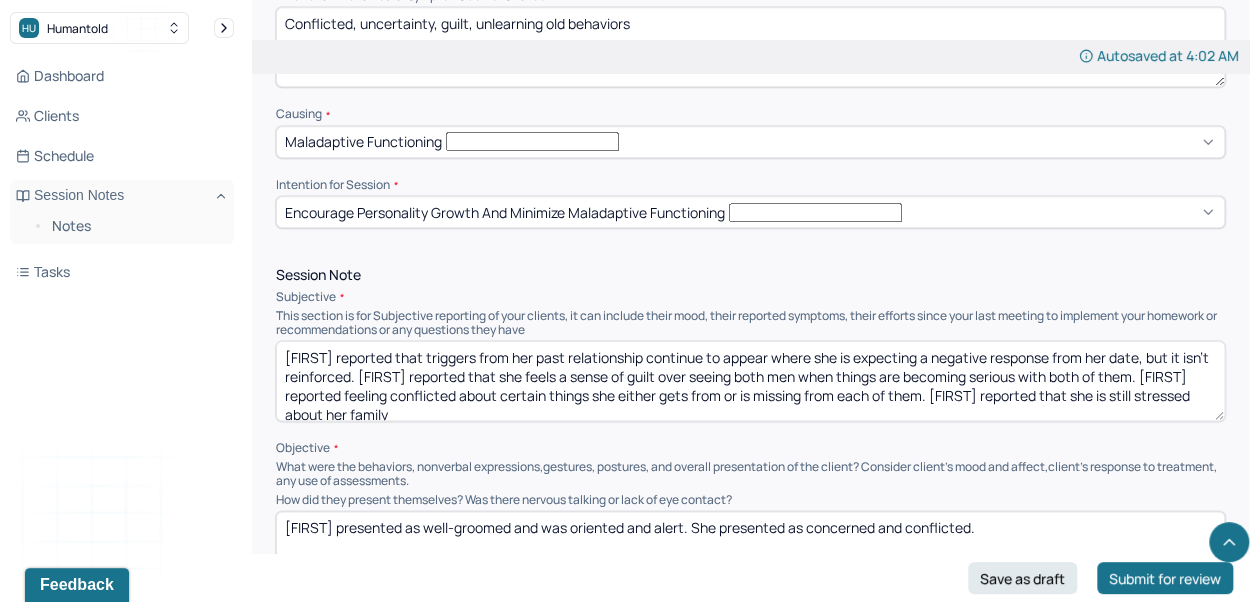 scroll, scrollTop: 2, scrollLeft: 0, axis: vertical 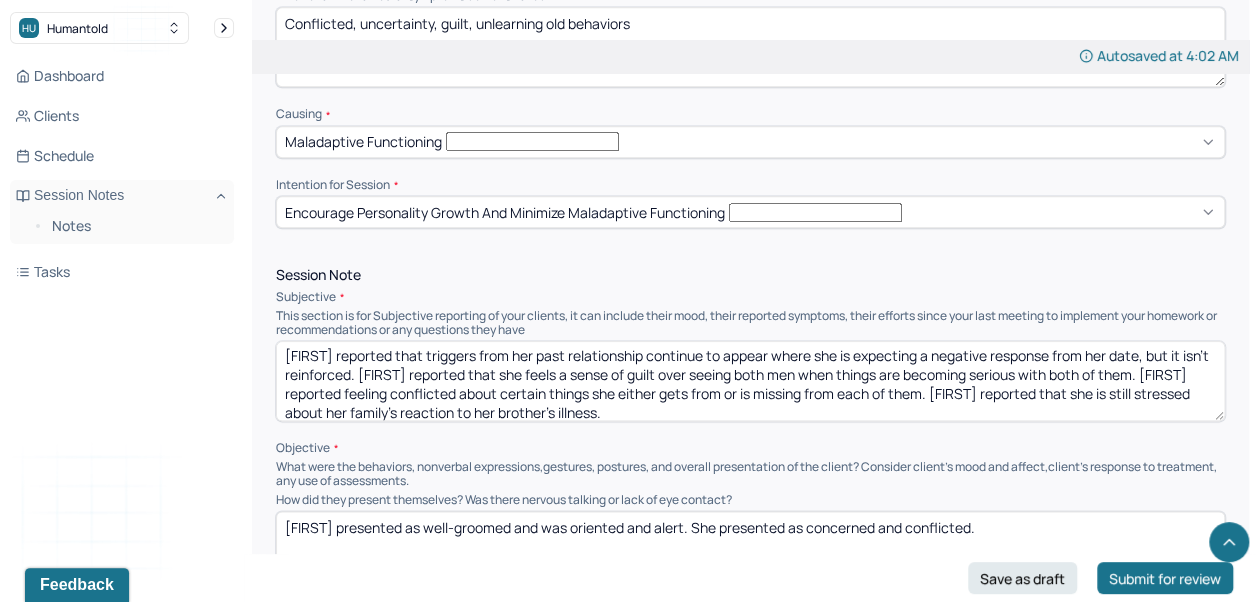 click on "[FIRST] reported that triggers from her past relationship continue to appear where she is expecting a negative response from her date, but it isn't reinforced. [FIRST] reported that she feels a sense of guilt over seeing both men when things are becoming serious with both of them. [FIRST] reported feeling conflicted about certain things she either gets from or is missing from each of them. [FIRST] reported that she is still stressed about her family's reaction to her brother's illness." at bounding box center (750, 381) 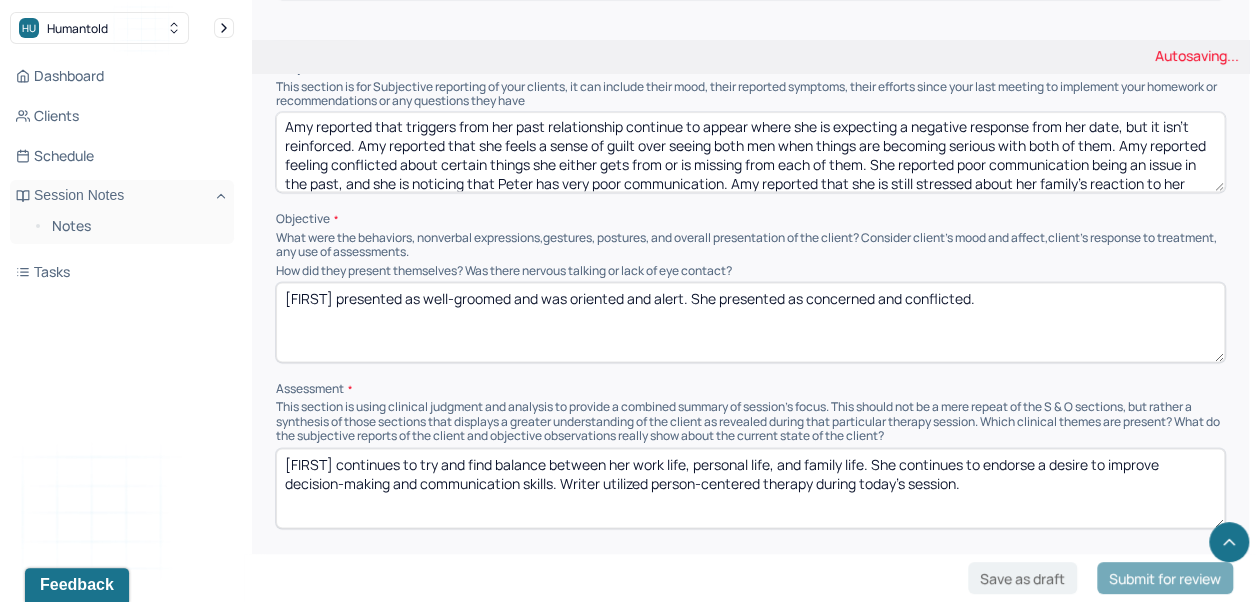 scroll, scrollTop: 1227, scrollLeft: 0, axis: vertical 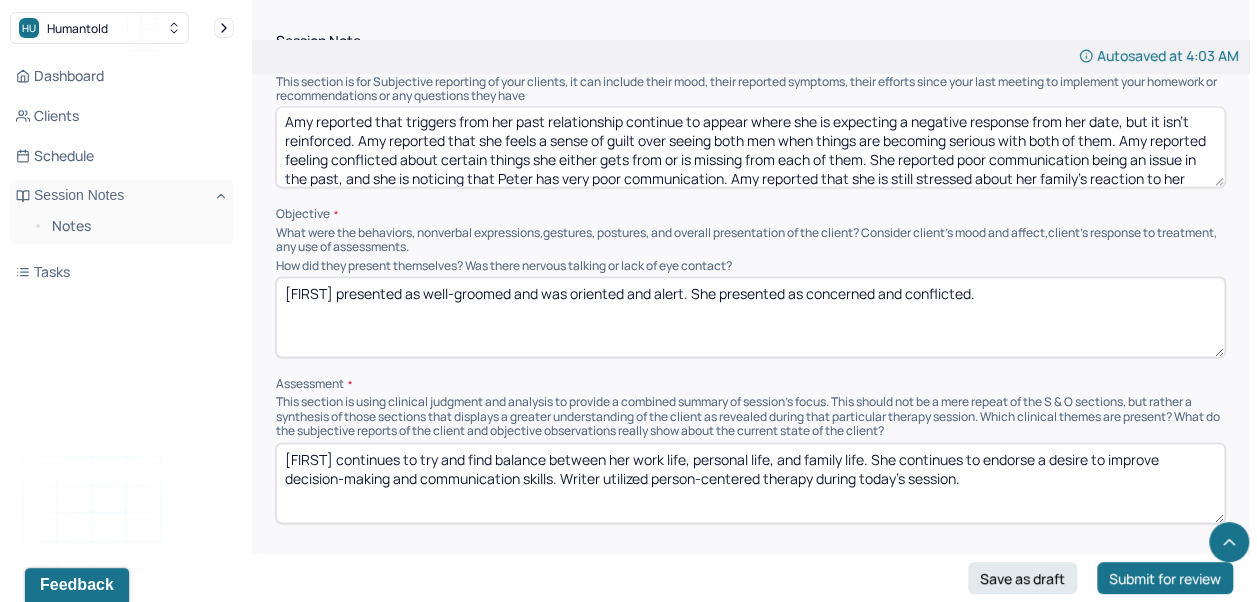 type on "Amy reported that triggers from her past relationship continue to appear where she is expecting a negative response from her date, but it isn't reinforced. Amy reported that she feels a sense of guilt over seeing both men when things are becoming serious with both of them. Amy reported feeling conflicted about certain things she either gets from or is missing from each of them. She reported poor communication being an issue in the past, and she is noticing that Peter has very poor communication. Amy reported that she is still stressed about her family's reaction to her brother's illness." 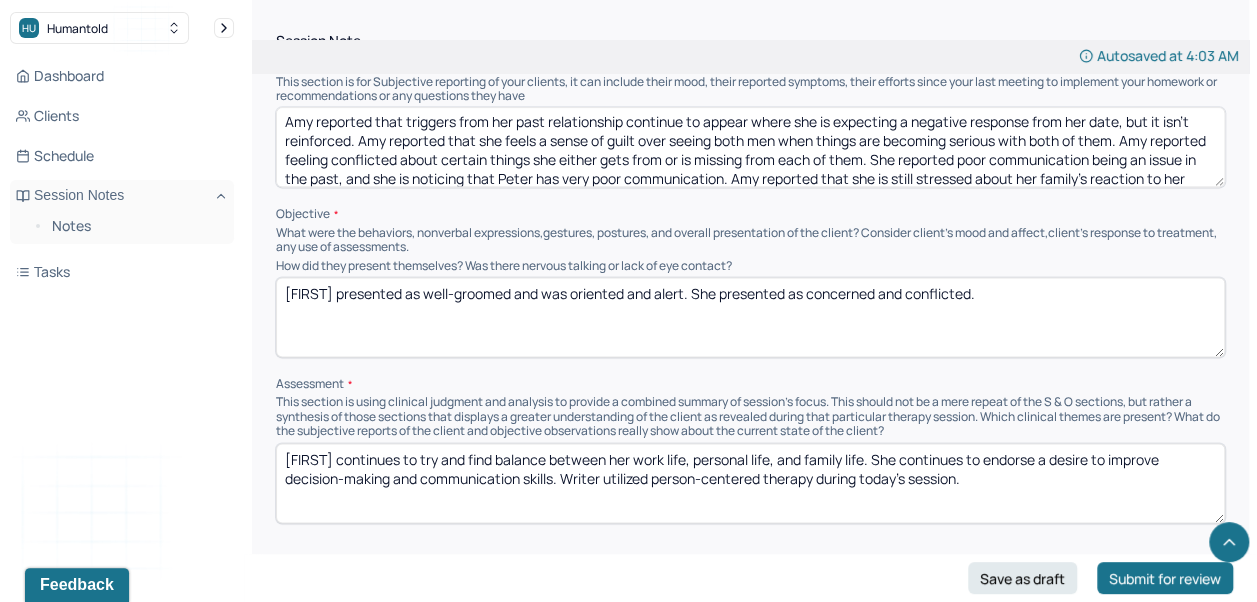 click on "[FIRST] presented as well-groomed and was oriented and alert. She presented as concerned and conflicted." at bounding box center [750, 317] 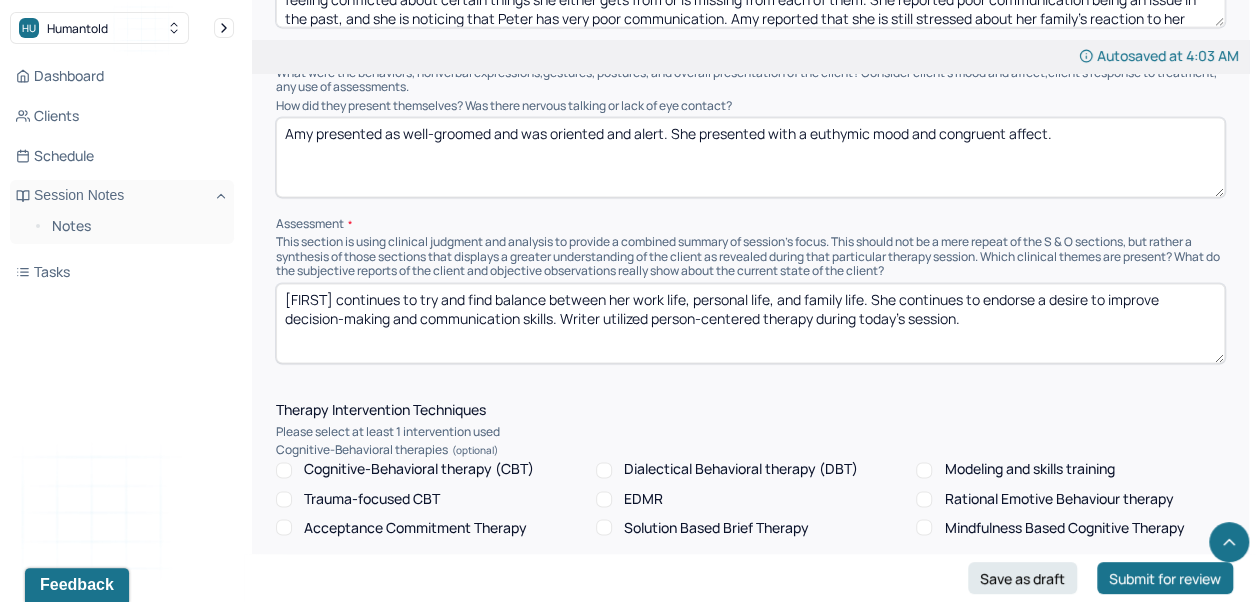 scroll, scrollTop: 1388, scrollLeft: 0, axis: vertical 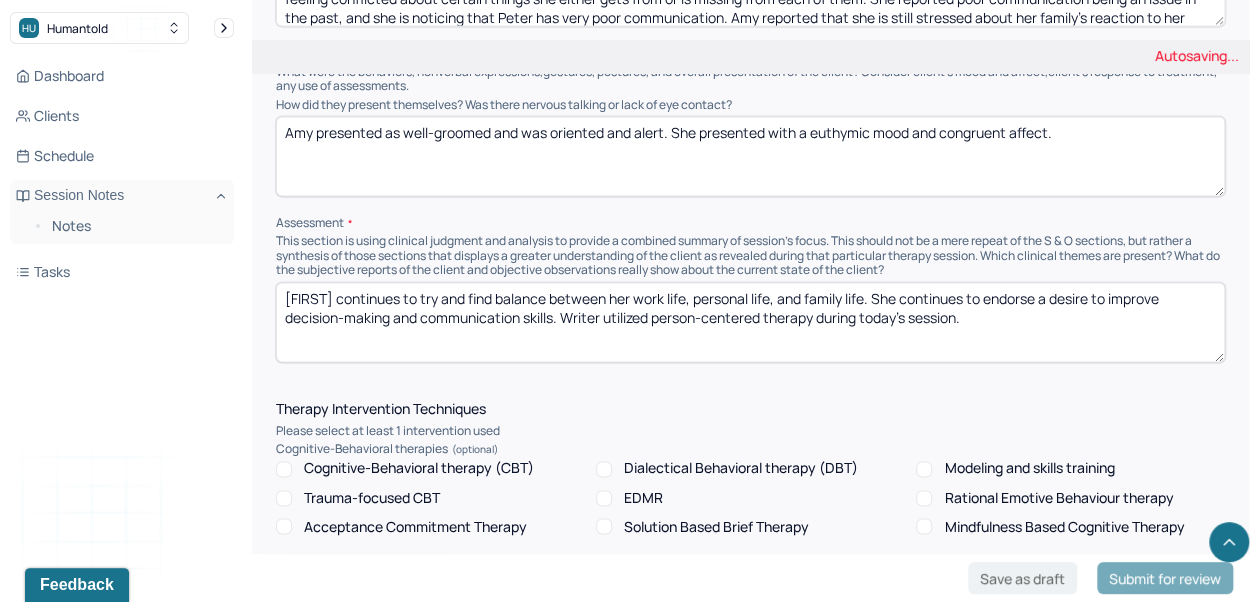 type on "Amy presented as well-groomed and was oriented and alert. She presented with a euthymic mood and congruent affect." 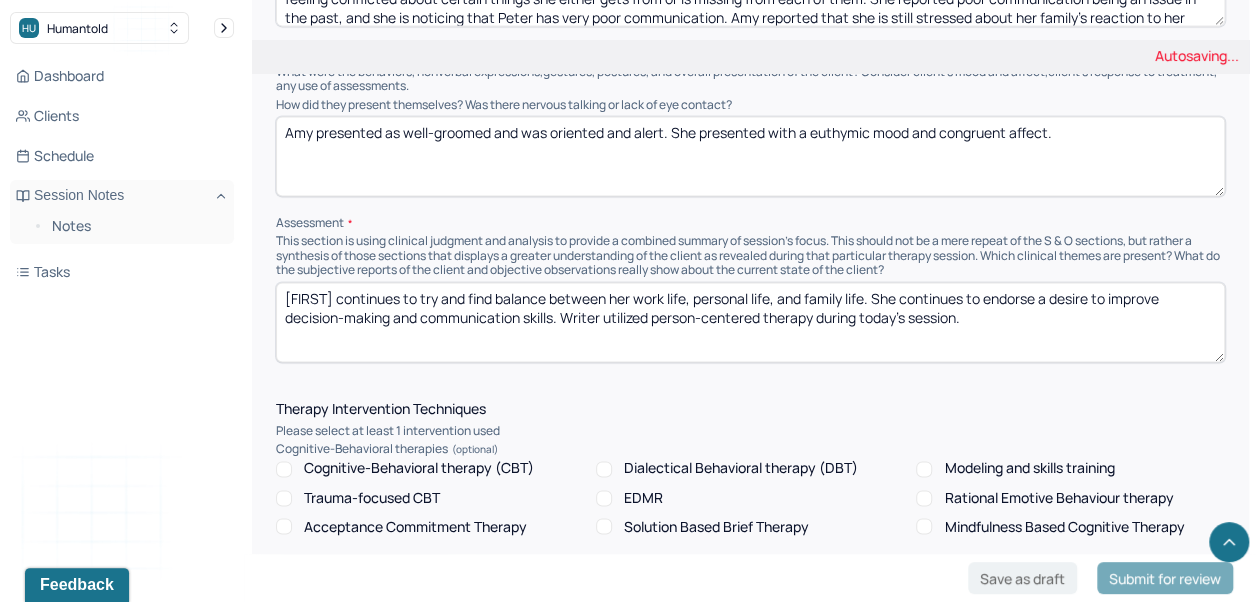 click on "[FIRST] continues to try and find balance between her work life, personal life, and family life. She continues to endorse a desire to improve decision-making and communication skills. Writer utilized person-centered therapy during today's session." at bounding box center [750, 322] 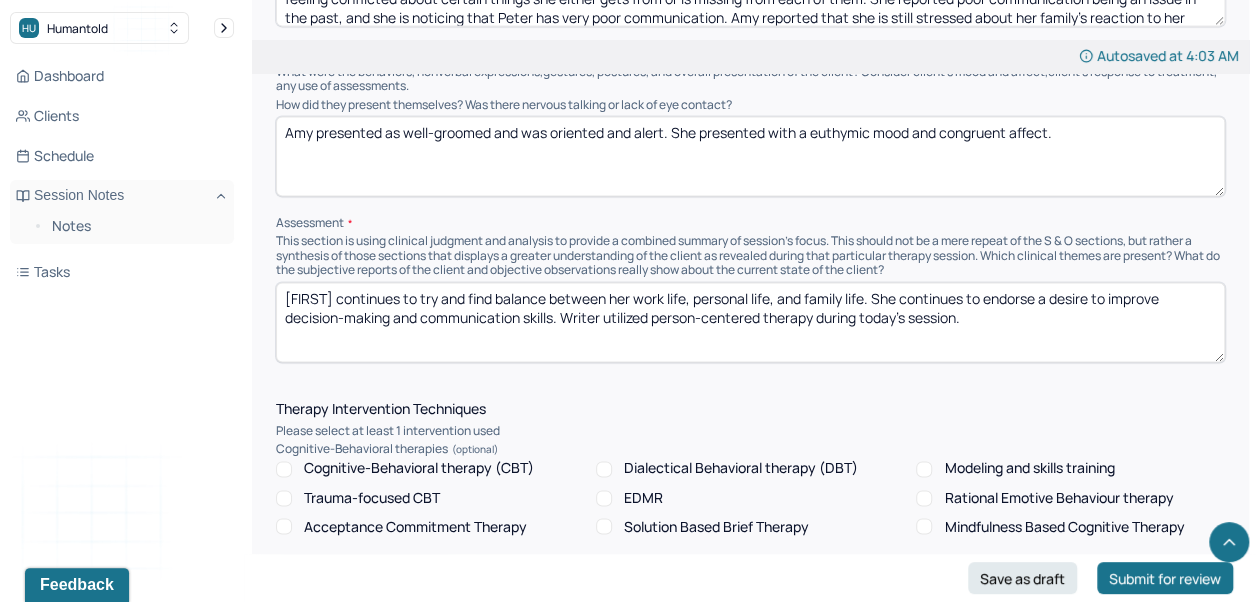 click on "[FIRST] continues to try and find balance between her work life, personal life, and family life. She continues to endorse a desire to improve decision-making and communication skills. Writer utilized person-centered therapy during today's session." at bounding box center [750, 322] 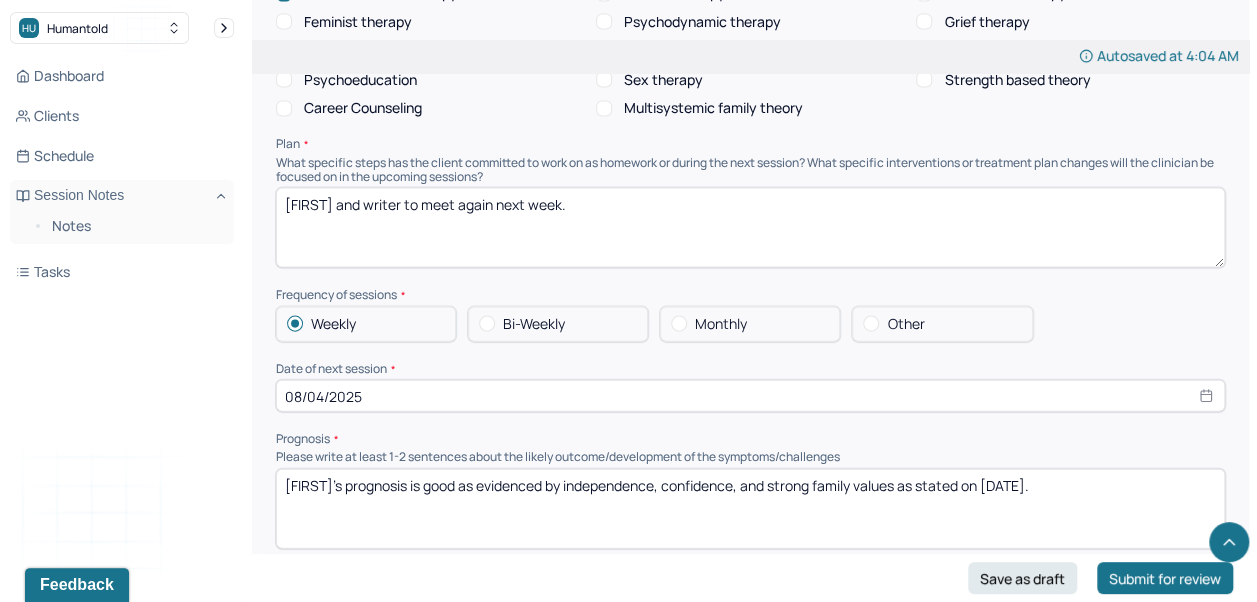 scroll, scrollTop: 2032, scrollLeft: 0, axis: vertical 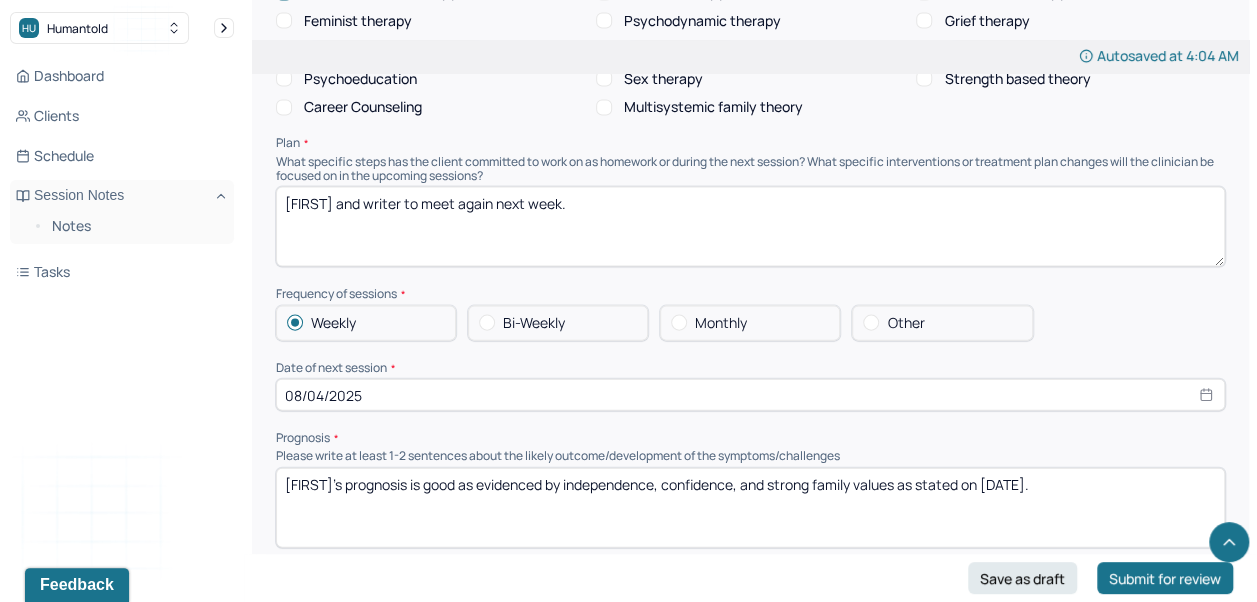 type on "Amy continues to explore past relationship dynamics which are currently impacting her in her dating life. She continues to exhibit increased mindfulness. Amy continues to experience guilt and feelings of uncertainty about her future. Writer utilized person-centered therapy during today's session." 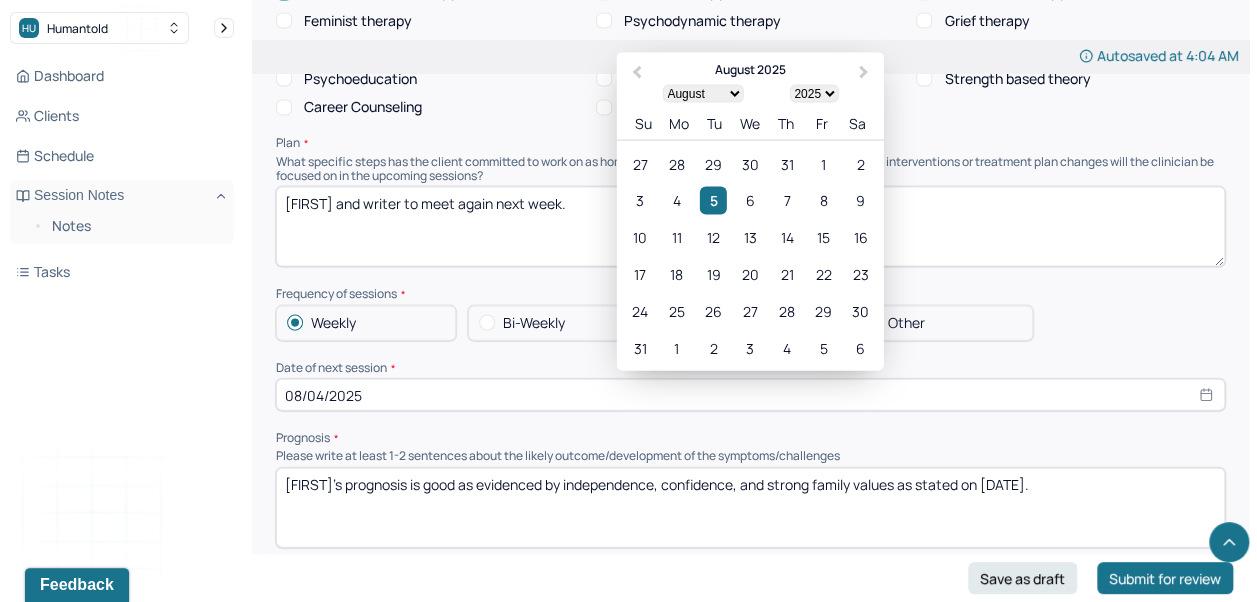 click on "11" at bounding box center [676, 237] 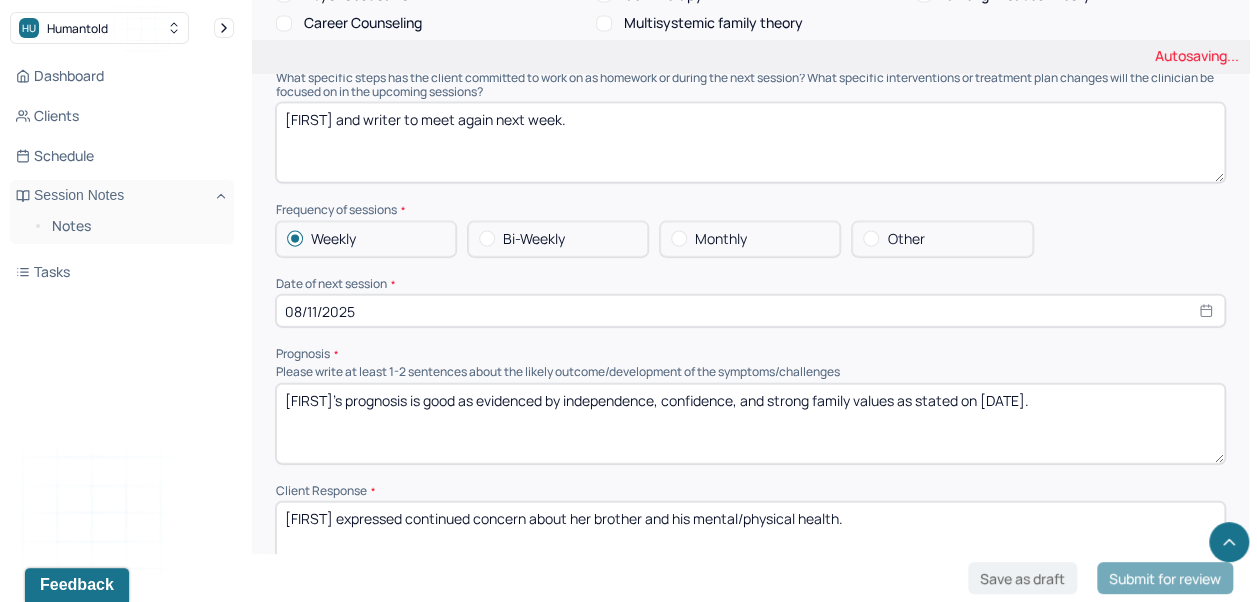 scroll, scrollTop: 2120, scrollLeft: 0, axis: vertical 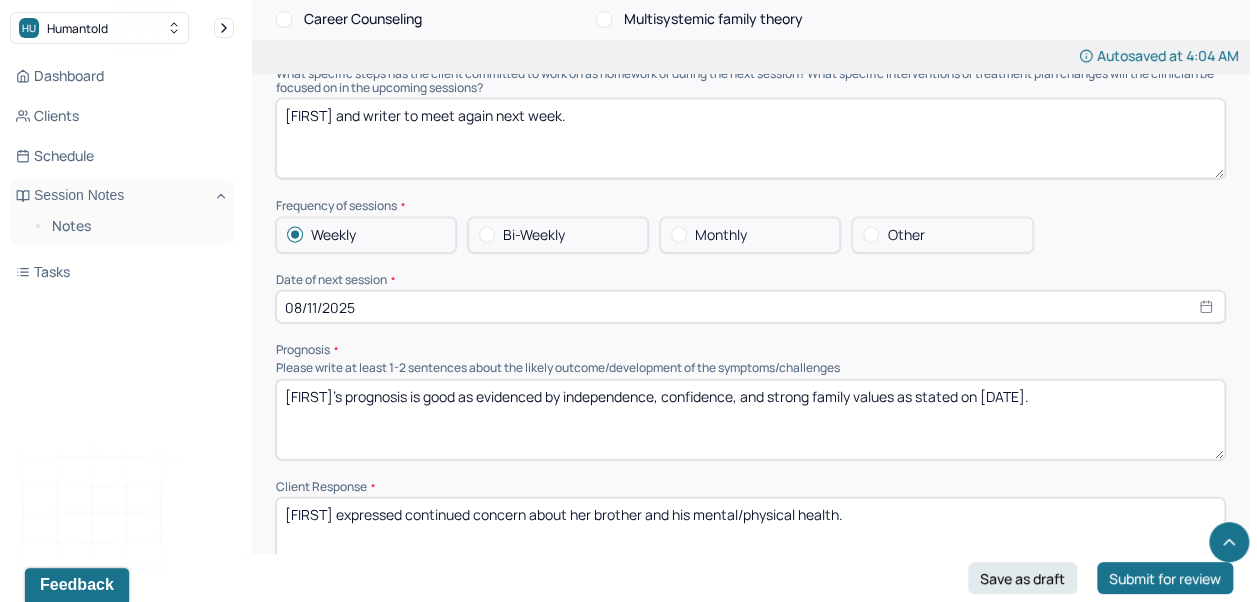 click on "[FIRST]'s prognosis is good as evidenced by independence, confidence, and strong family values as stated on [DATE]." at bounding box center (750, 420) 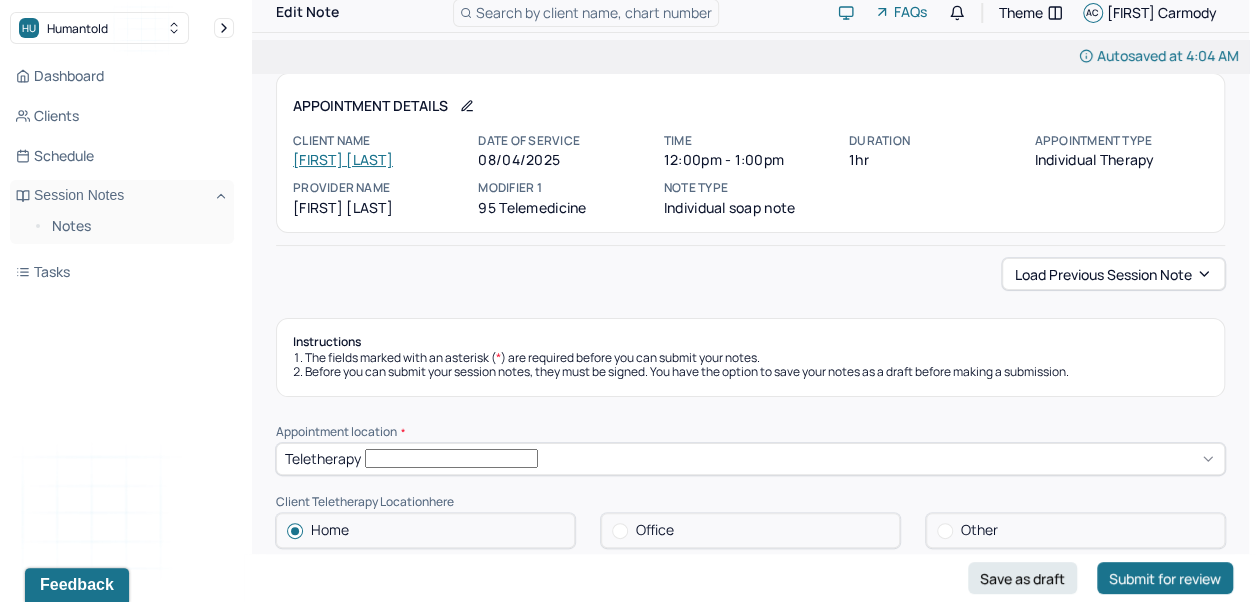 scroll, scrollTop: 0, scrollLeft: 0, axis: both 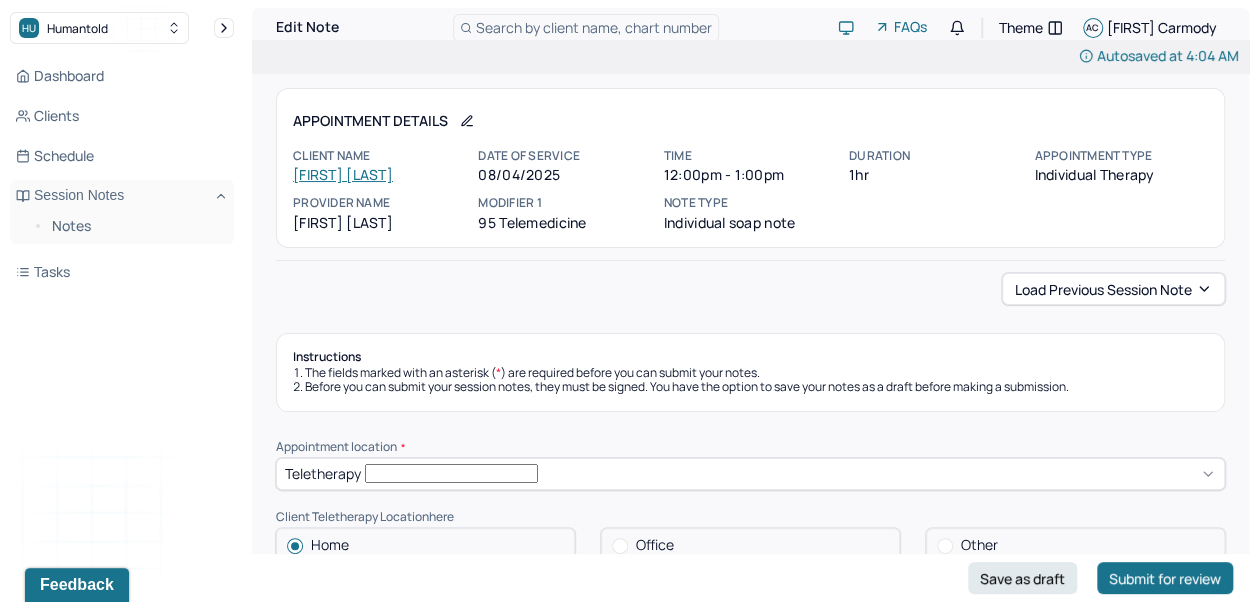 click on "Appointment Details Client name [FIRST] [LAST] Date of service 08/04/2025 Time 12:00pm - 1:00pm Duration 1hr Appointment type individual therapy Provider name [FIRST] [LAST] Modifier 1 95 Telemedicine Note type Individual soap note" at bounding box center (750, 168) 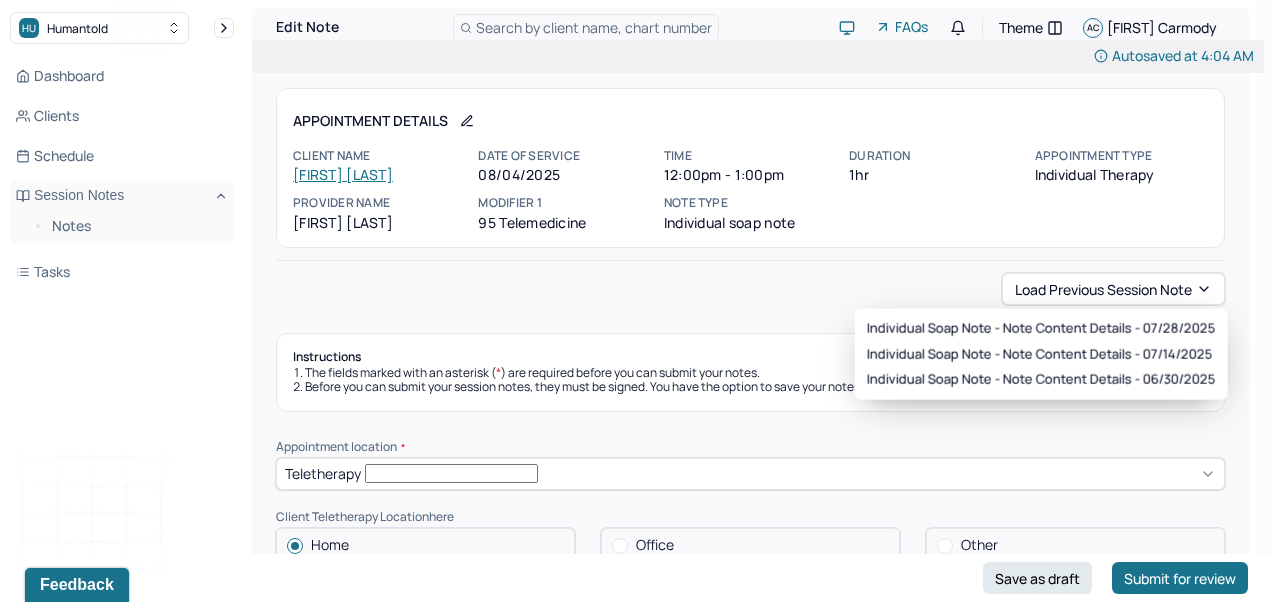 click on "Load previous session note" at bounding box center [750, 289] 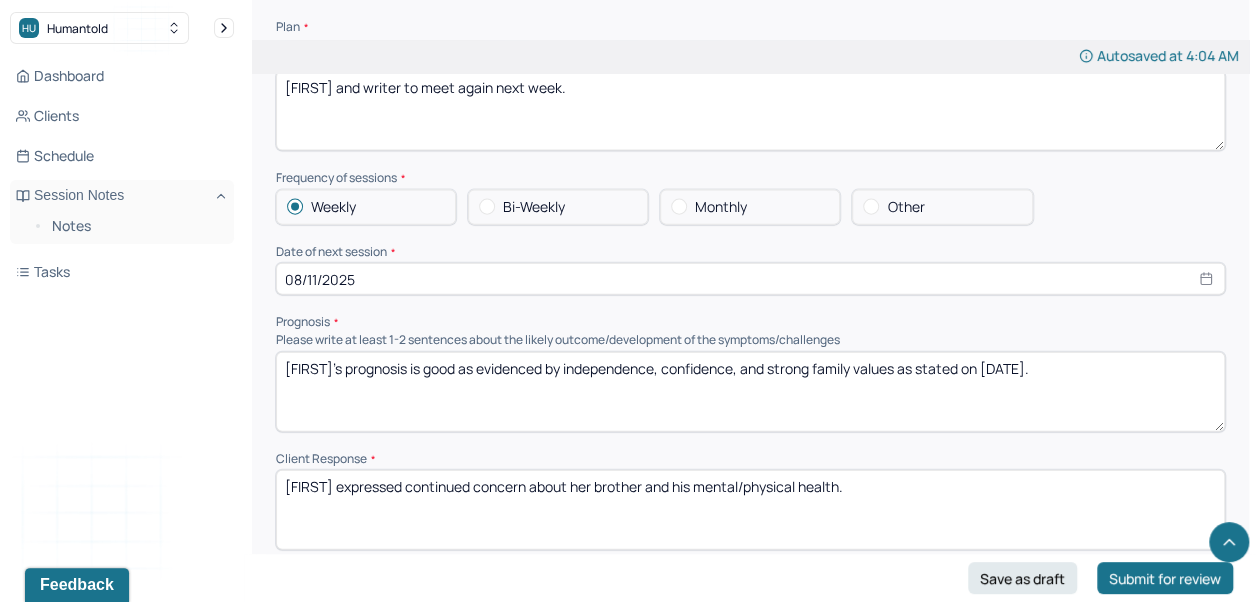 scroll, scrollTop: 2148, scrollLeft: 0, axis: vertical 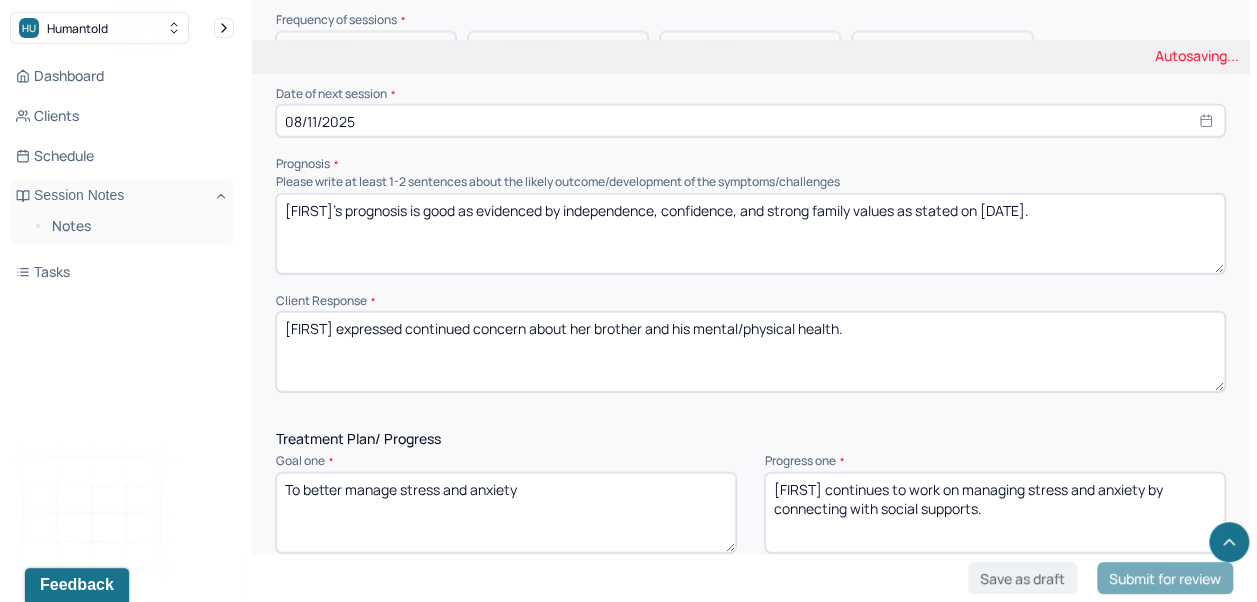 type on "[FIRST]'s prognosis is good as evidenced by independence, confidence, and strong family values as stated on [DATE]." 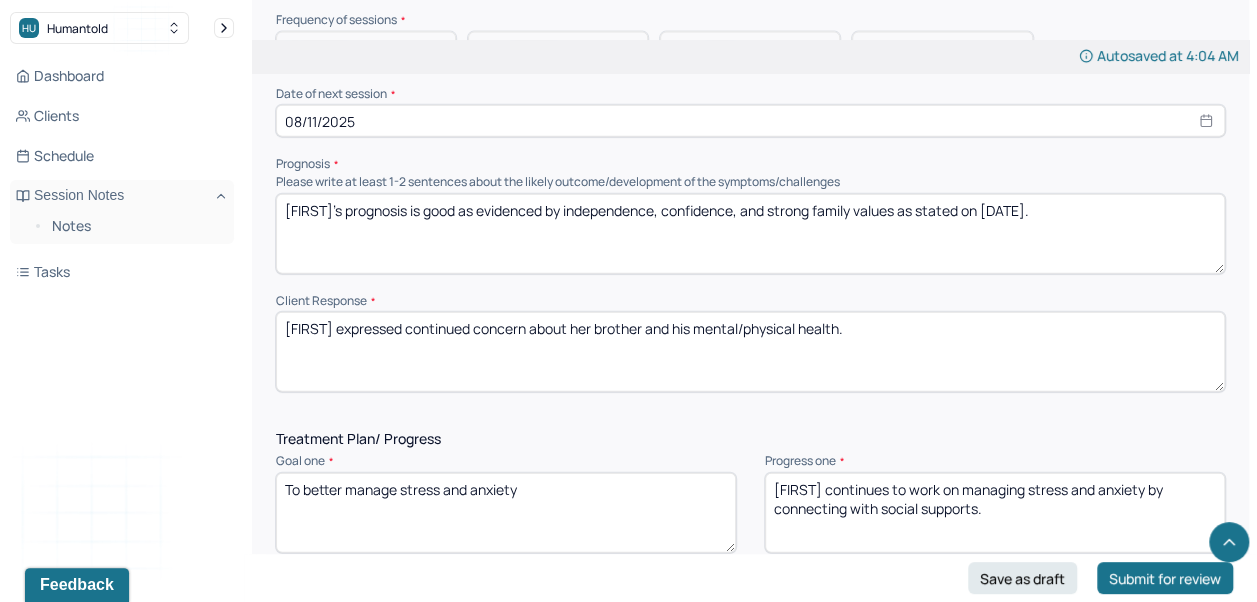 click on "[FIRST] expressed continued concern about her brother and his mental/physical health." at bounding box center (750, 352) 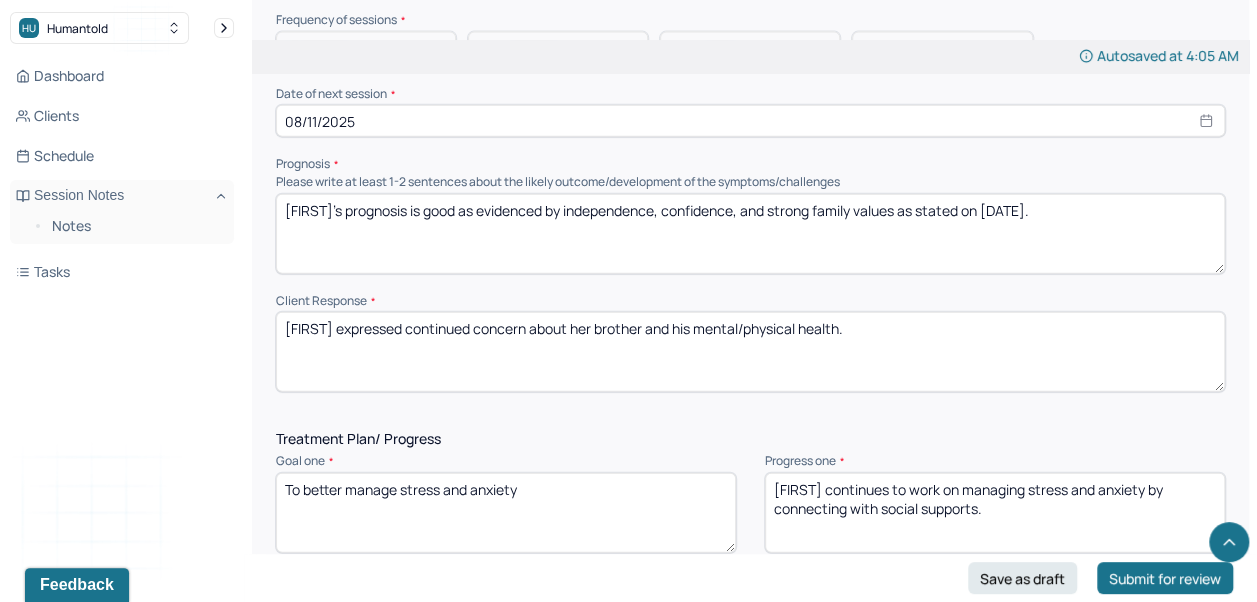 click on "[FIRST] expressed continued concern about her brother and his mental/physical health." at bounding box center (750, 352) 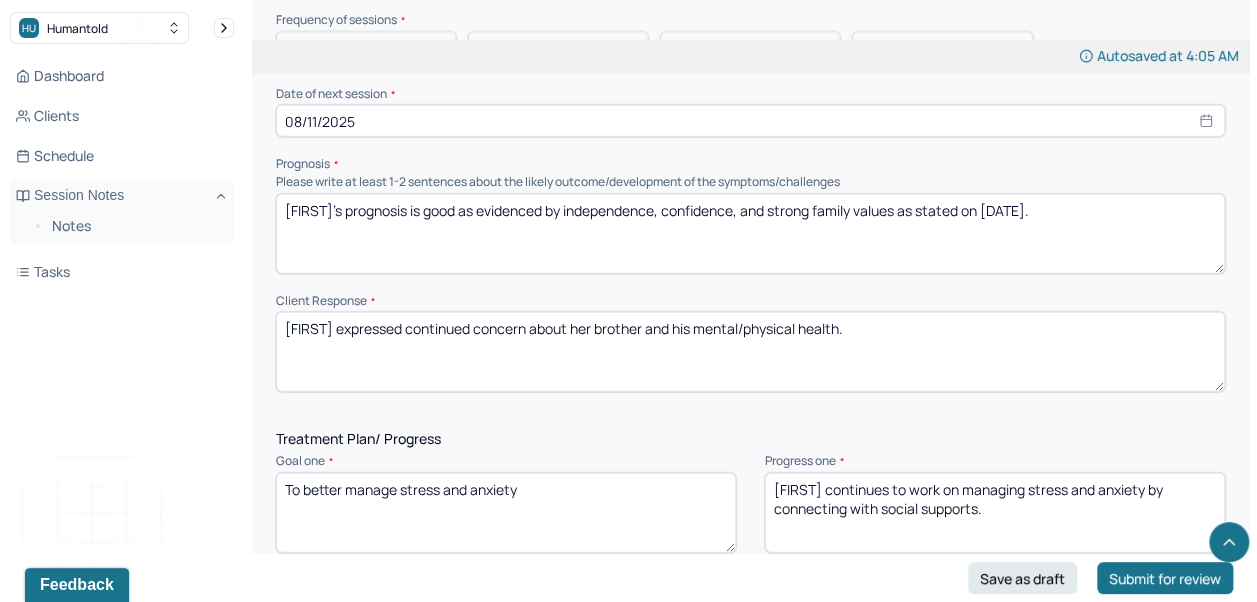click on "[FIRST] expressed continued concern about her brother and his mental/physical health." at bounding box center (750, 352) 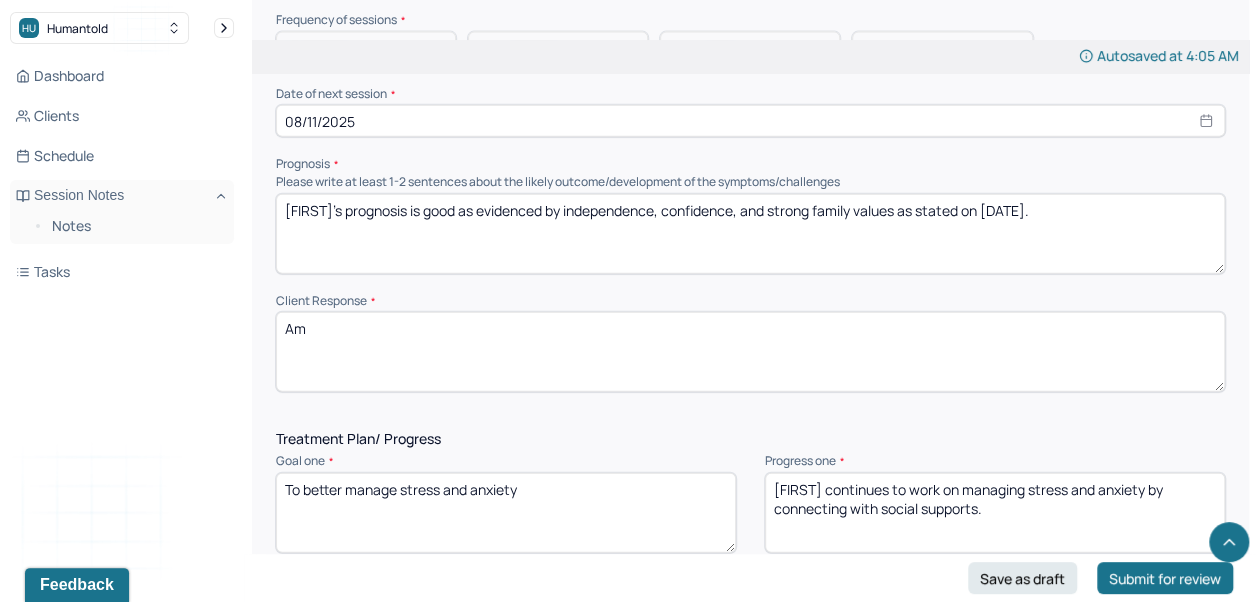 type on "A" 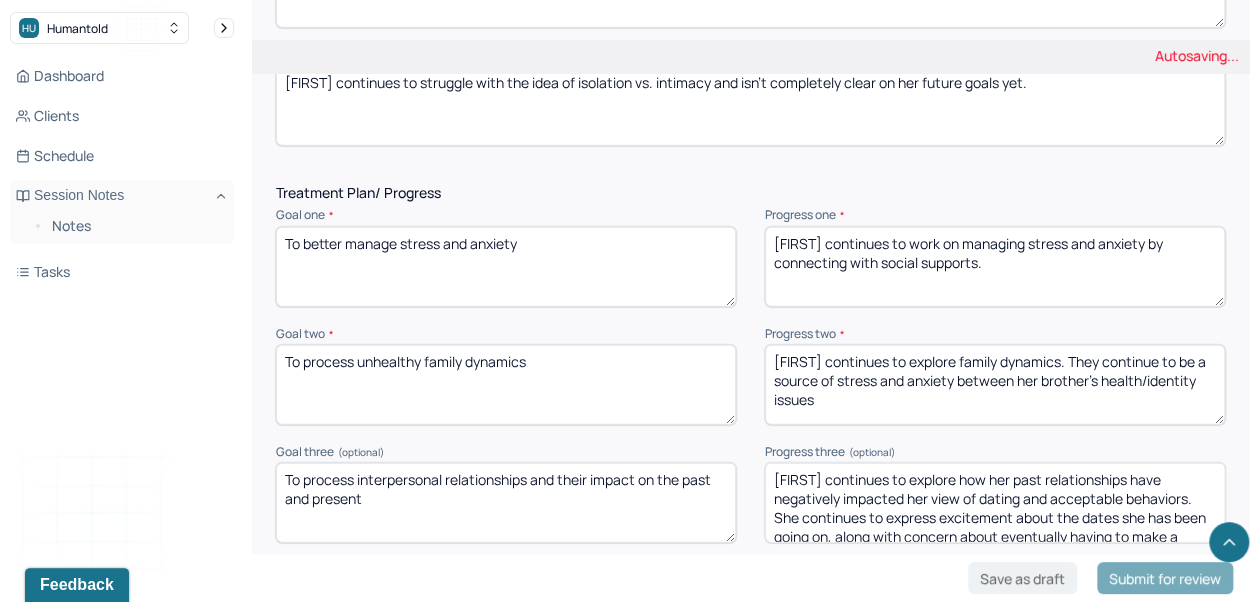 scroll, scrollTop: 2564, scrollLeft: 0, axis: vertical 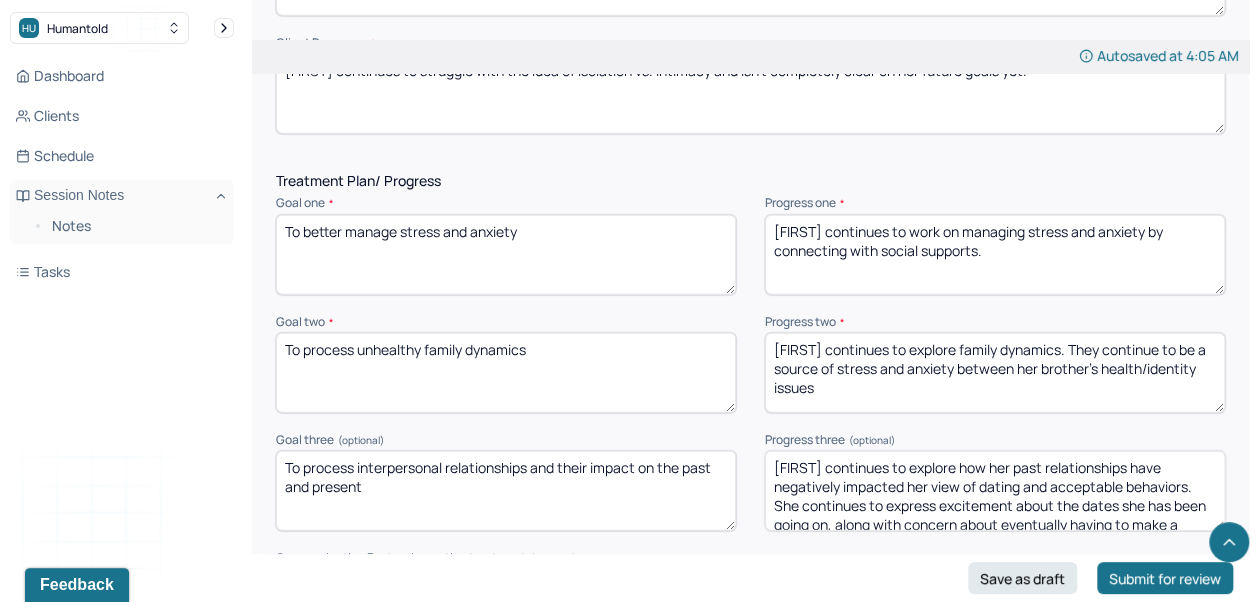 type on "[FIRST] continues to struggle with the idea of isolation vs. intimacy and isn't completely clear on her future goals yet." 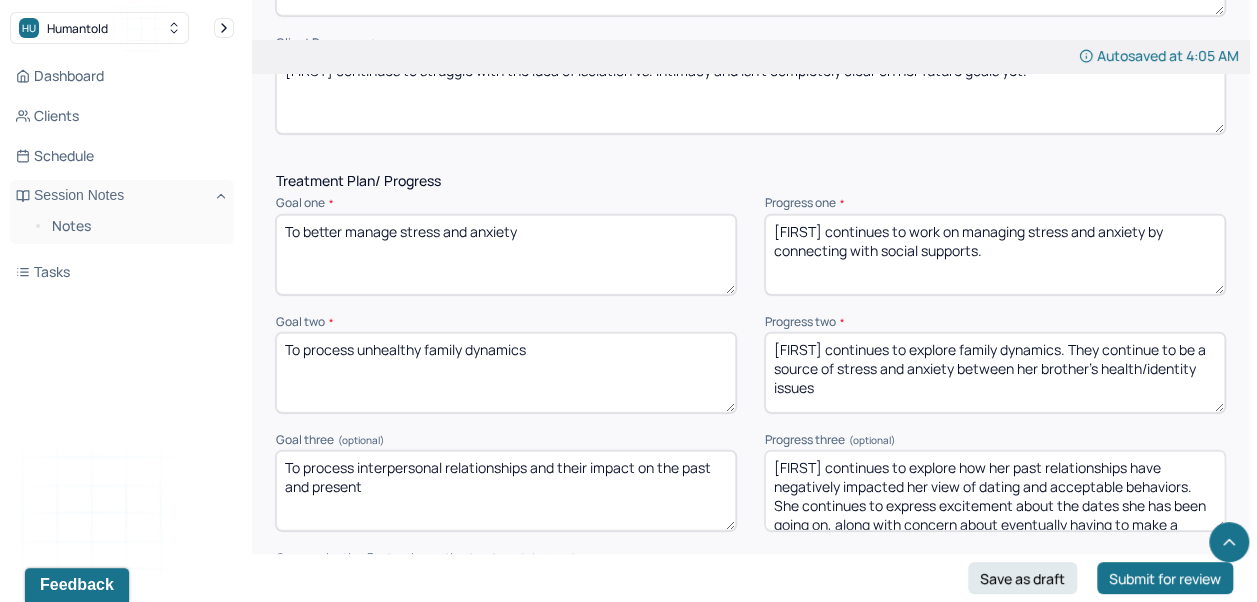 click on "[FIRST] continues to work on managing stress and anxiety by connecting with social supports." at bounding box center [995, 255] 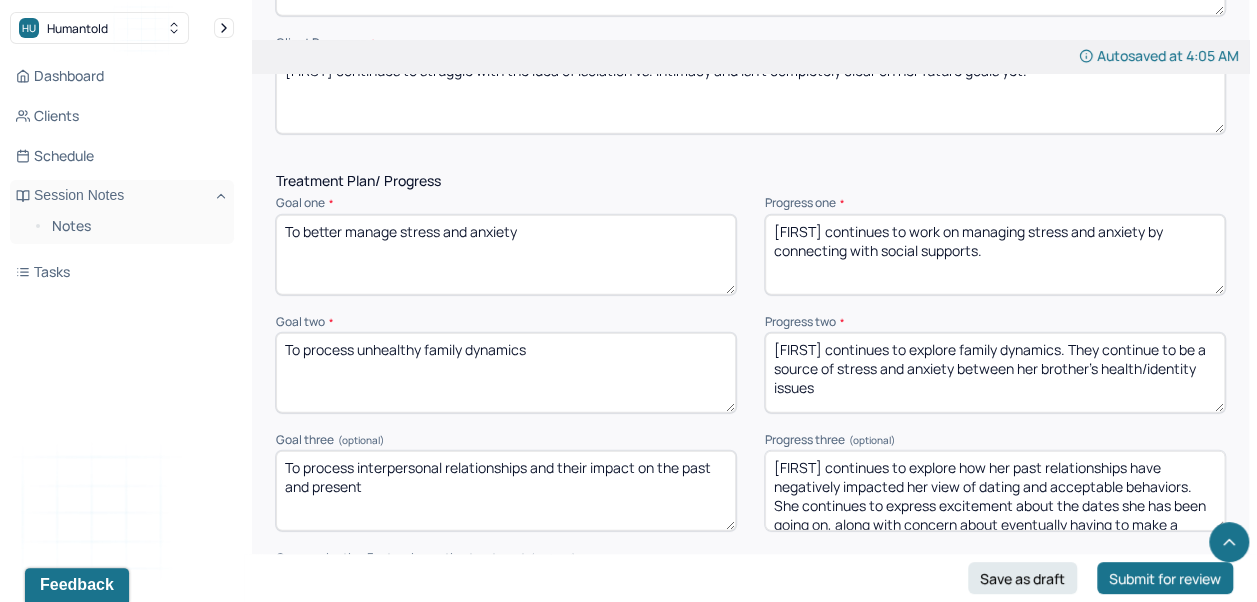 click on "[FIRST] continues to work on managing stress and anxiety by connecting with social supports." at bounding box center [995, 255] 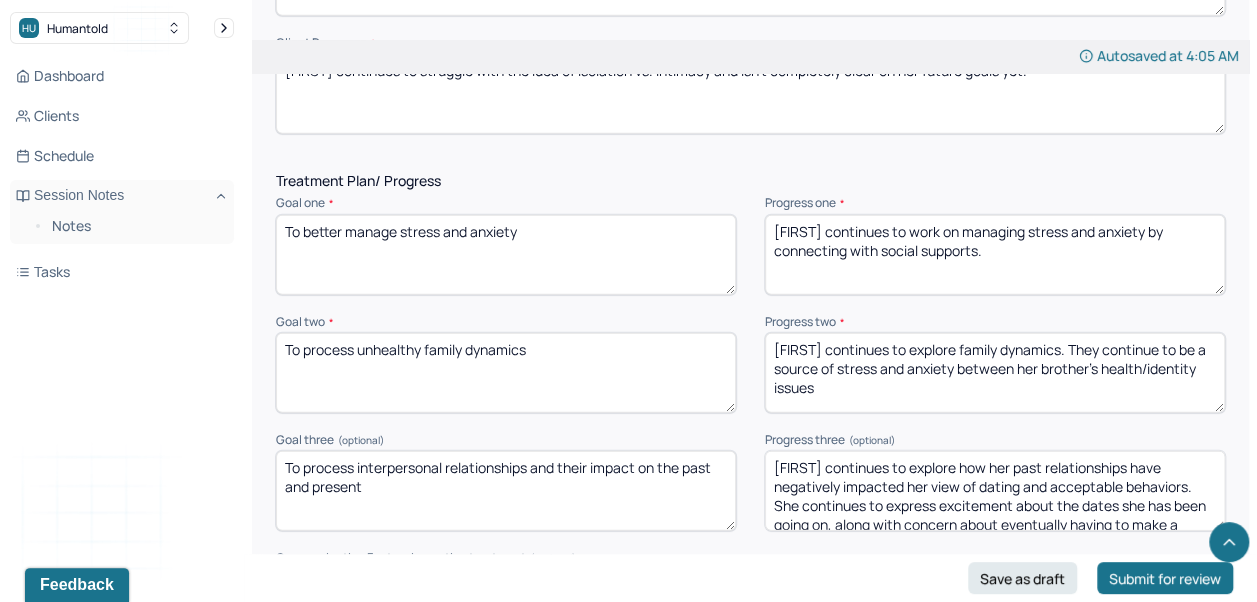 click on "[FIRST] continues to work on managing stress and anxiety by connecting with social supports." at bounding box center [995, 255] 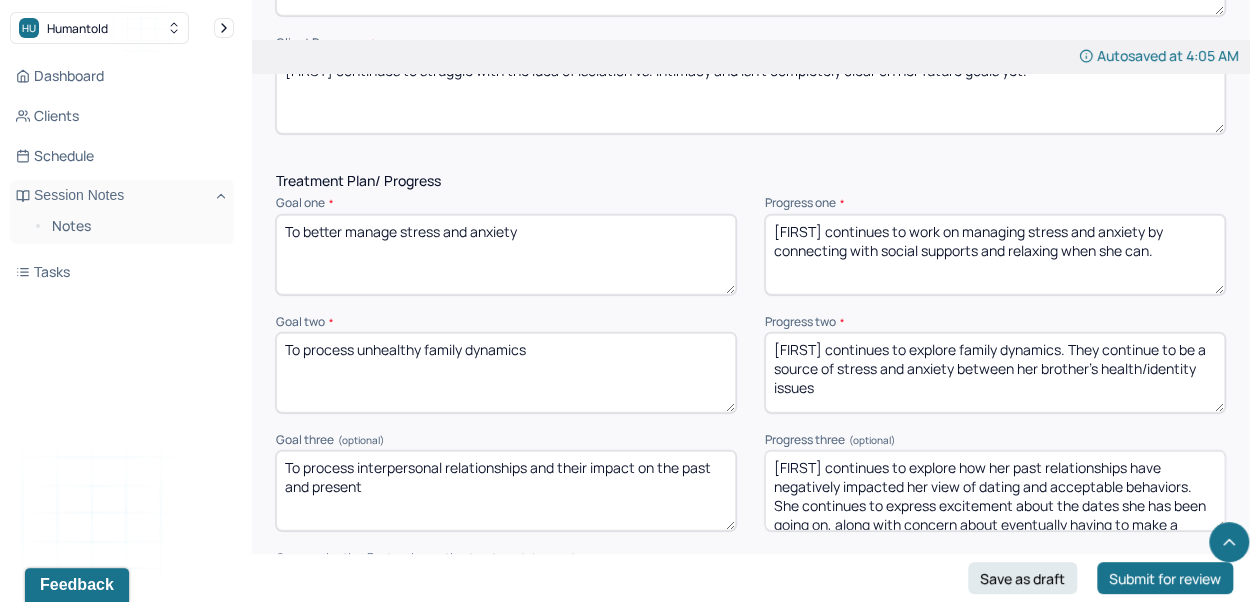 type on "[FIRST] continues to work on managing stress and anxiety by connecting with social supports and relaxing when she can." 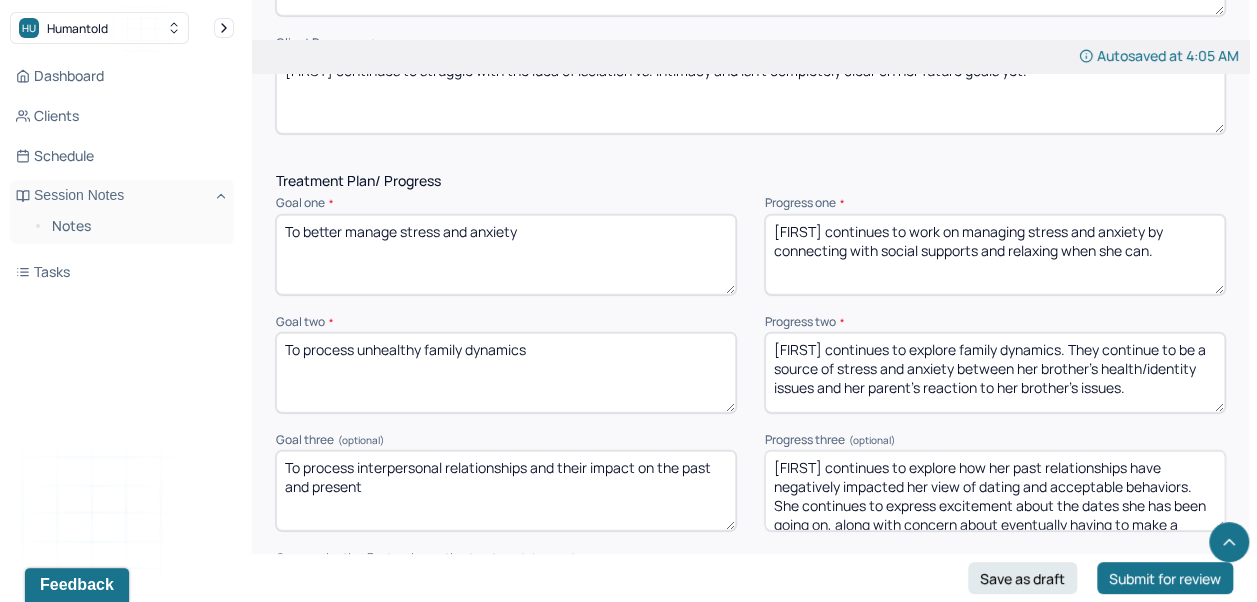 type on "[FIRST] continues to explore family dynamics. They continue to be a source of stress and anxiety between her brother's health/identity issues and her parent's reaction to her brother's issues." 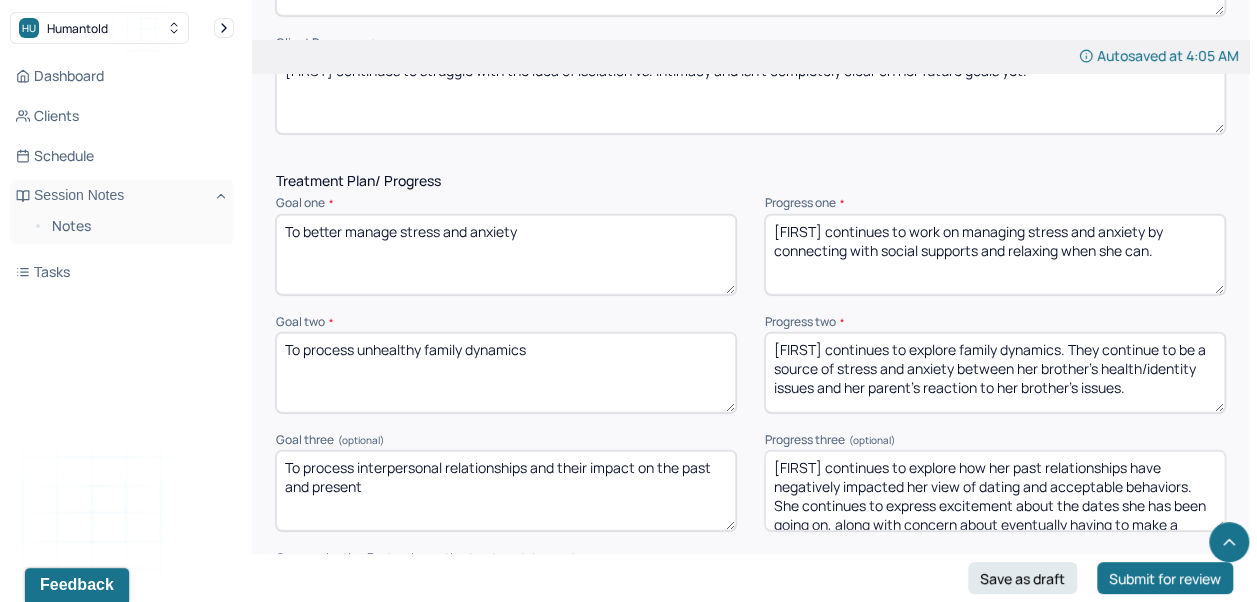 click on "[FIRST] continues to explore how her past relationships have negatively impacted her view of dating and acceptable behaviors. She continues to express excitement about the dates she has been going on, along with concern about eventually having to make a decision that may be tough." at bounding box center (995, 491) 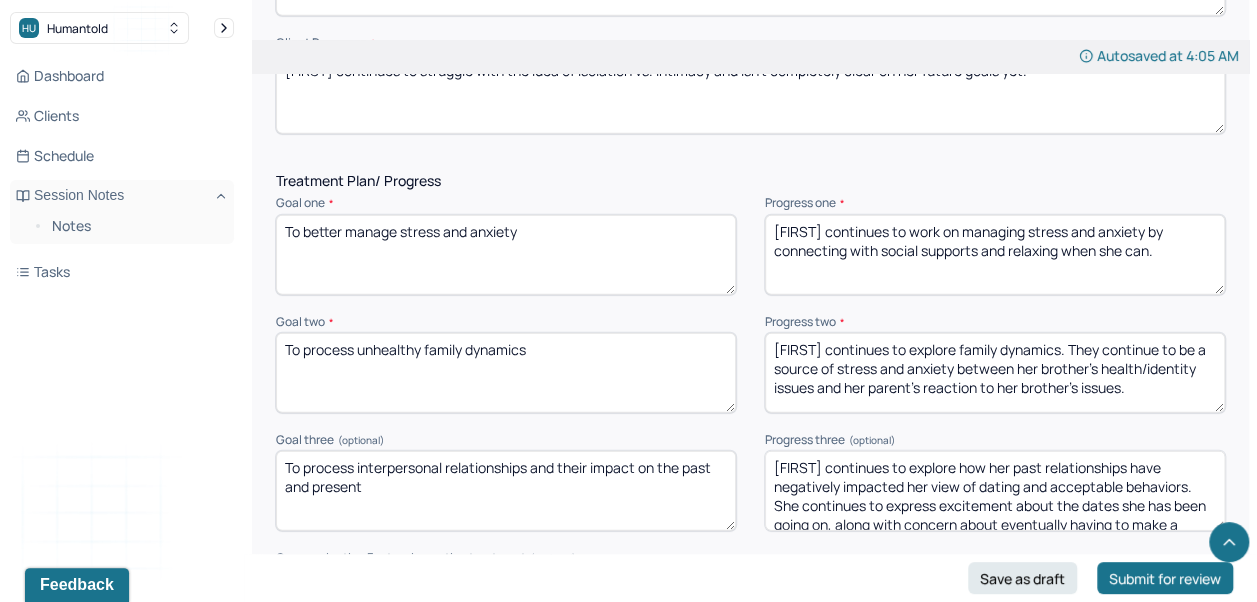 click on "[FIRST] continues to explore how her past relationships have negatively impacted her view of dating and acceptable behaviors. She continues to express excitement about the dates she has been going on, along with concern about eventually having to make a decision that may be tough." at bounding box center (995, 491) 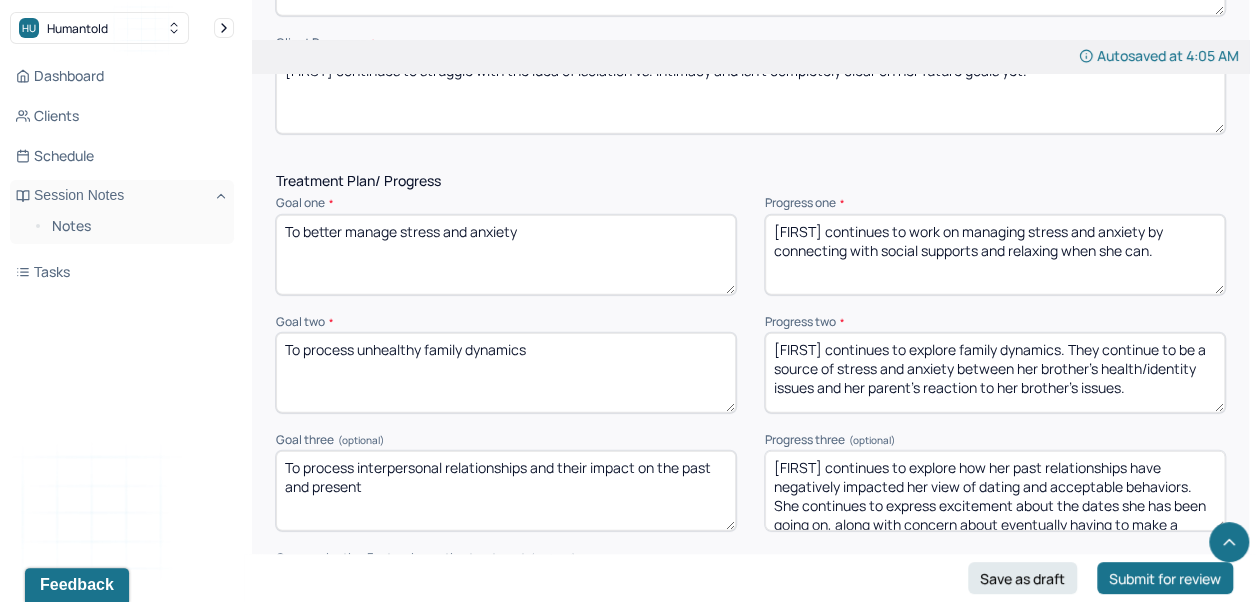 click on "[FIRST] continues to explore how her past relationships have negatively impacted her view of dating and acceptable behaviors. She continues to express excitement about the dates she has been going on, along with concern about eventually having to make a decision that may be tough." at bounding box center [995, 491] 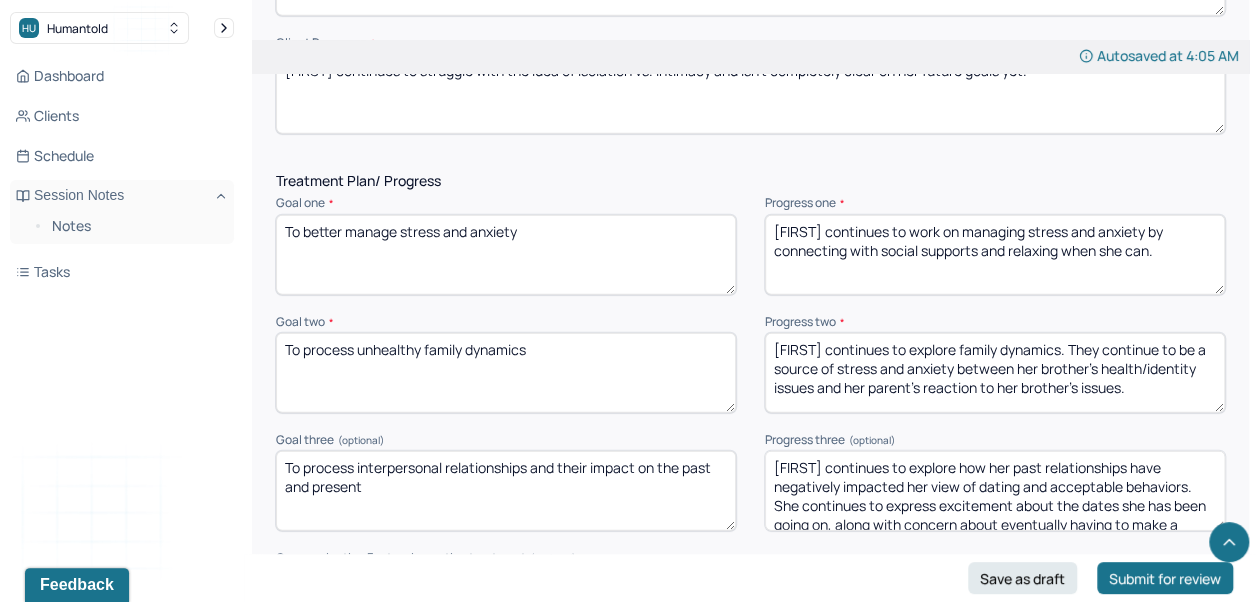click on "[FIRST] continues to explore how her past relationships have negatively impacted her view of dating and acceptable behaviors. She continues to express excitement about the dates she has been going on, along with concern about eventually having to make a decision that may be tough." at bounding box center [995, 491] 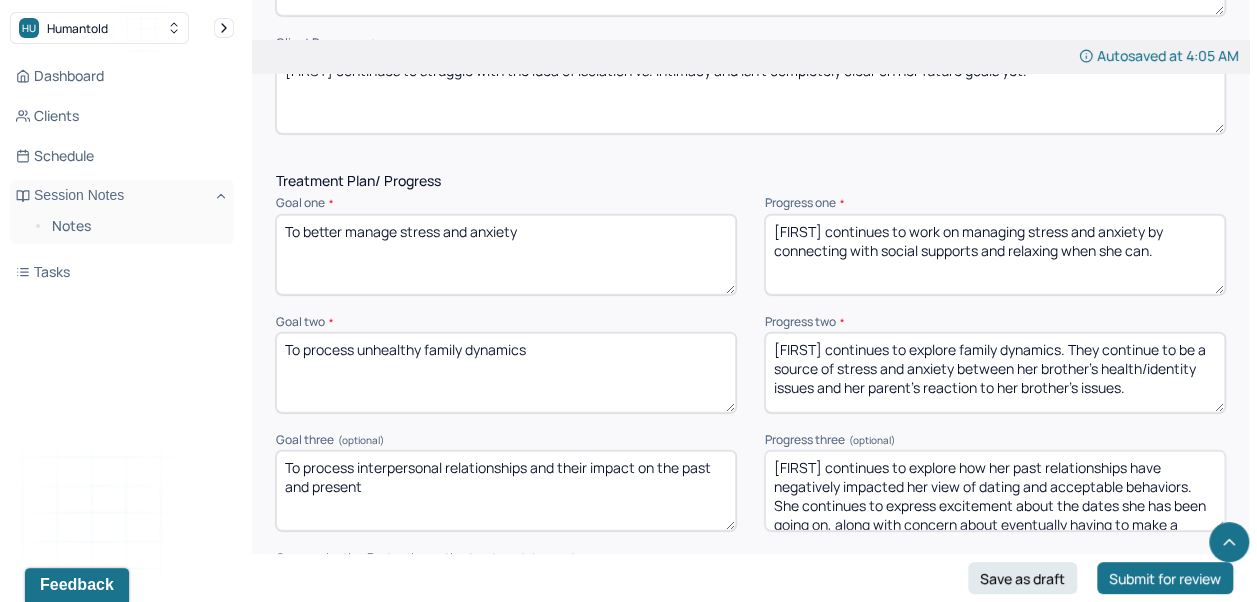 click on "[FIRST] continues to explore how her past relationships have negatively impacted her view of dating and acceptable behaviors. She continues to express excitement about the dates she has been going on, along with concern about eventually having to make a decision that may be tough." at bounding box center [995, 491] 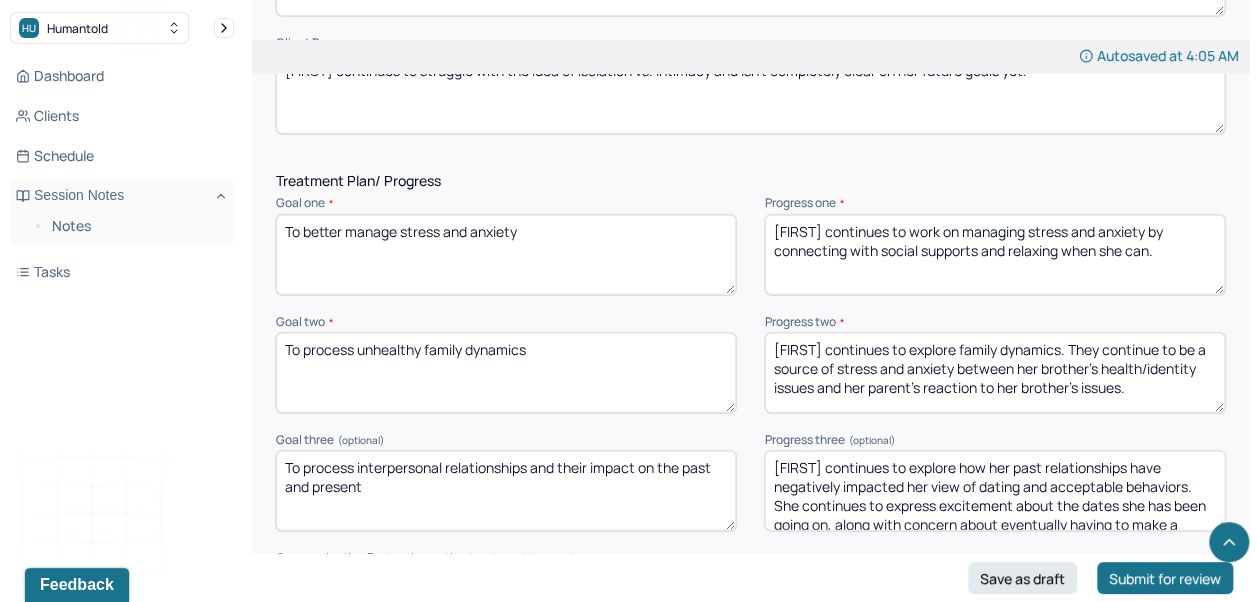 click on "[FIRST] continues to explore how her past relationships have negatively impacted her view of dating and acceptable behaviors. She continues to express excitement about the dates she has been going on, along with concern about eventually having to make a decision that may be tough." at bounding box center (995, 491) 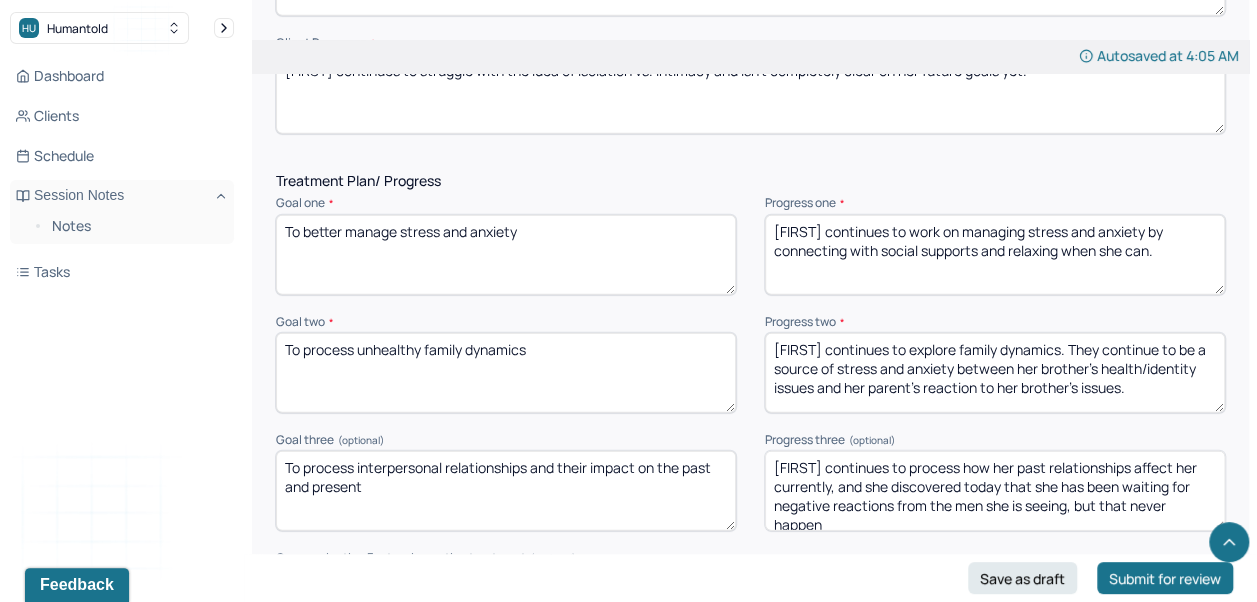 scroll, scrollTop: 2, scrollLeft: 0, axis: vertical 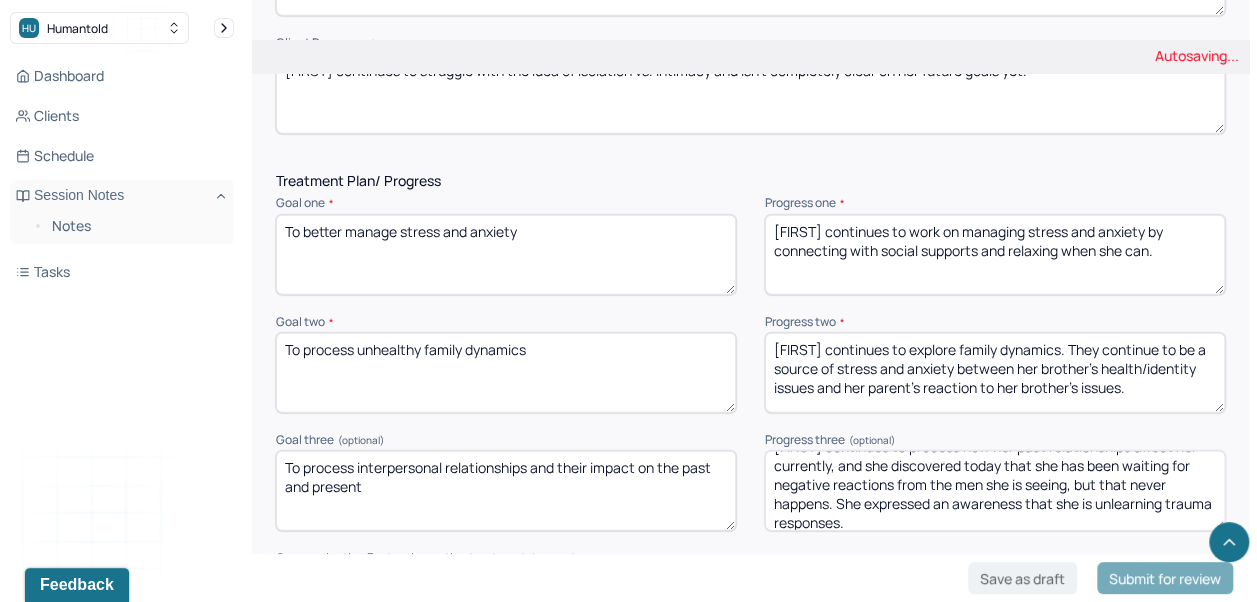 click on "[FIRST] continues to process how her past relationships affect her currently, and she discovered today that she has been waiting for negative reactions from the men she is seeing, but that never happens. She expressed an awreness that she is unlearning trauma responses." at bounding box center (995, 491) 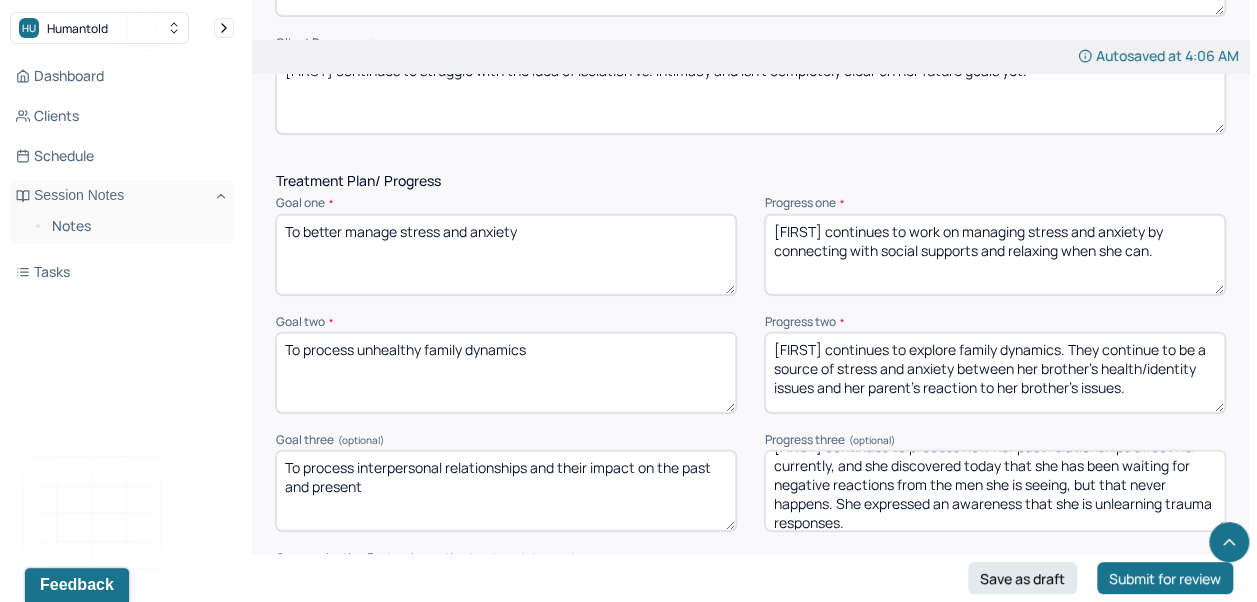 scroll, scrollTop: 26, scrollLeft: 0, axis: vertical 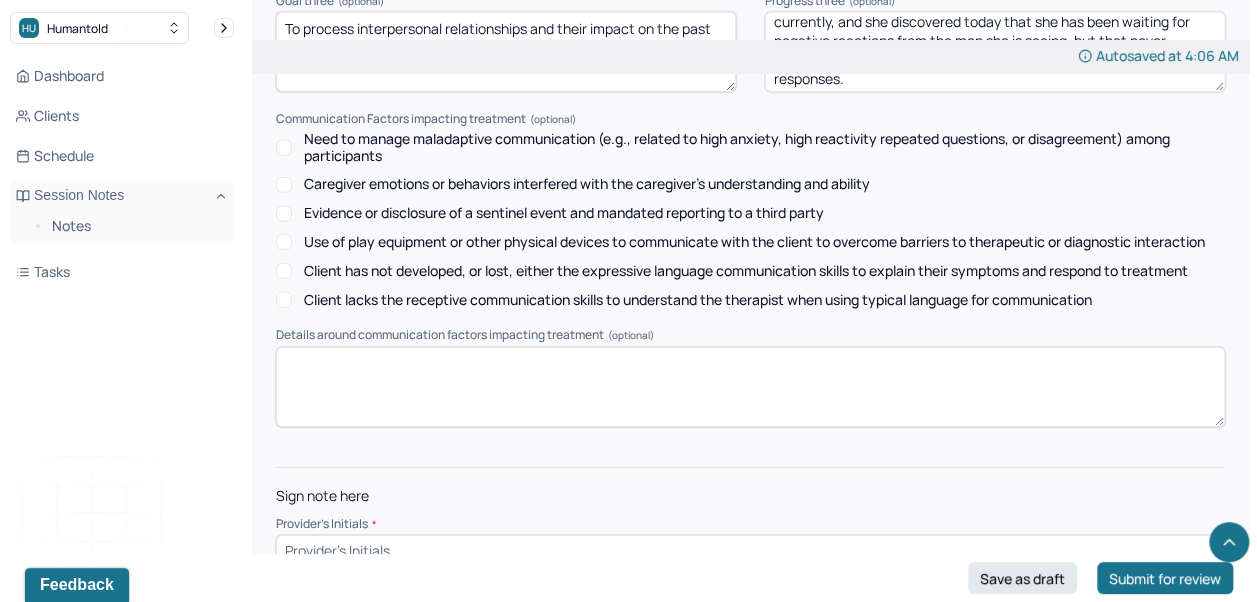 type on "[FIRST] continues to process how her past relationships affect her currently, and she discovered today that she has been waiting for negative reactions from the men she is seeing, but that never happens. She expressed an awareness that she is unlearning trauma responses." 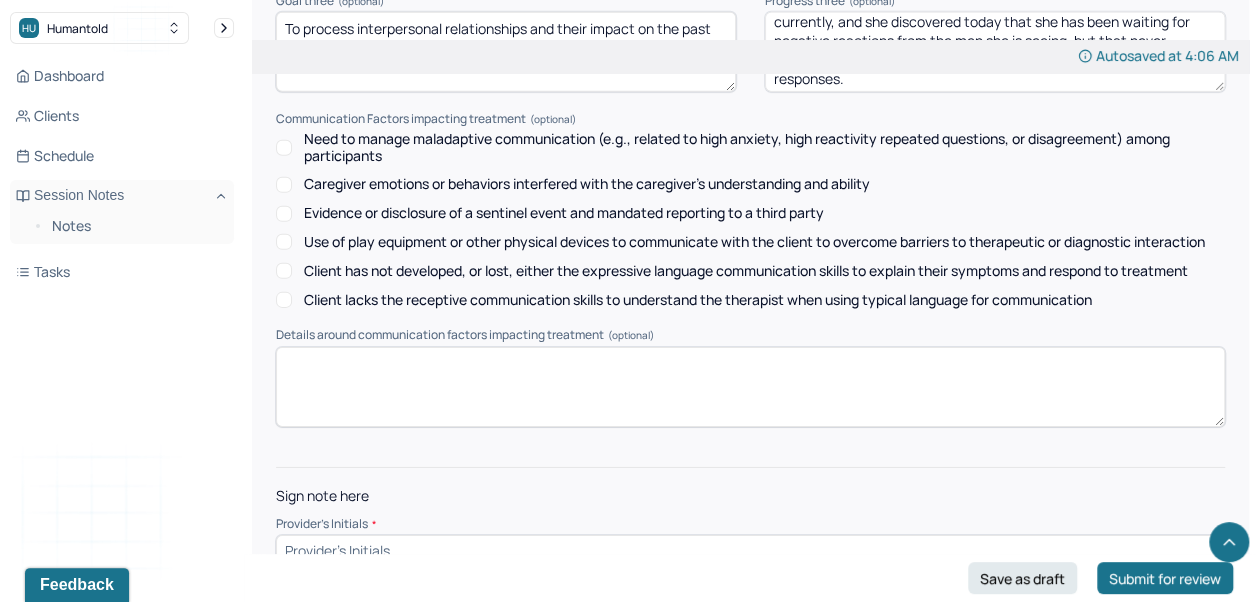 click at bounding box center (750, 551) 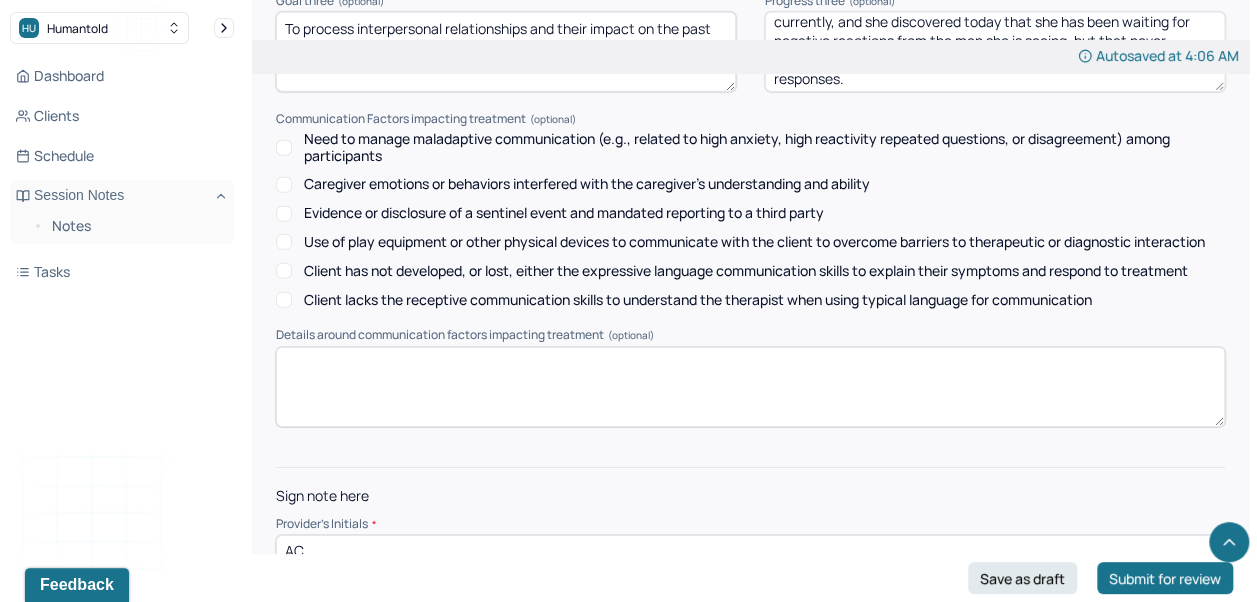 type on "AC" 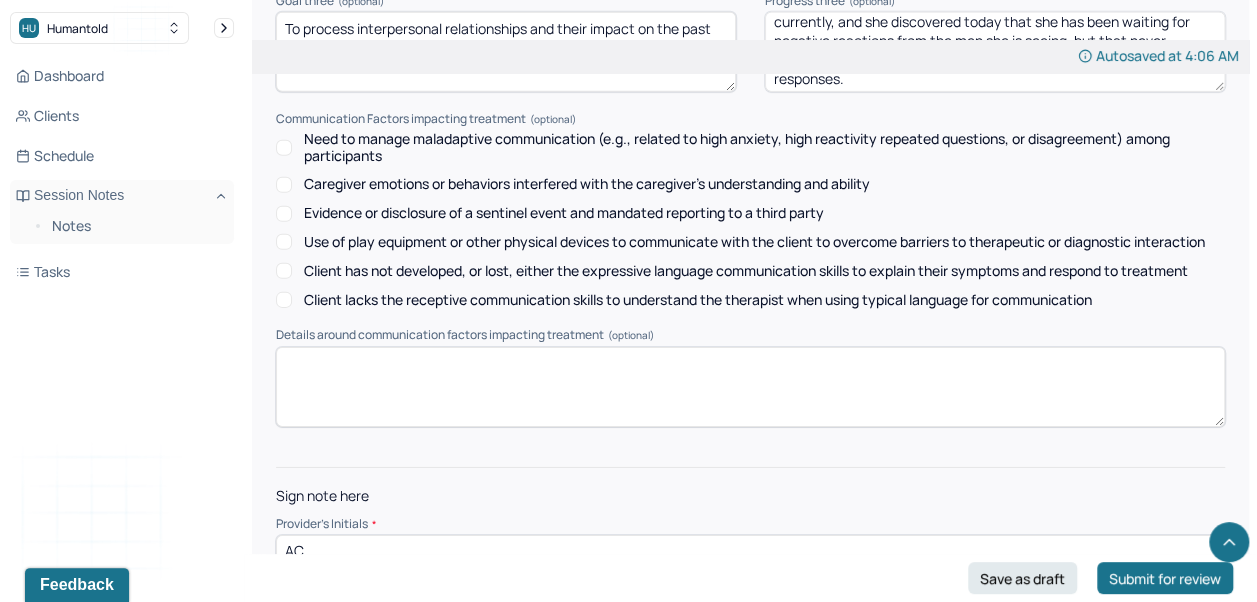 click on "Submit for review" at bounding box center (1165, 578) 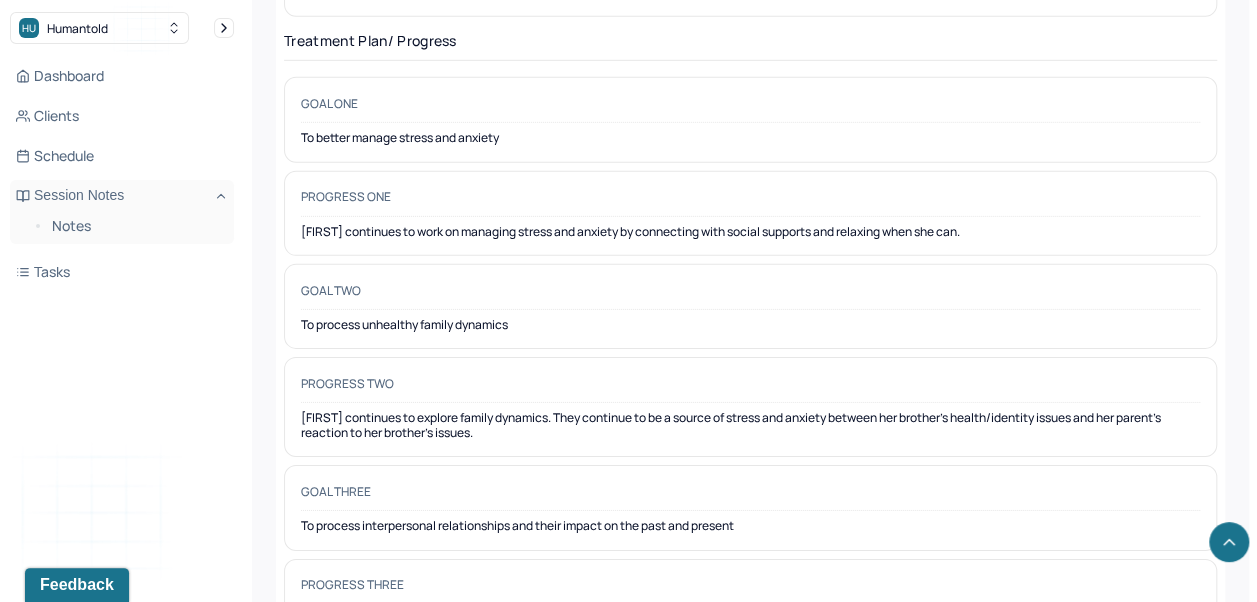 click on "Dashboard" at bounding box center (122, 76) 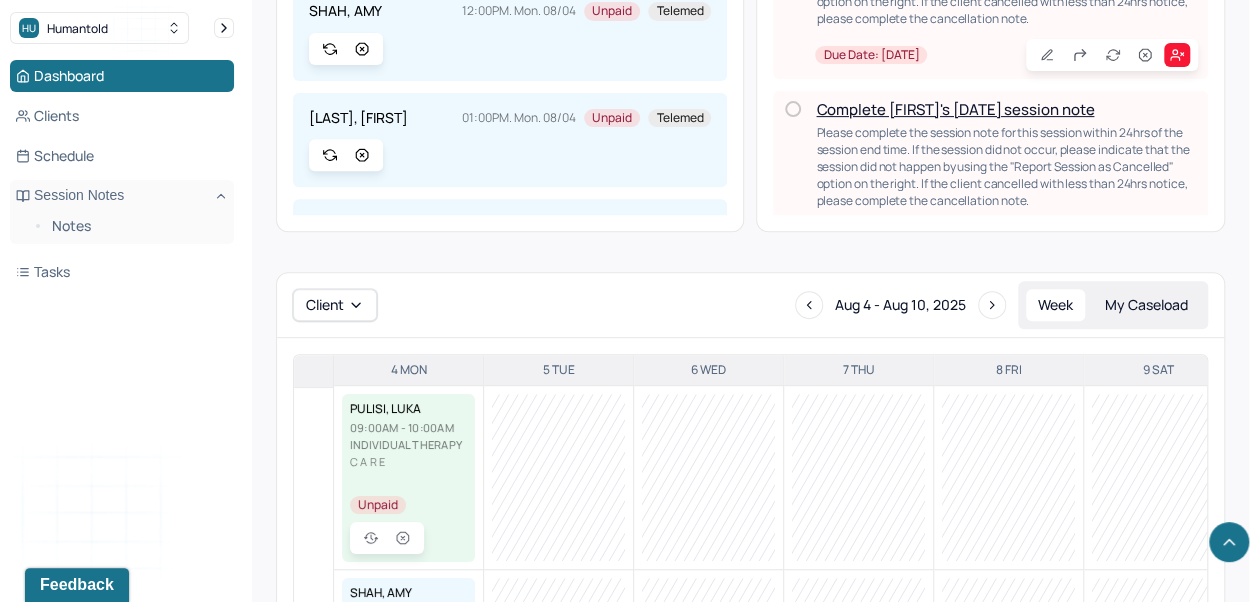 scroll, scrollTop: 1291, scrollLeft: 0, axis: vertical 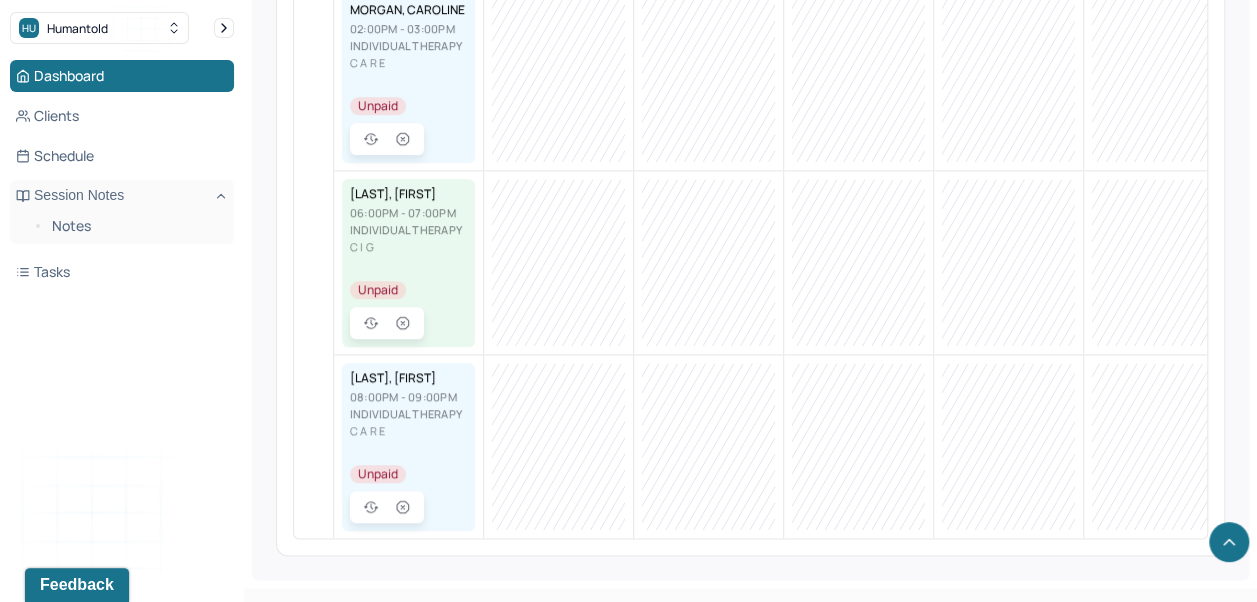 click on "Notes" at bounding box center (135, 226) 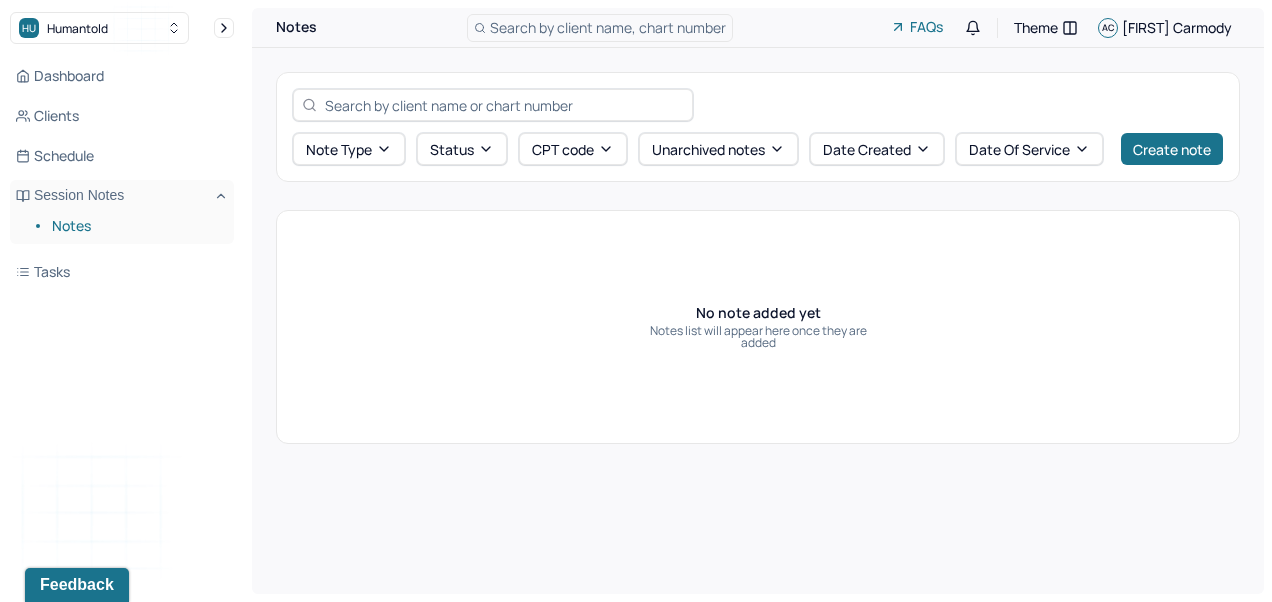 click on "Session Notes" at bounding box center (122, 196) 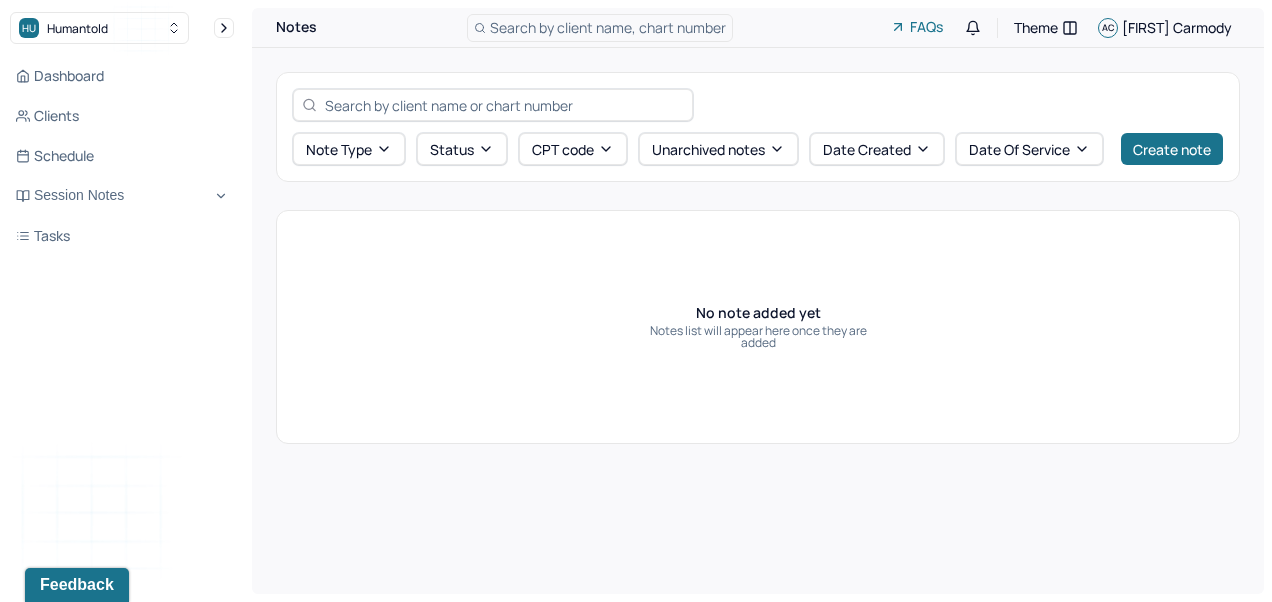 click on "Dashboard" at bounding box center [122, 76] 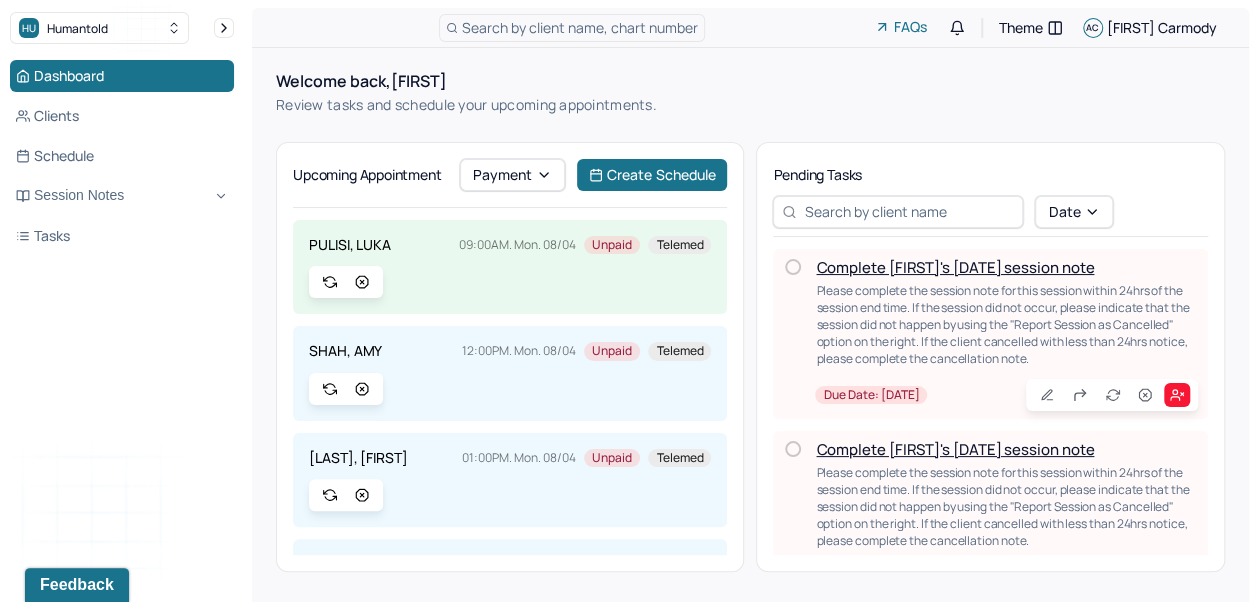 click 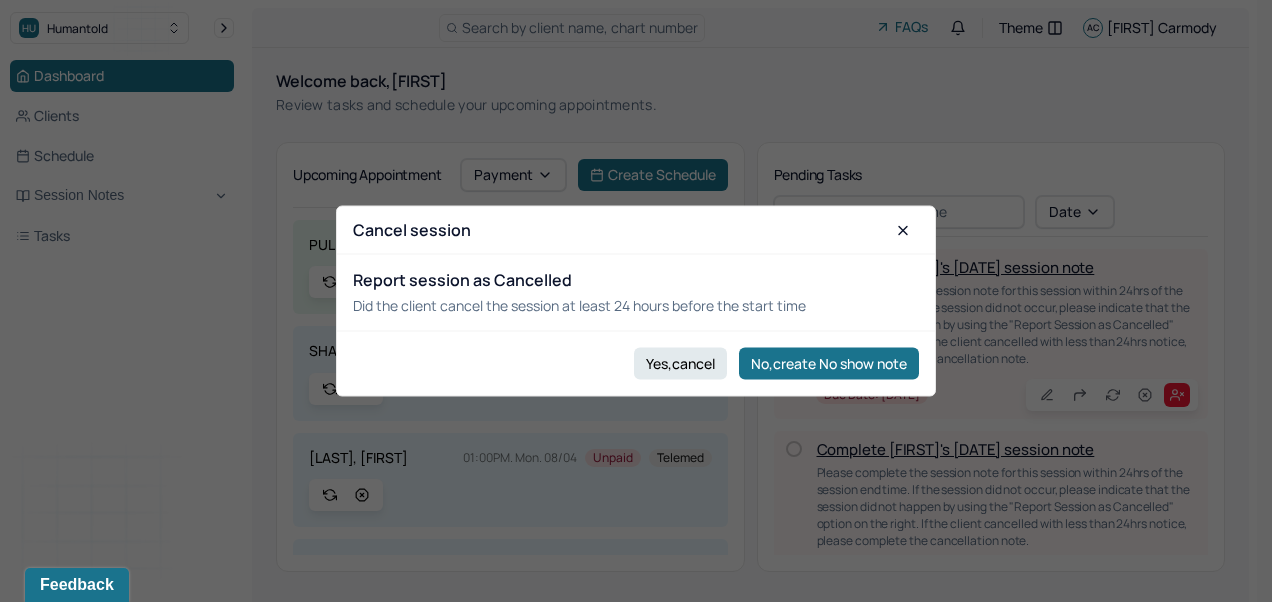 click on "Yes,cancel" at bounding box center [680, 363] 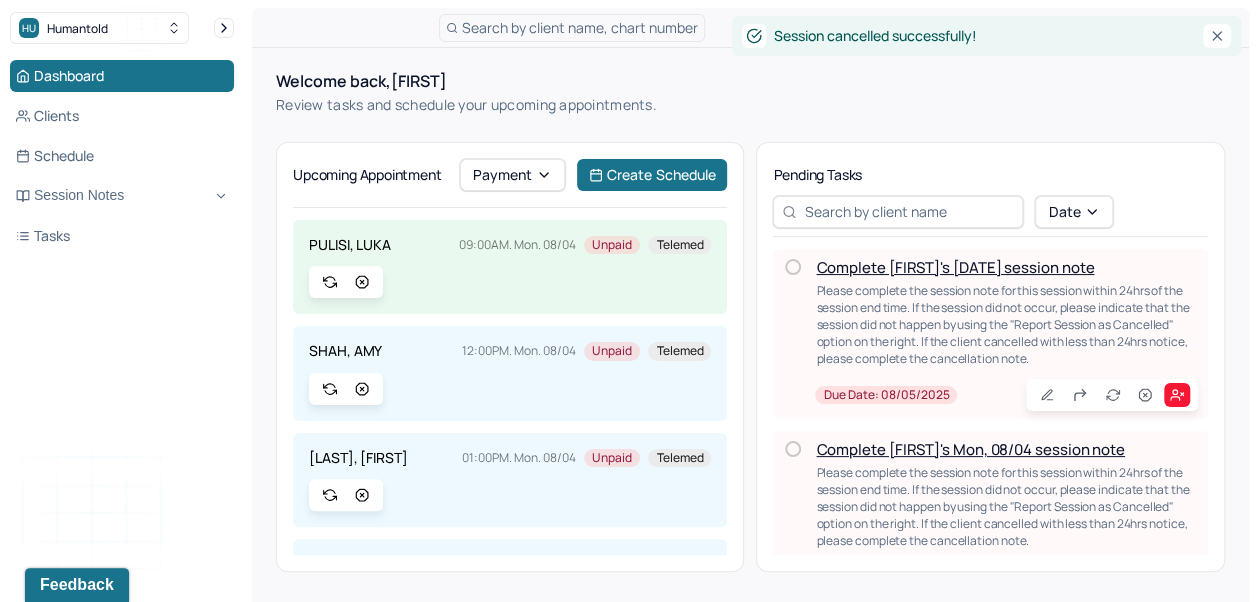 click on "Complete [FIRST]'s [DATE] session note" at bounding box center (955, 267) 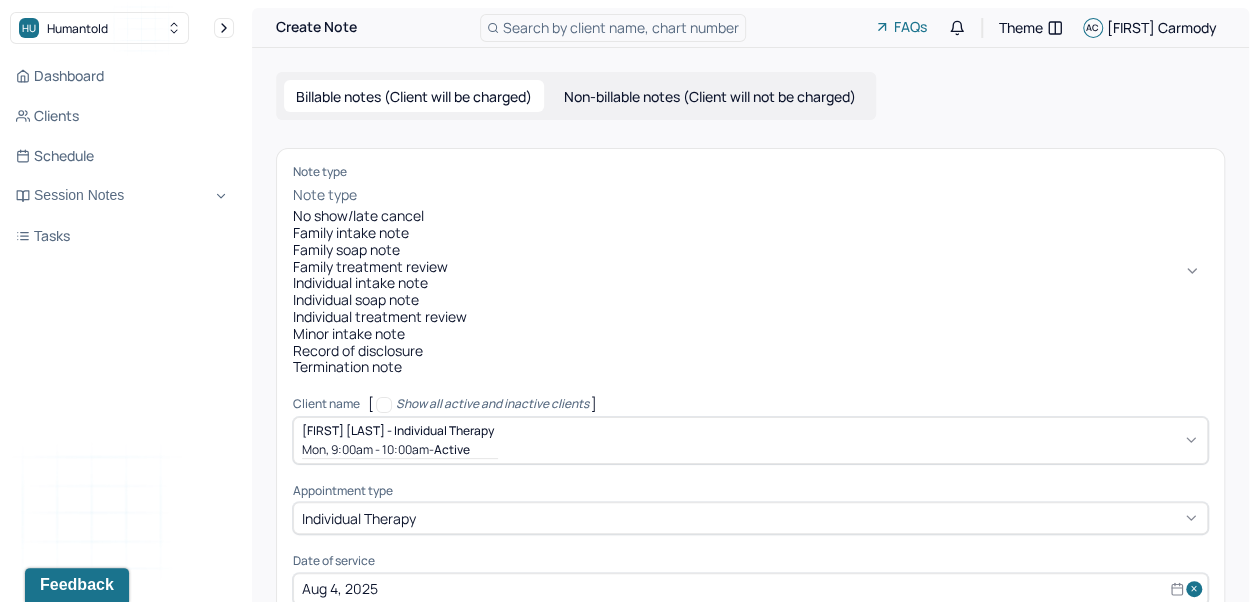 click on "Individual soap note" at bounding box center (750, 300) 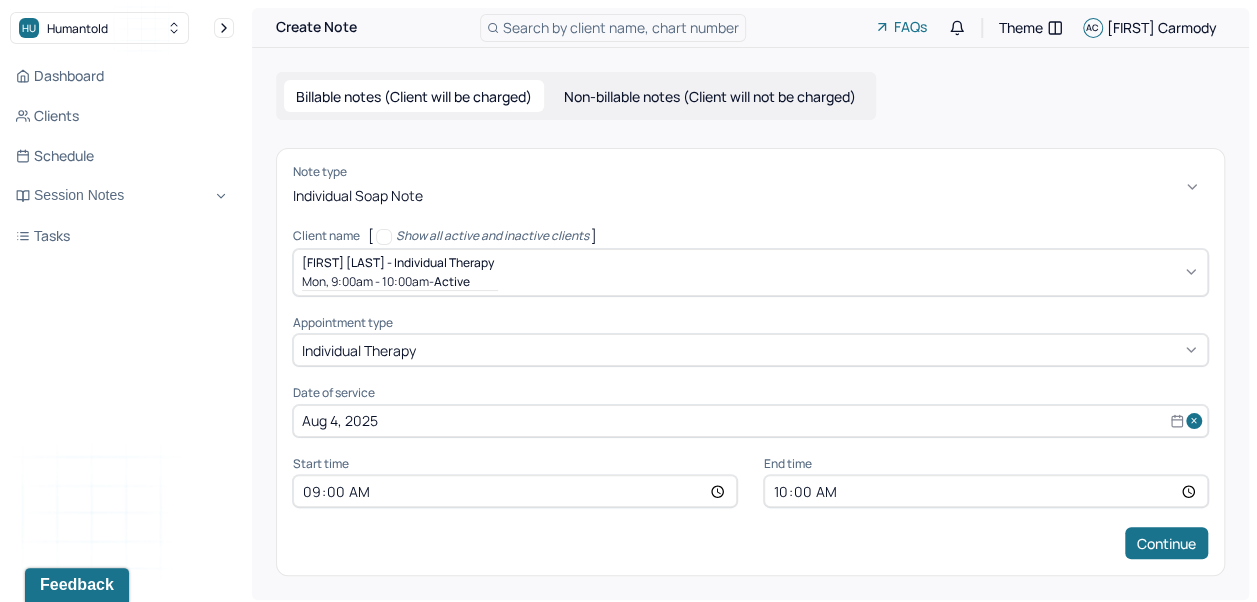 scroll, scrollTop: 10, scrollLeft: 0, axis: vertical 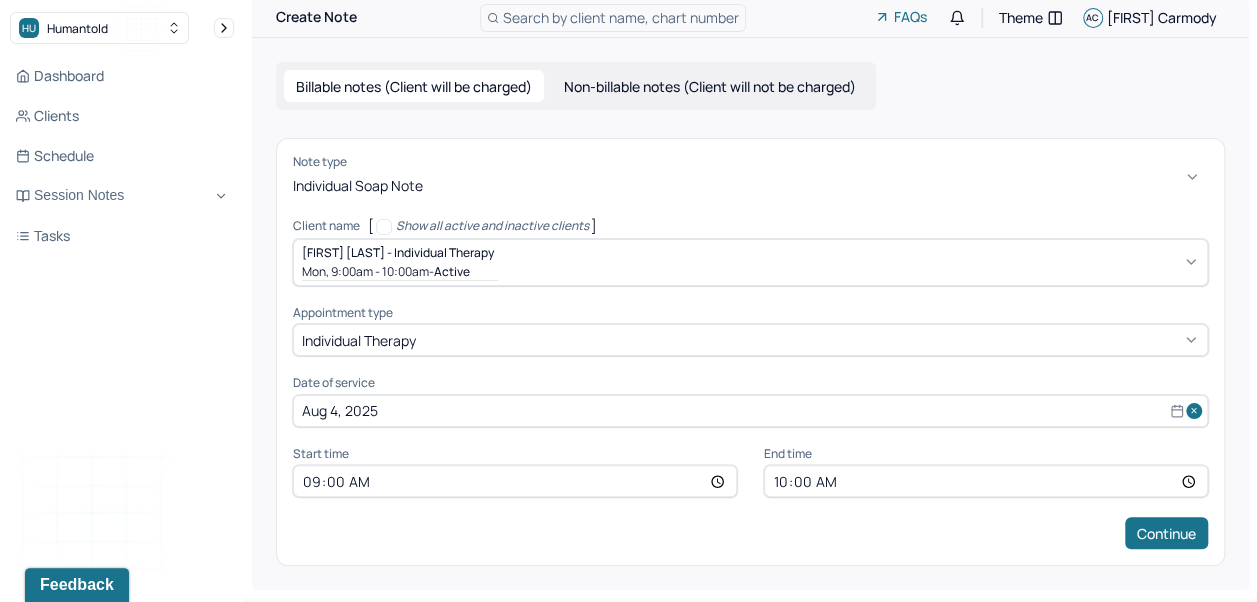 click on "09:00" at bounding box center (515, 481) 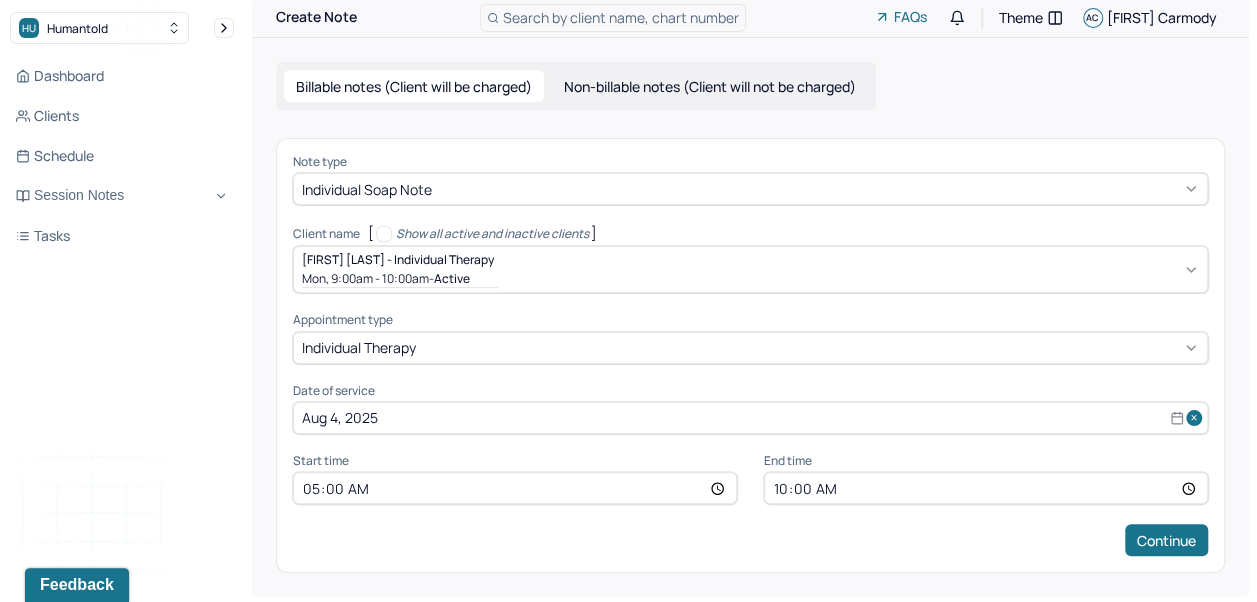 type on "17:00" 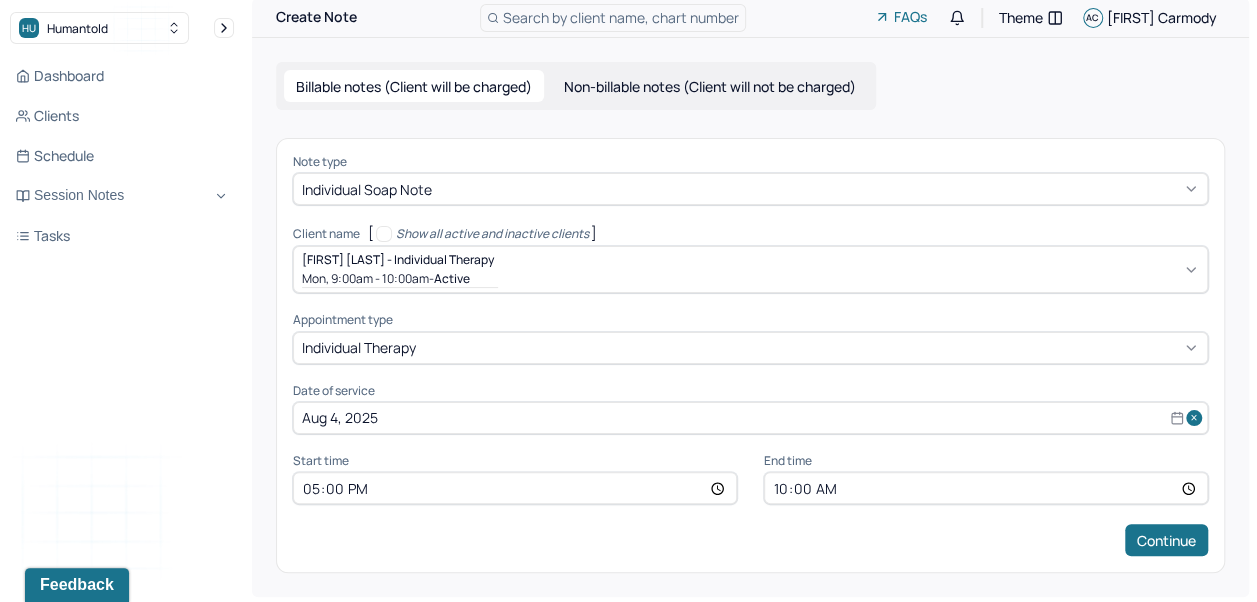 click on "10:00" at bounding box center [986, 488] 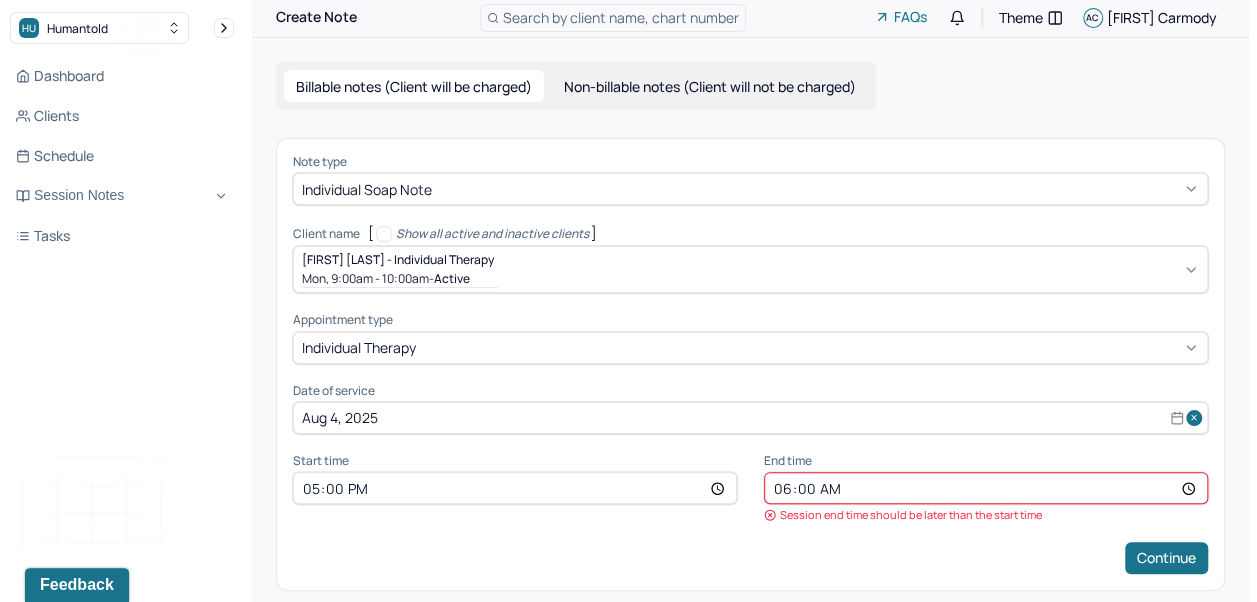 type on "18:00" 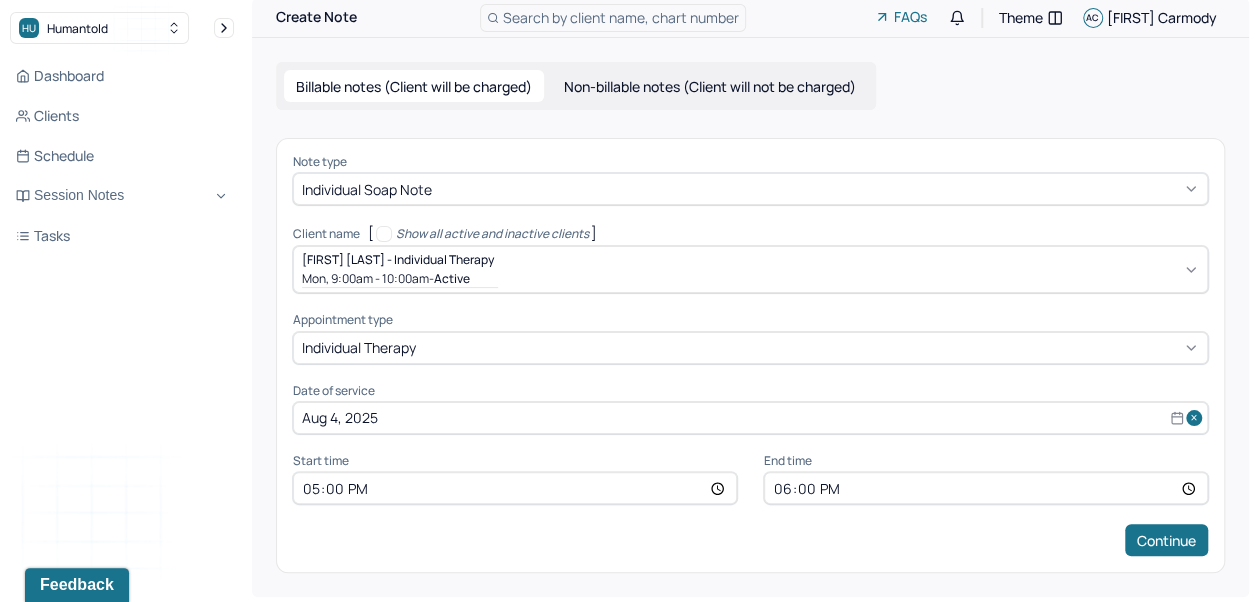 click on "Continue" at bounding box center (1166, 540) 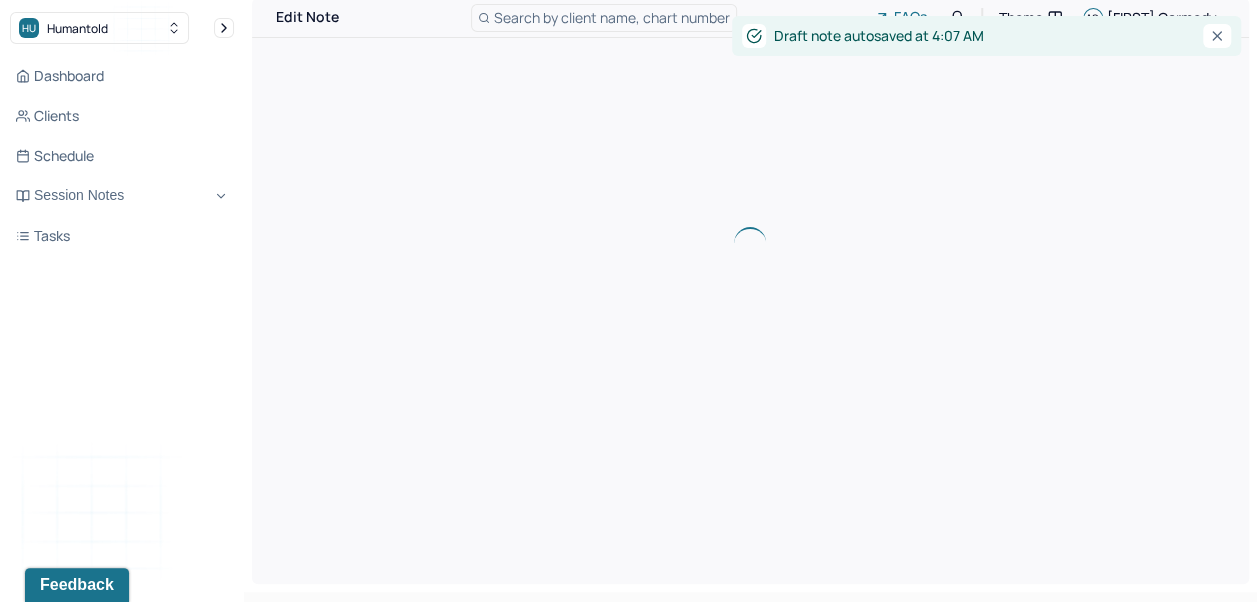 scroll, scrollTop: 0, scrollLeft: 0, axis: both 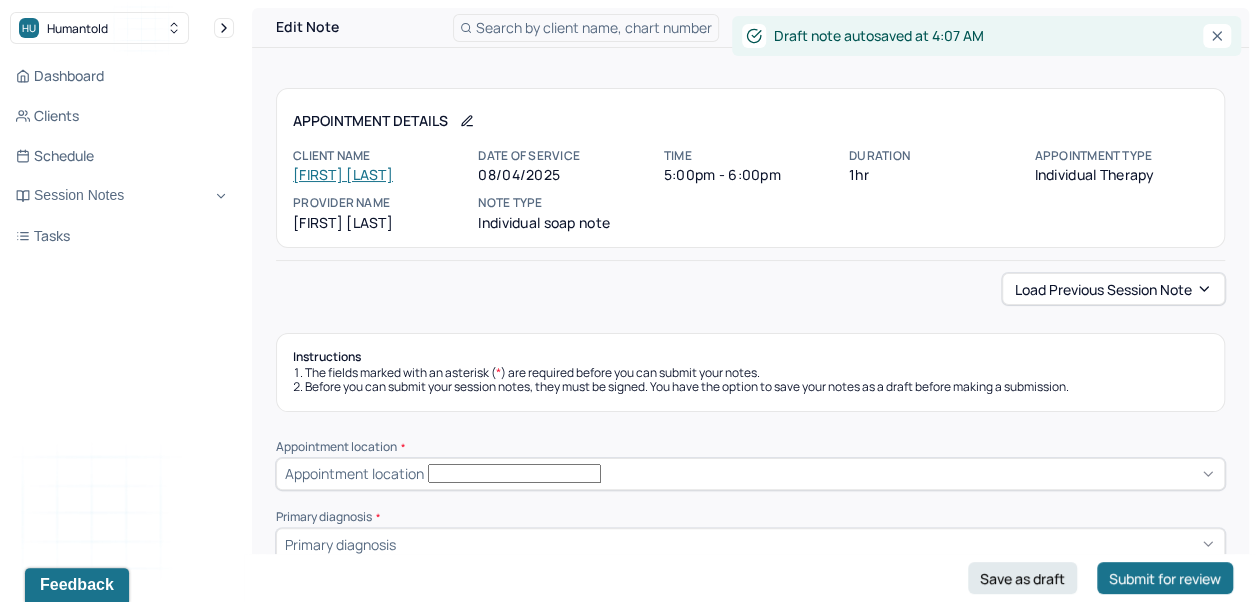 click on "Load previous session note" at bounding box center [1113, 289] 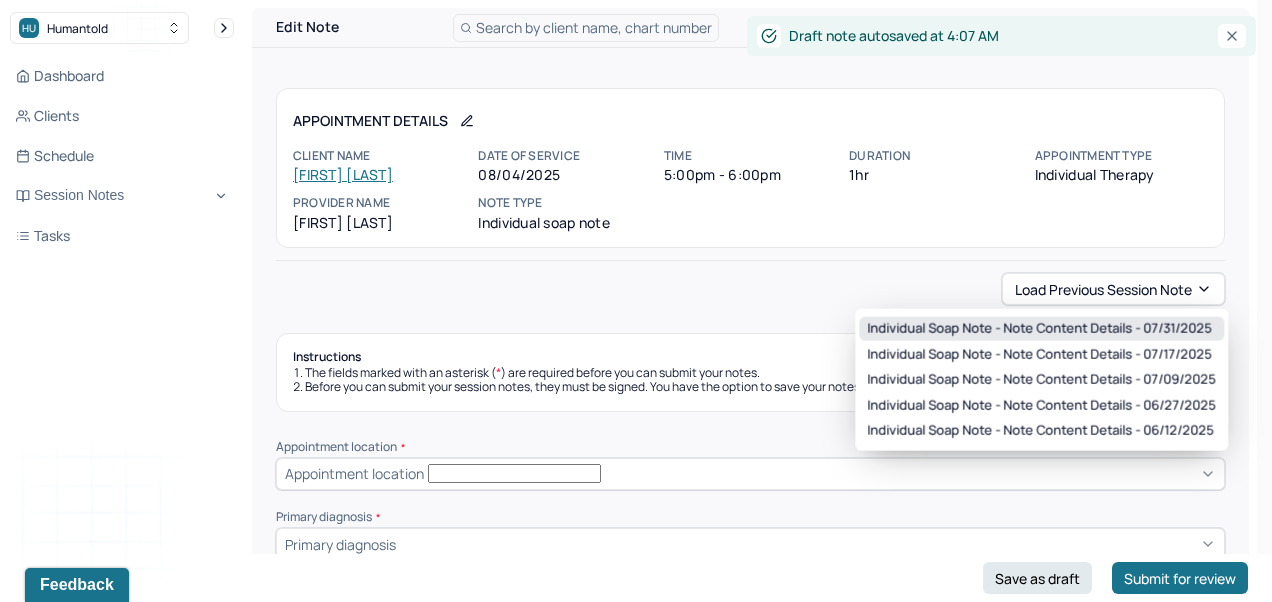 click on "Individual soap note   - Note content Details -   07/31/2025" at bounding box center [1039, 329] 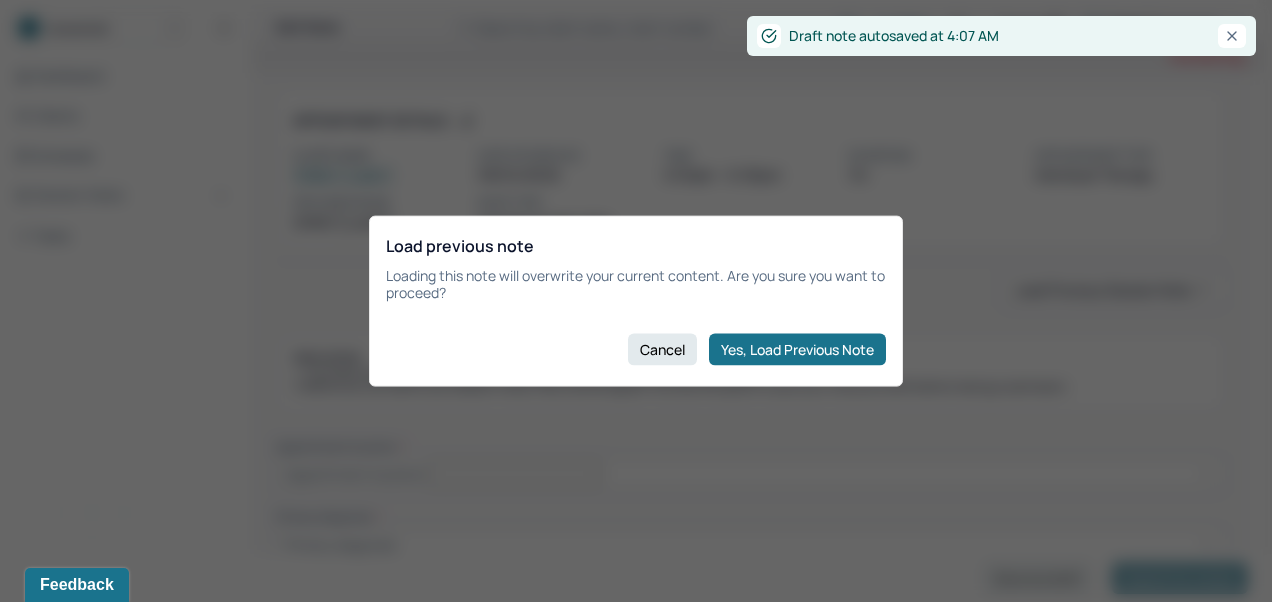click on "Yes, Load Previous Note" at bounding box center (797, 349) 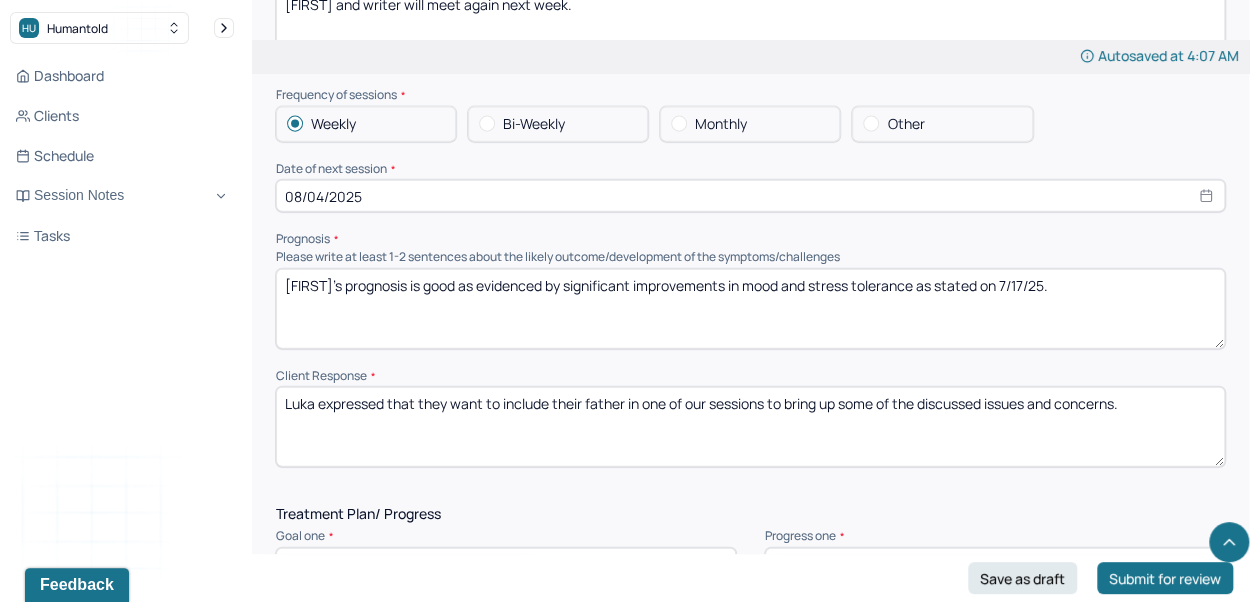 scroll, scrollTop: 2226, scrollLeft: 0, axis: vertical 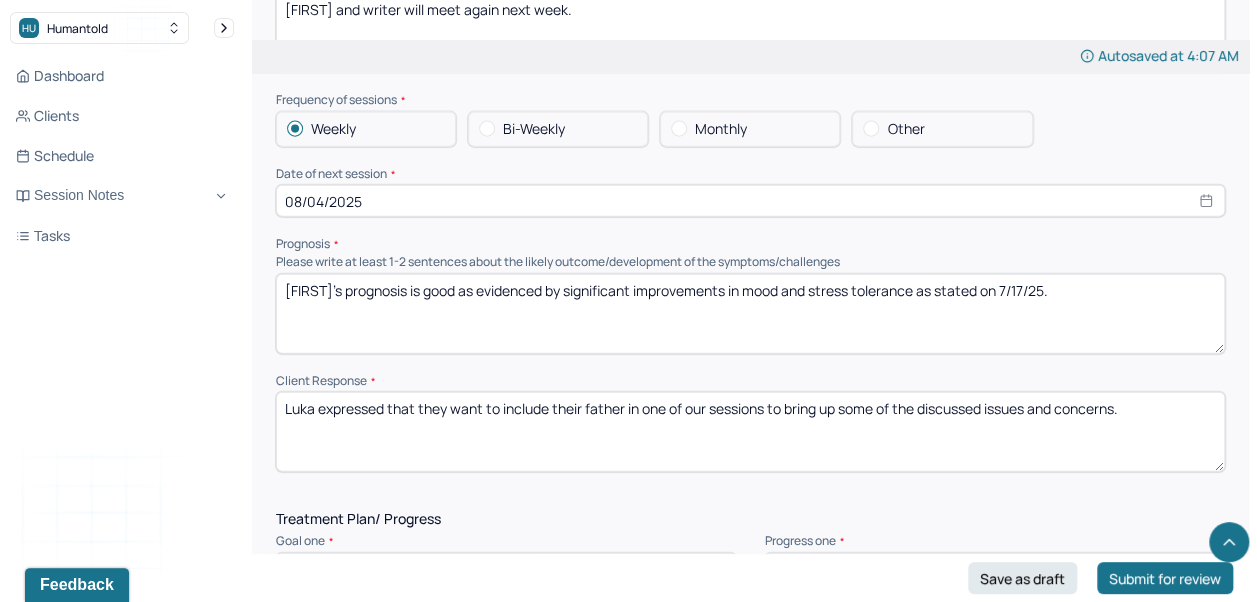 click on "[FIRST]'s prognosis is good as evidenced by significant improvements in mood and stress tolerance as stated on 7/17/25." at bounding box center (750, 314) 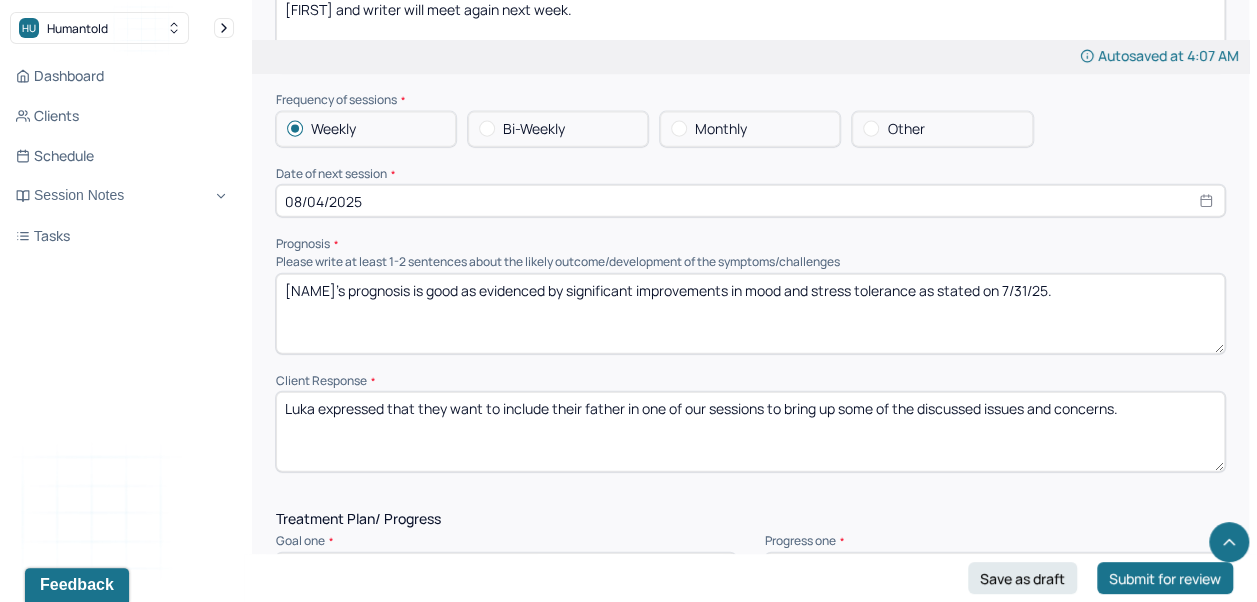 type on "[NAME]'s prognosis is good as evidenced by significant improvements in mood and stress tolerance as stated on 7/31/25." 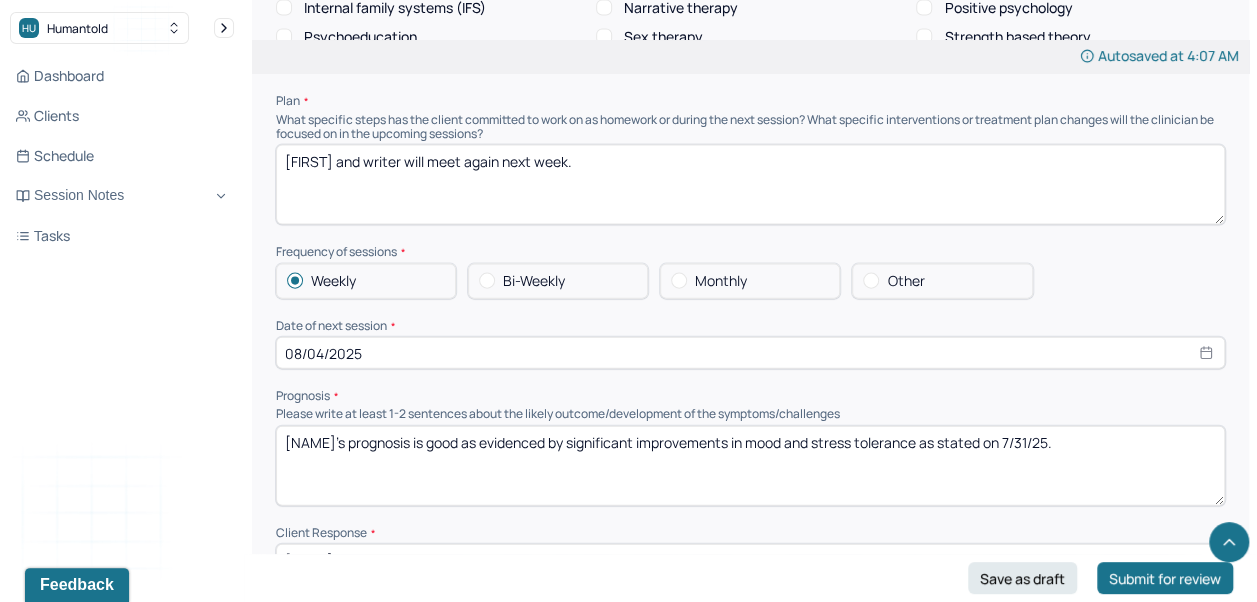 scroll, scrollTop: 2074, scrollLeft: 0, axis: vertical 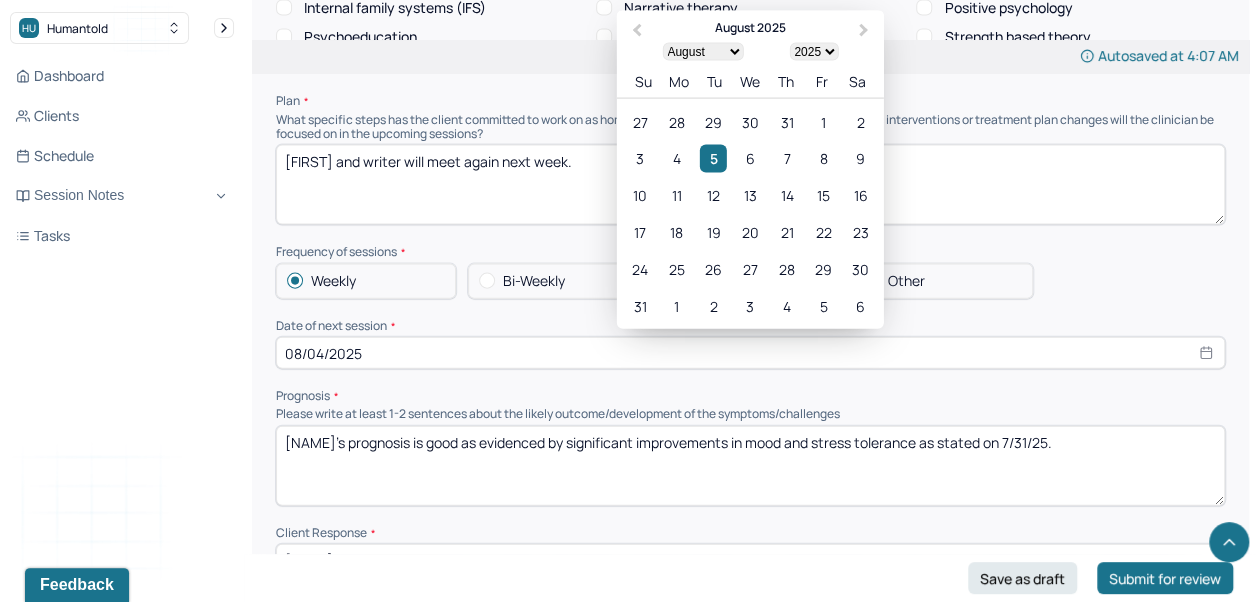 click on "10" at bounding box center [639, 195] 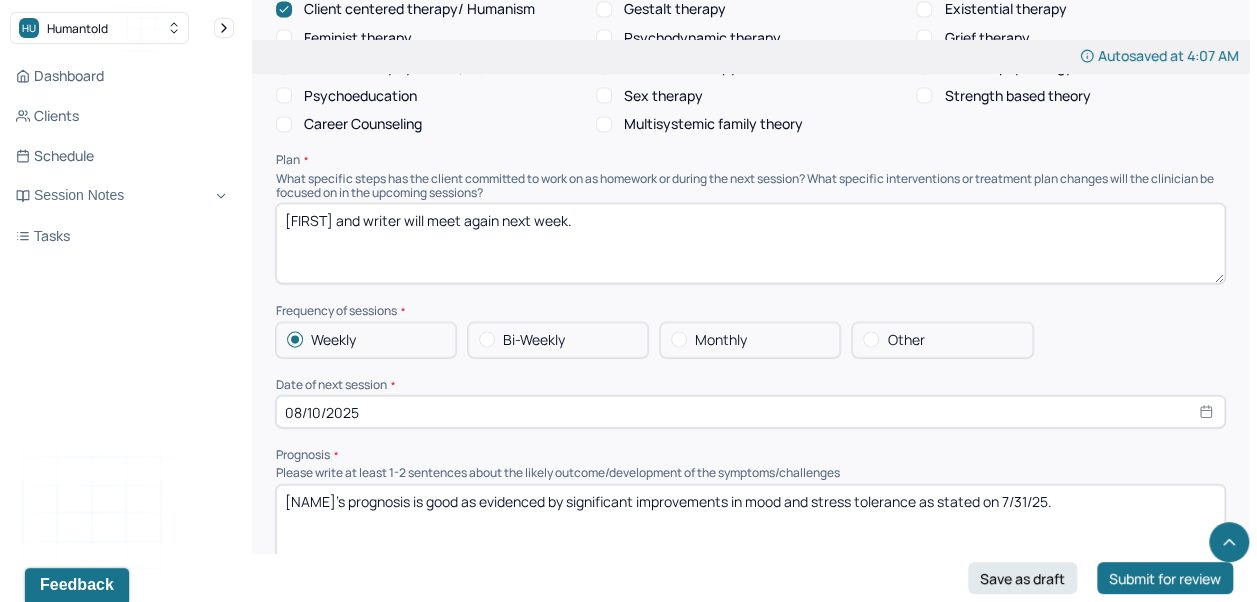 scroll, scrollTop: 2014, scrollLeft: 0, axis: vertical 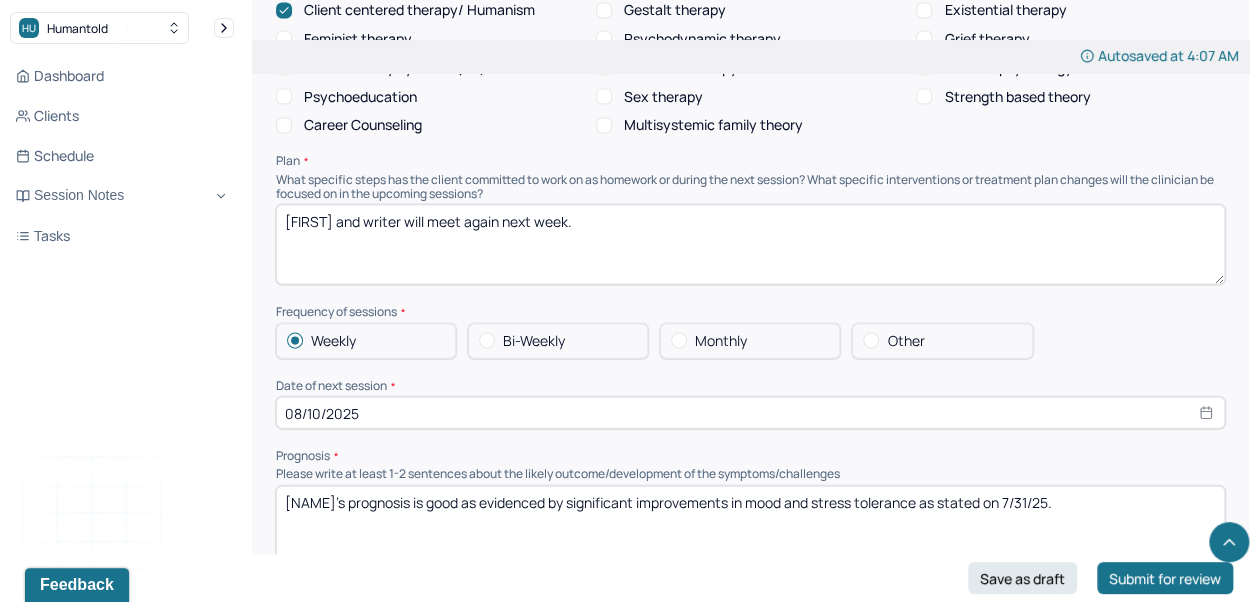 select on "7" 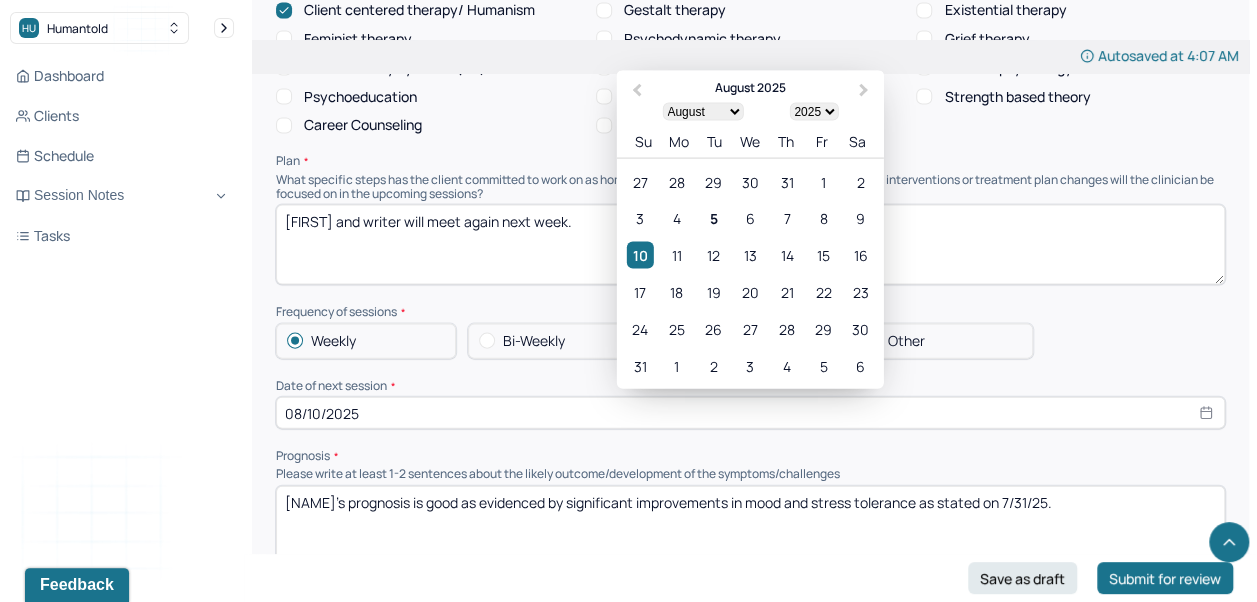 click on "Save as draft" at bounding box center (1022, 578) 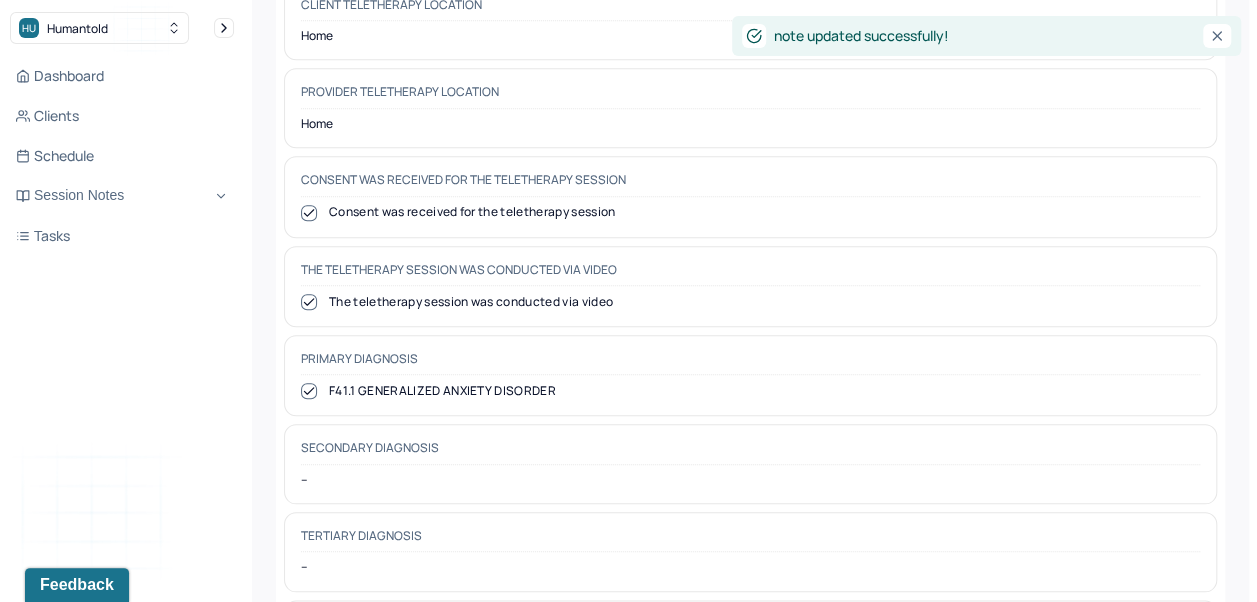 scroll, scrollTop: 0, scrollLeft: 0, axis: both 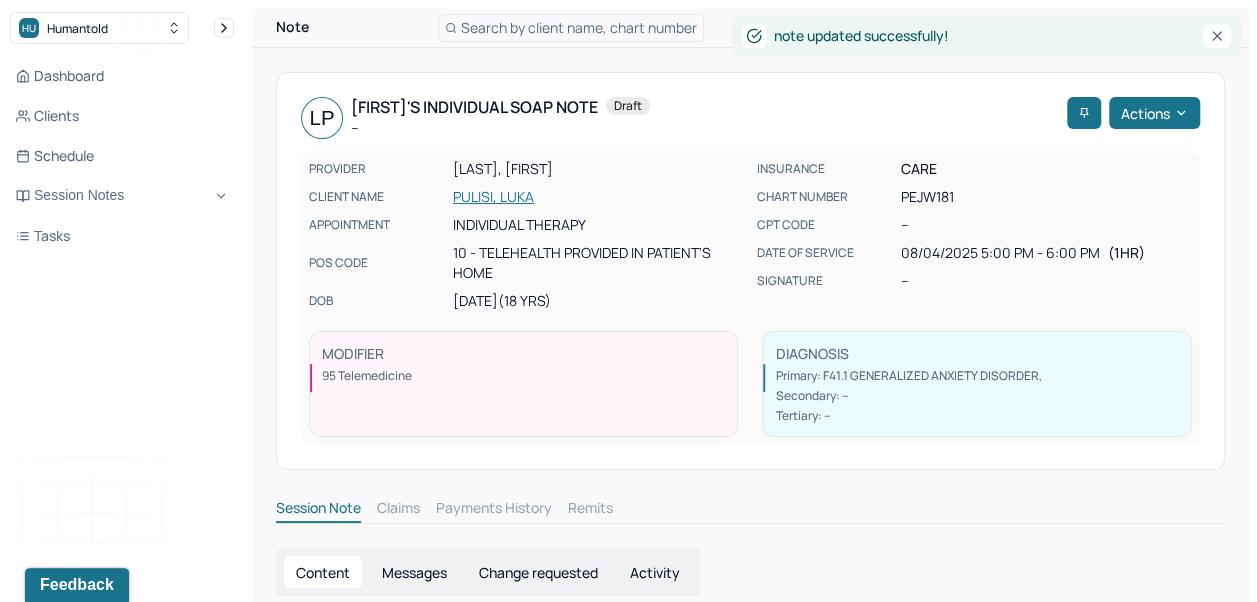 click on "Search by client name, chart number" at bounding box center [571, 28] 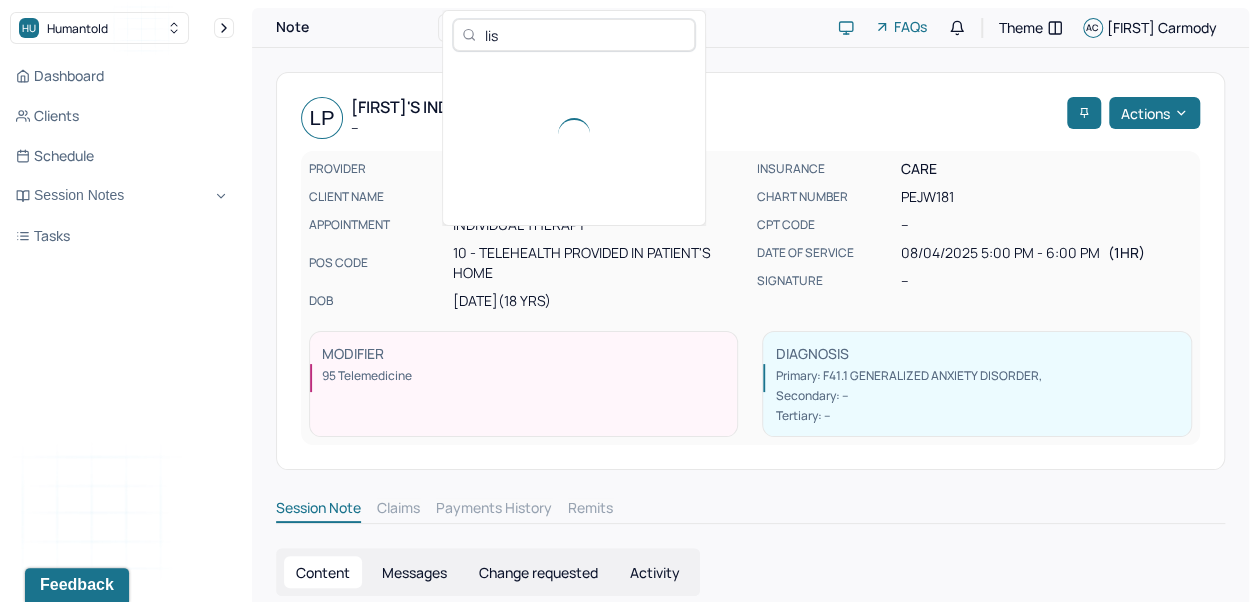 type on "[FIRST]" 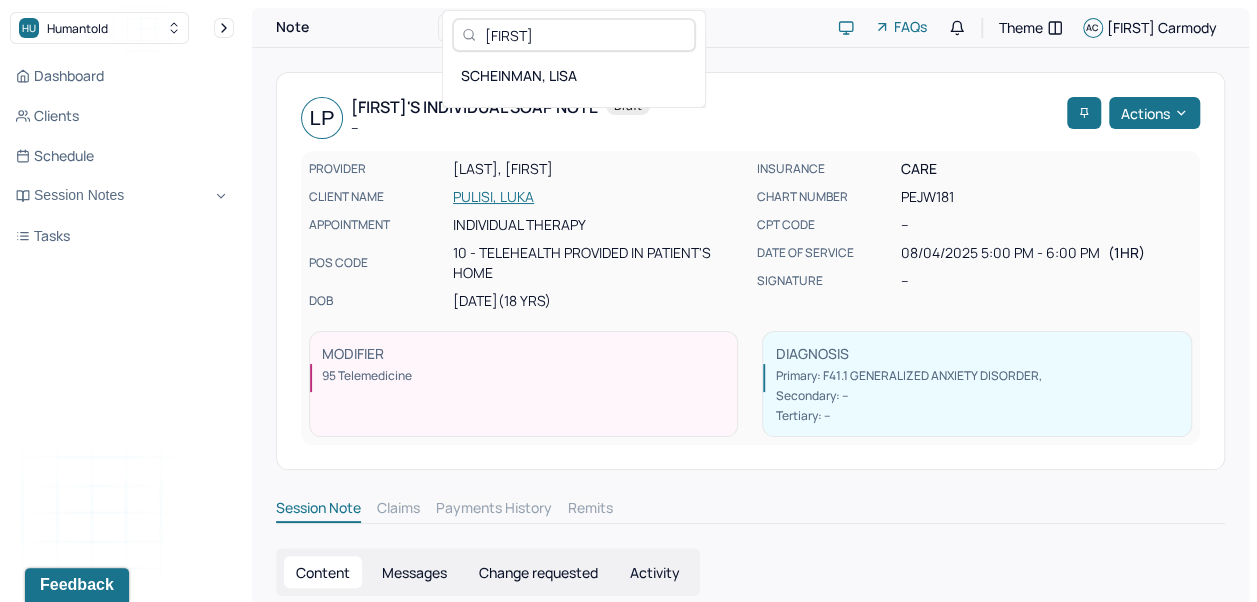 click on "SCHEINMAN, LISA" at bounding box center (574, 75) 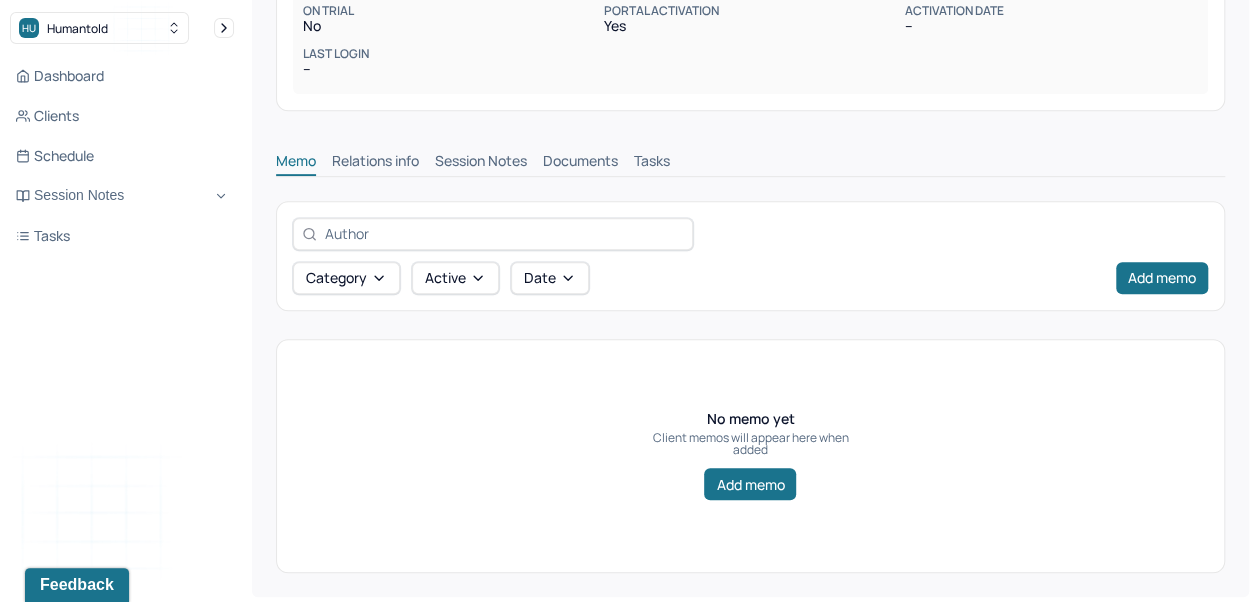 click on "Session Notes" at bounding box center (481, 163) 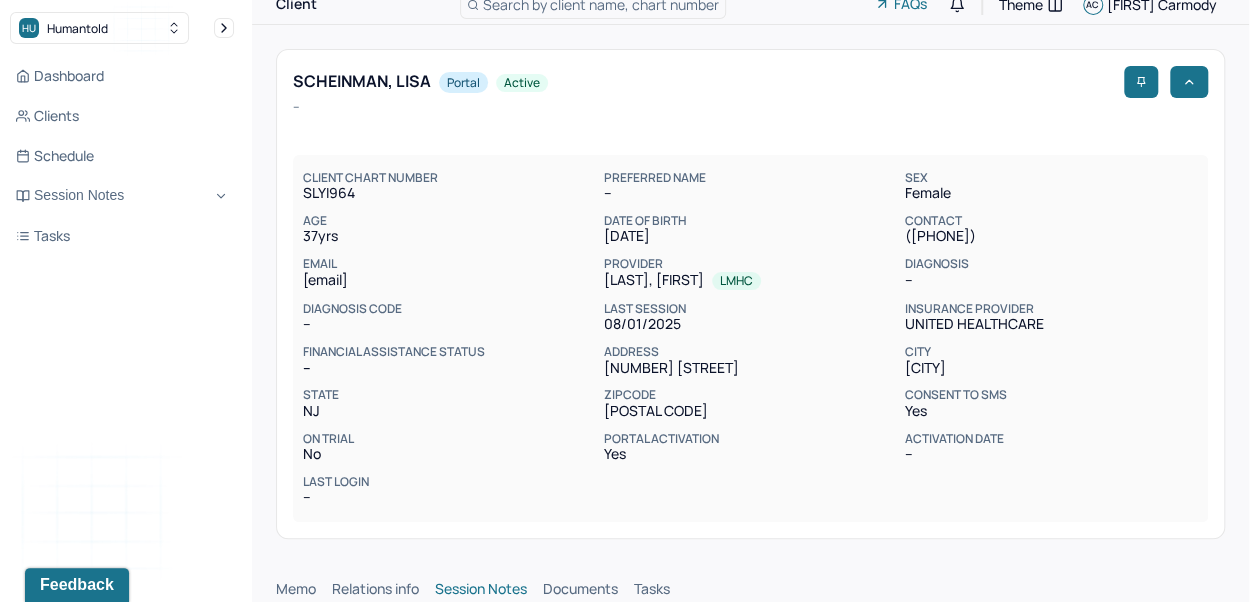 scroll, scrollTop: 0, scrollLeft: 0, axis: both 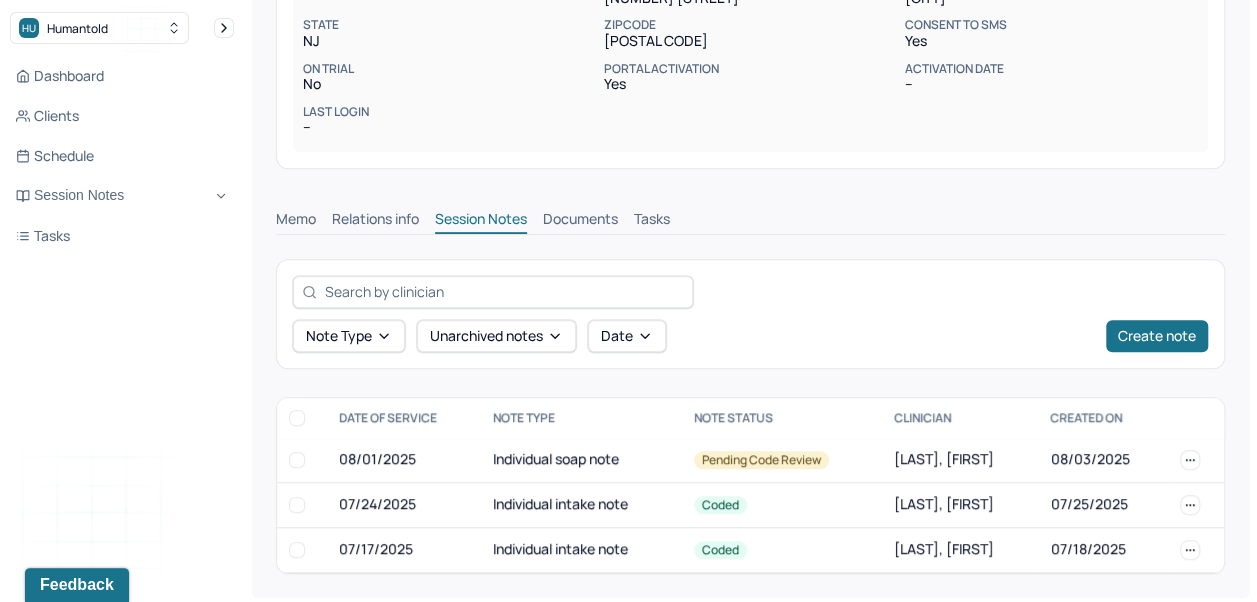 click on "Pending code review" at bounding box center [761, 460] 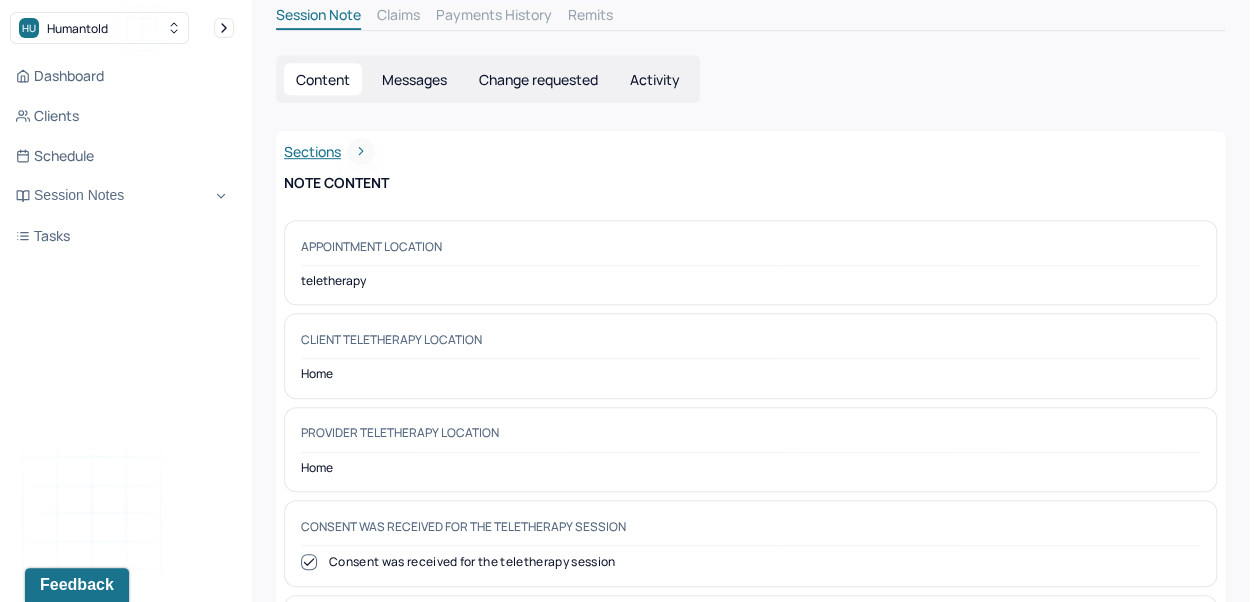 scroll, scrollTop: 0, scrollLeft: 0, axis: both 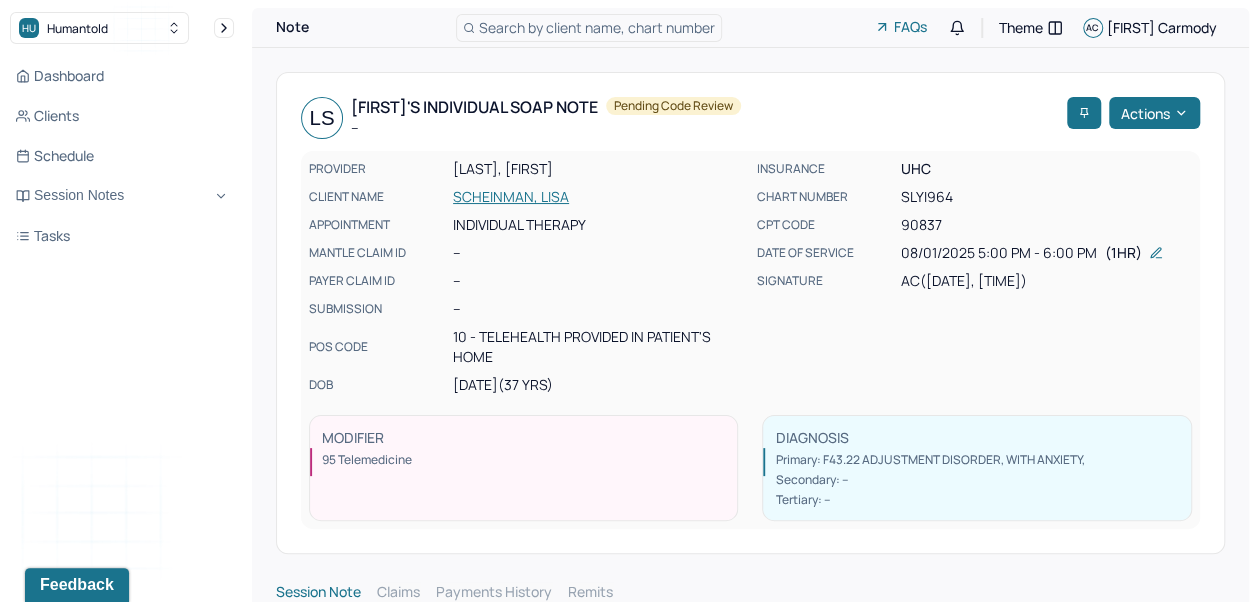 click on "Session Notes" at bounding box center (122, 196) 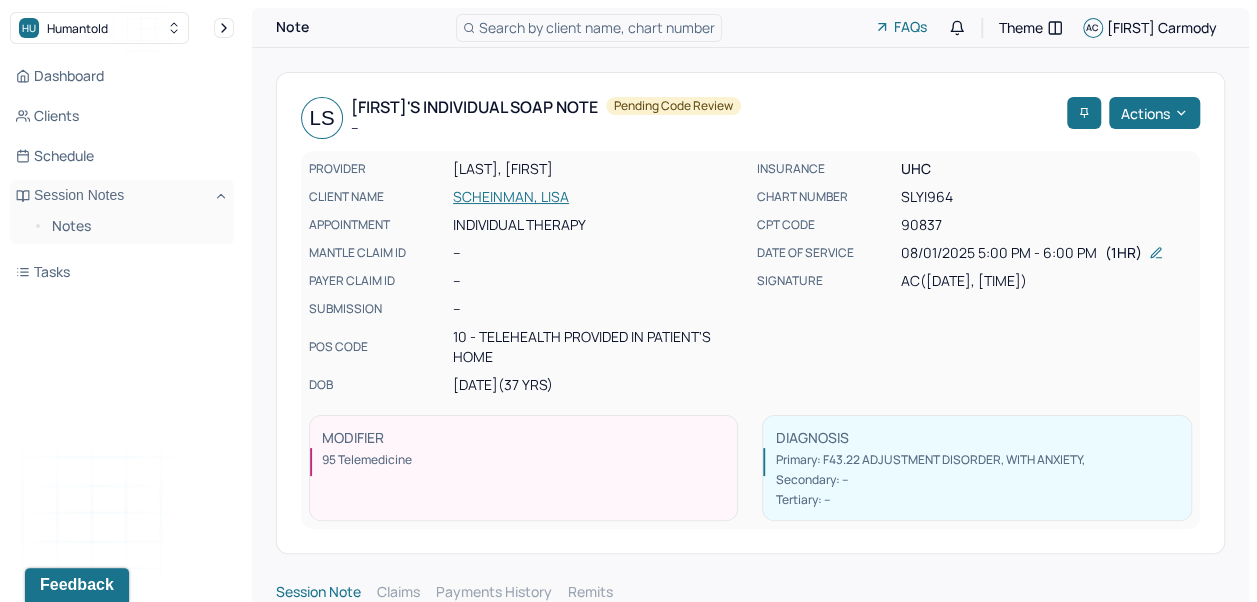 click on "Notes" at bounding box center (135, 226) 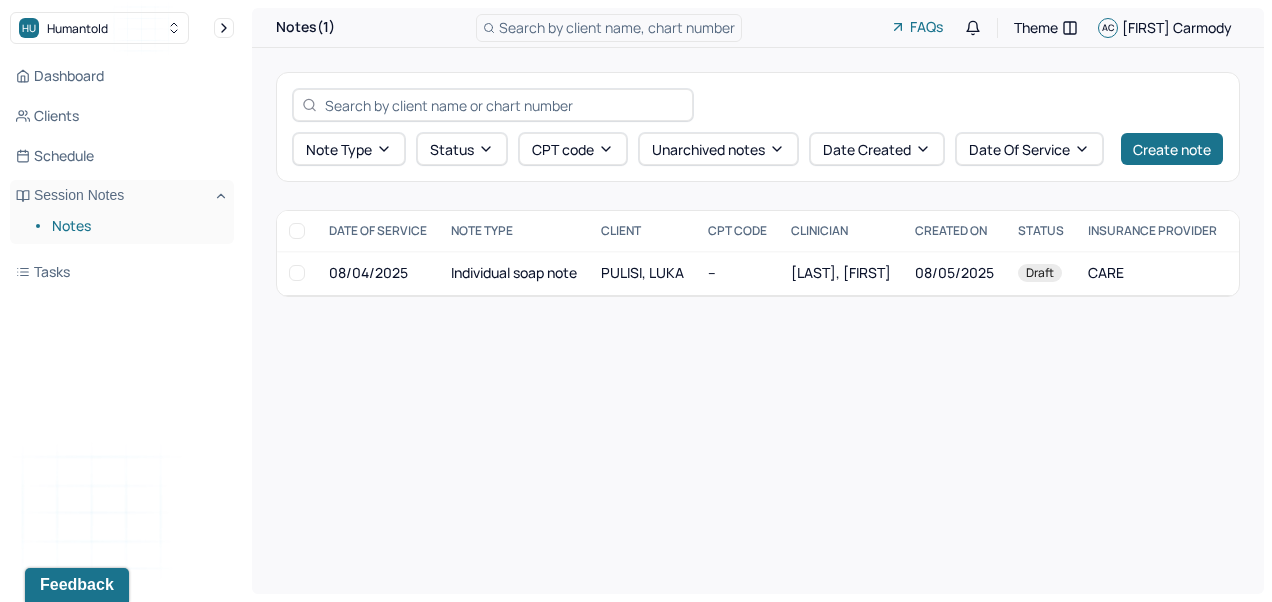 click on "PULISI, LUKA" at bounding box center [642, 272] 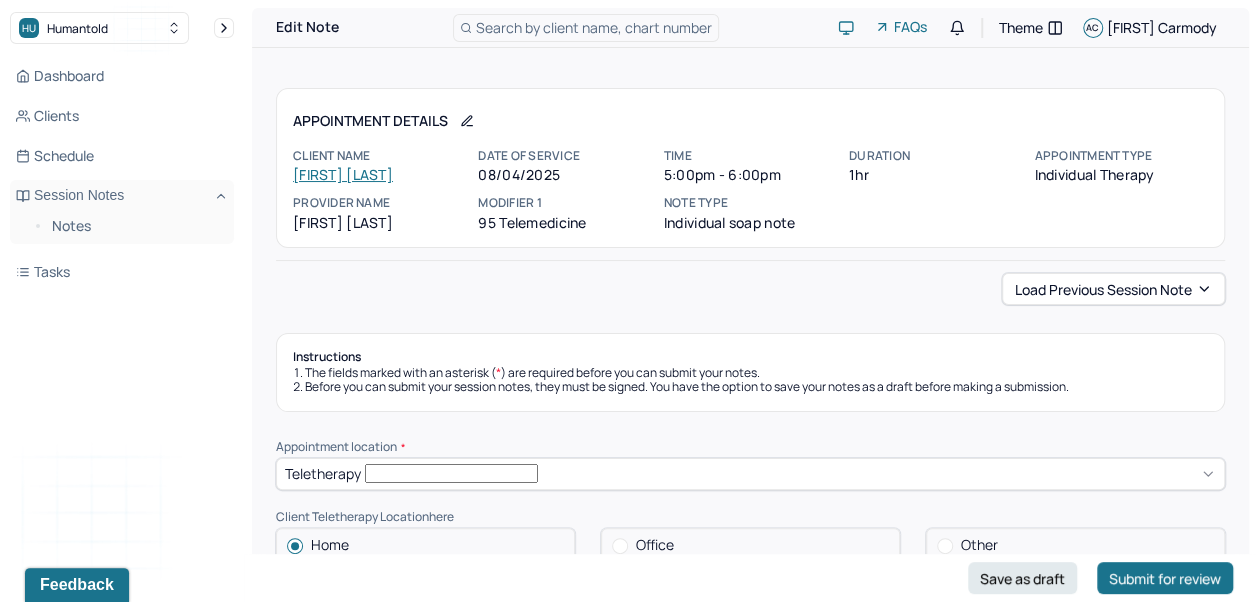 drag, startPoint x: 648, startPoint y: 270, endPoint x: 583, endPoint y: 213, distance: 86.4523 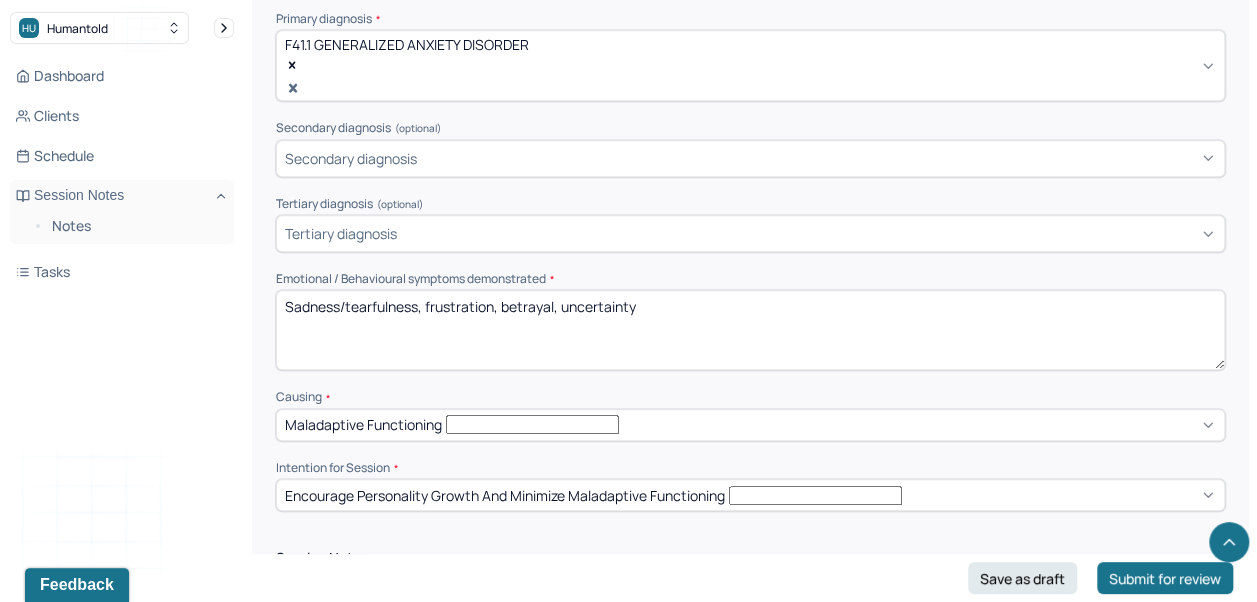 scroll, scrollTop: 711, scrollLeft: 0, axis: vertical 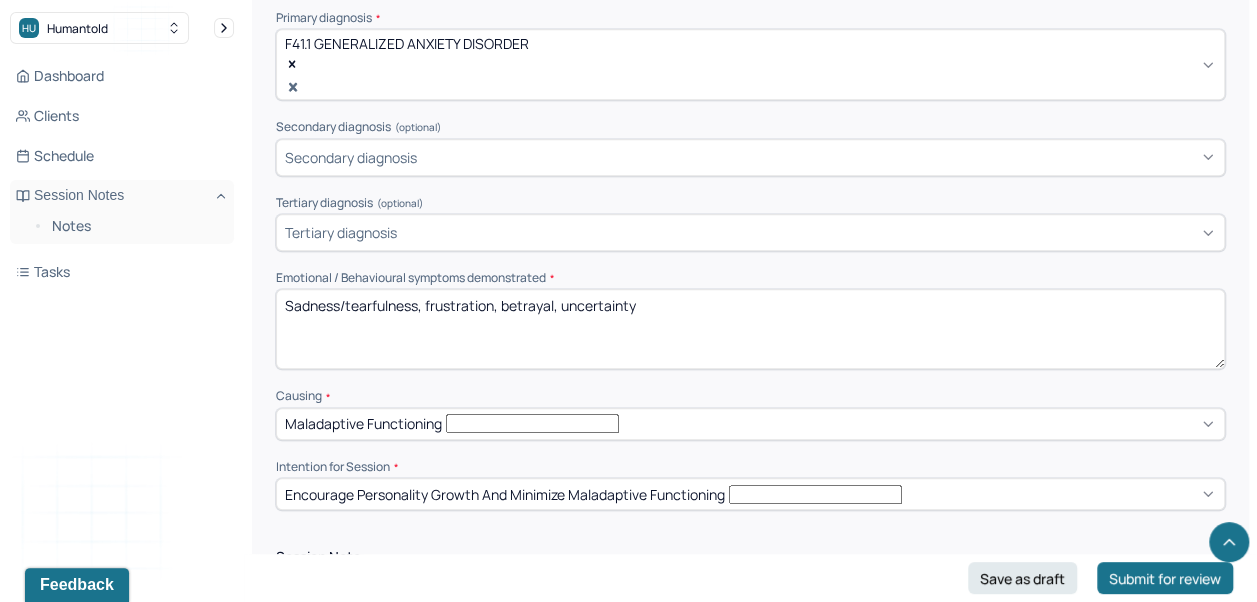 click on "Sadness/tearfulness, frustration, betrayal, uncertainty" at bounding box center [750, 329] 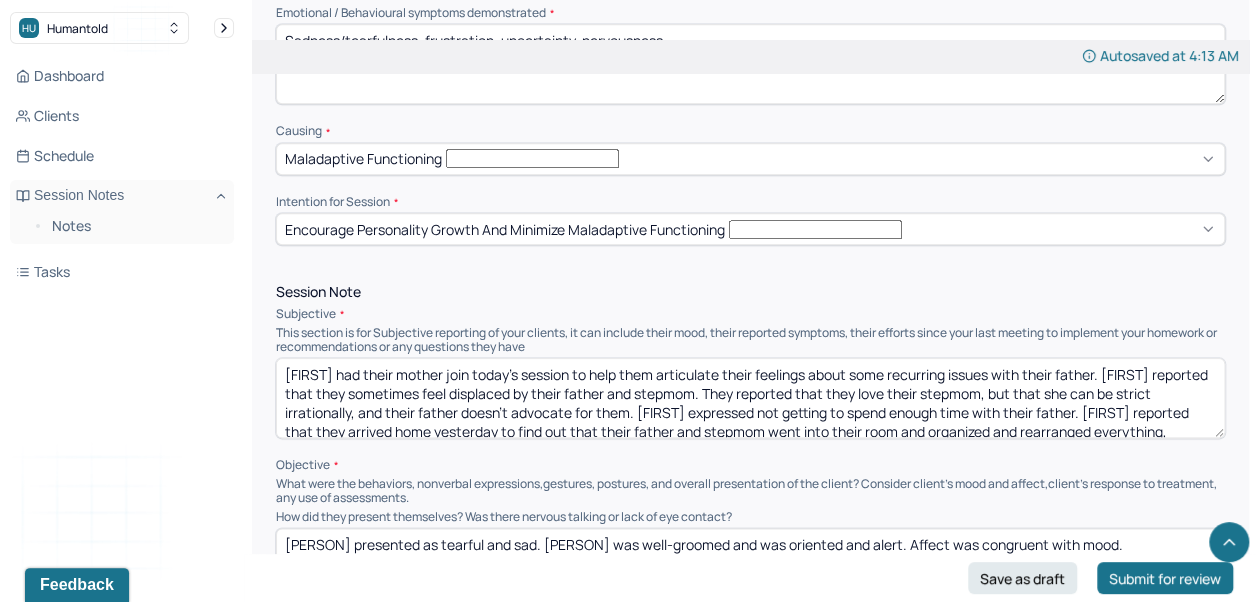 scroll, scrollTop: 986, scrollLeft: 0, axis: vertical 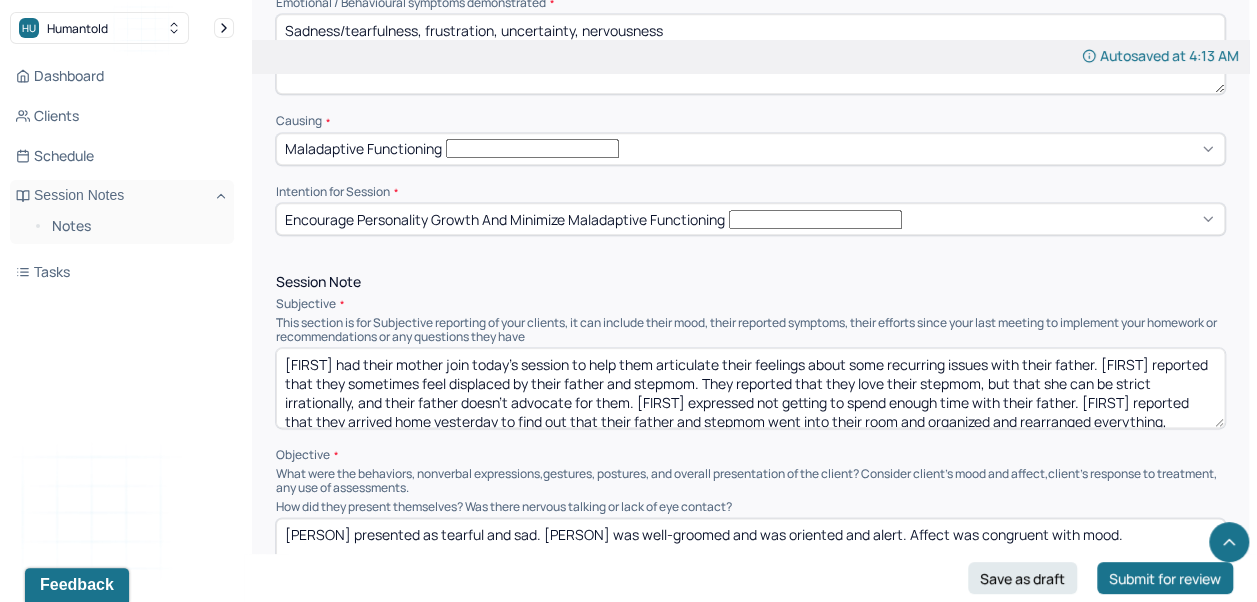 type on "Sadness/tearfulness, frustration, uncertainty, nervousness" 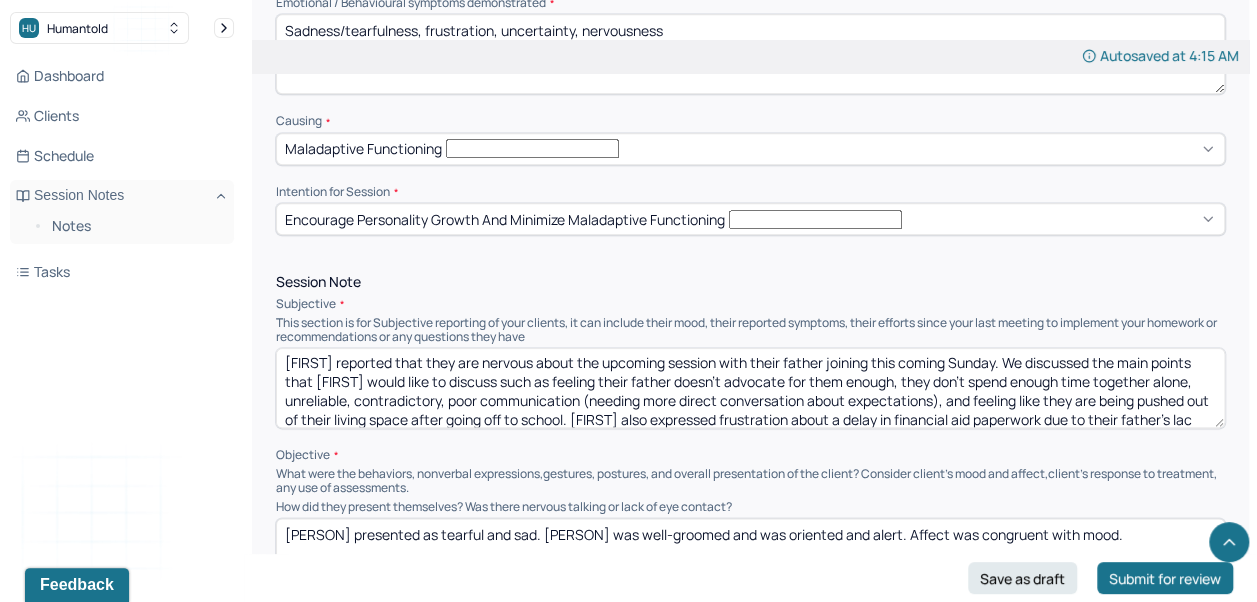 scroll, scrollTop: 20, scrollLeft: 0, axis: vertical 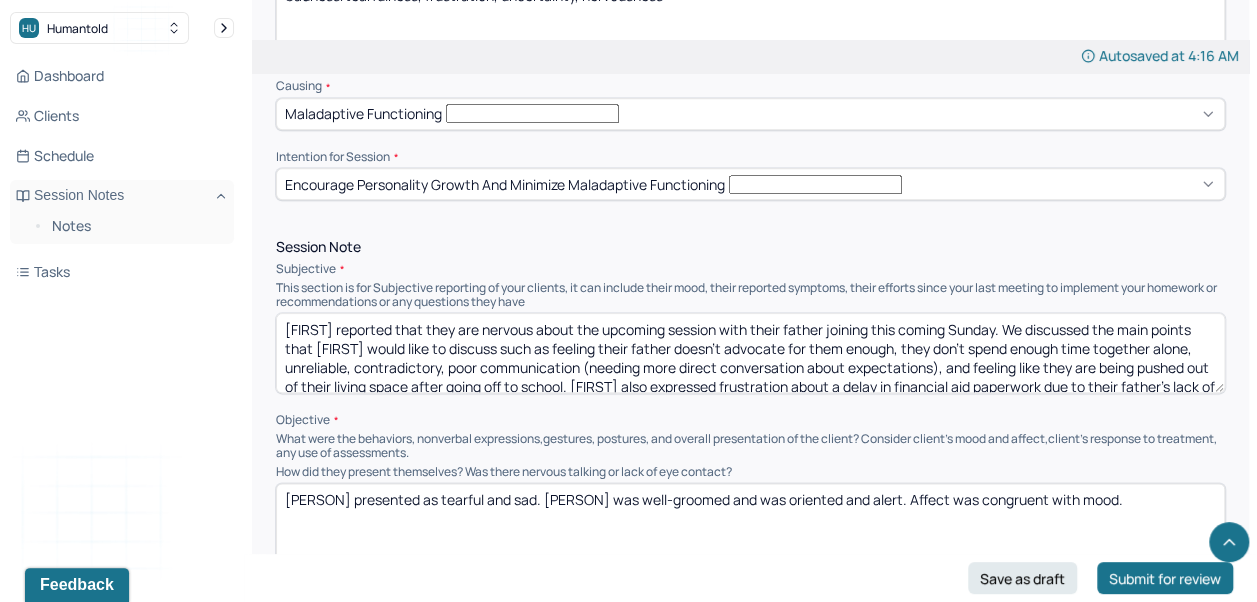 click on "[FIRST] reported that they are nervous about the upcoming session with their father joining this coming Sunday. We discussed the main points that [FIRST] would like to discuss such as feeling their father doesn't advocate for them enough, they don't spend enough time together alone, unreliable, contradictory, poor communication (needing more direct conversation about expectations), and feeling like they are being pushed out of their living space after going off to school. [FIRST] also expressed frustration about a delay in financial aid paperwork due to their father's lack of response to their multiple attempts to ask for help with it." at bounding box center [750, 353] 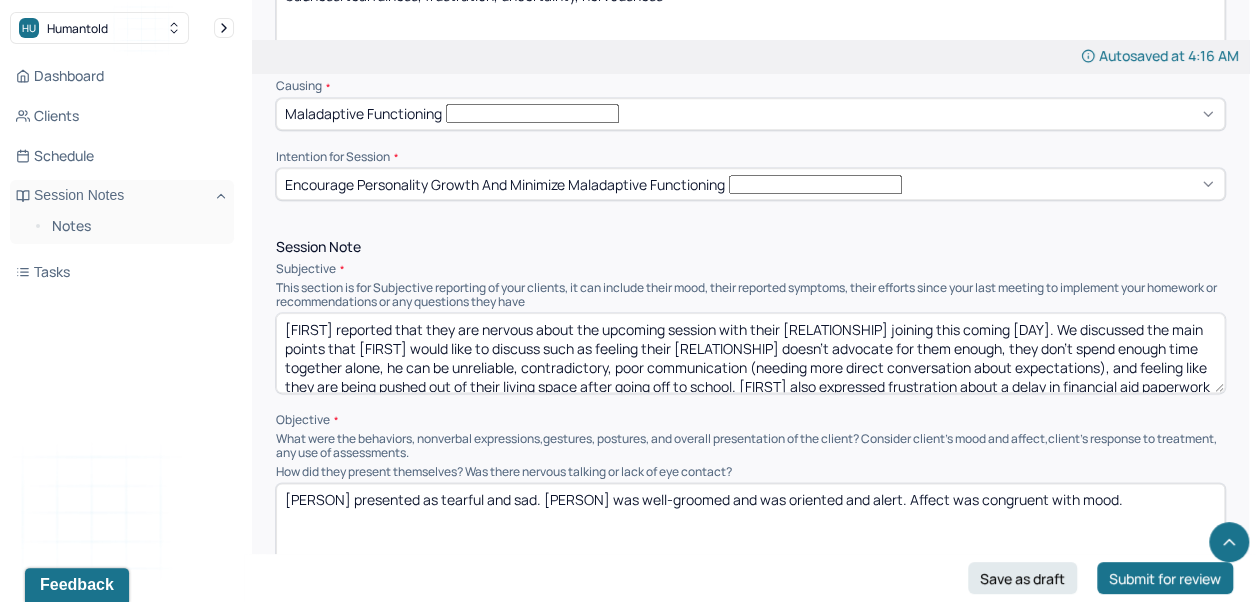 click on "[FIRST] reported that they are nervous about the upcoming session with their [RELATIONSHIP] joining this coming [DAY]. We discussed the main points that [FIRST] would like to discuss such as feeling their [RELATIONSHIP] doesn't advocate for them enough, they don't spend enough time together alone, he can be unreliable, contradictory, poor communication (needing more direct conversation about expectations), and feeling like they are being pushed out of their living space after going off to school. [FIRST] also expressed frustration about a delay in financial aid paperwork due to their [RELATIONSHIP]'s lack of response to their multiple attempts to ask for help with it." at bounding box center [750, 353] 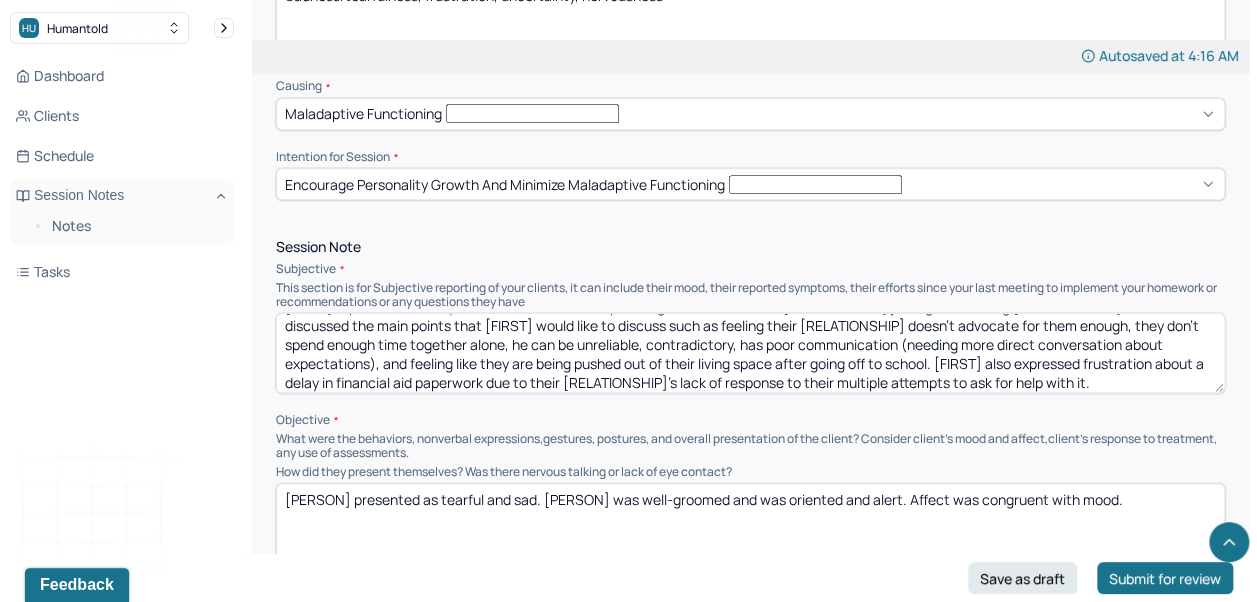 scroll, scrollTop: 26, scrollLeft: 0, axis: vertical 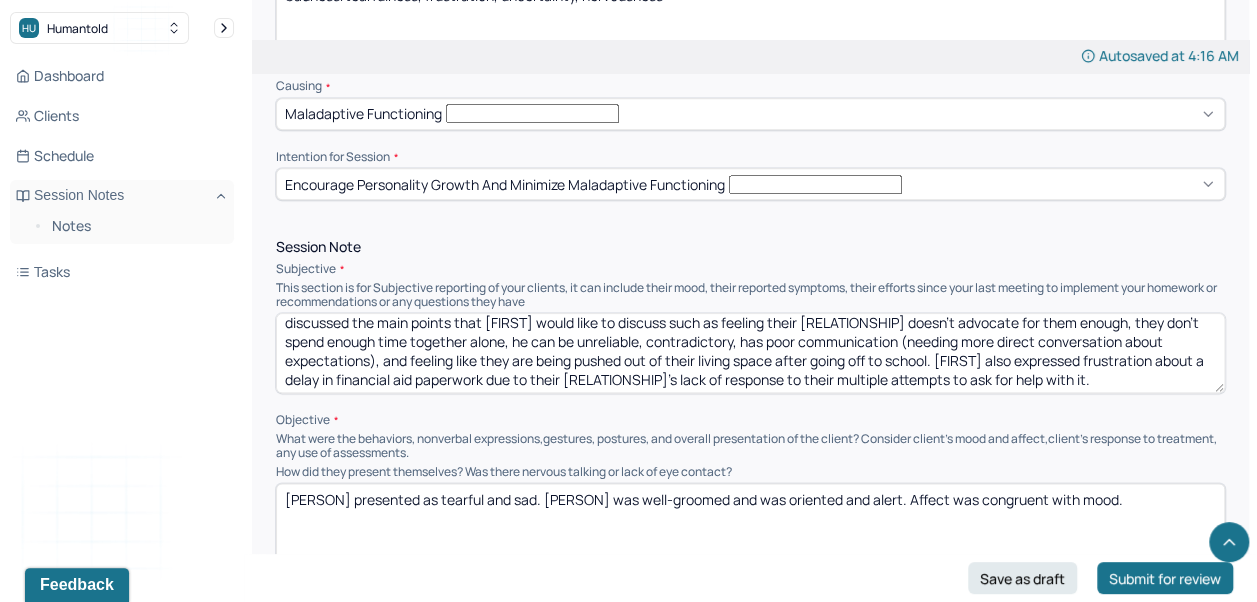 click on "[FIRST] reported that they are nervous about the upcoming session with their [RELATIONSHIP] joining this coming [DAY_OF_WEEK]. We discussed the main points that [FIRST] would like to discuss such as feeling their [RELATIONSHIP] doesn't advocate for them enough, they don't spend enough time together alone, he can be unreliable, contradictory, has poor communication (needing more direct conversation about expectations), and feeling like they are being pushed out of their living space after going off to school. [FIRST] also expressed frustration about a delay in financial aid paperwork due to their [RELATIONSHIP]'s lack of response to their multiple attempts to ask for help with it." at bounding box center (750, 353) 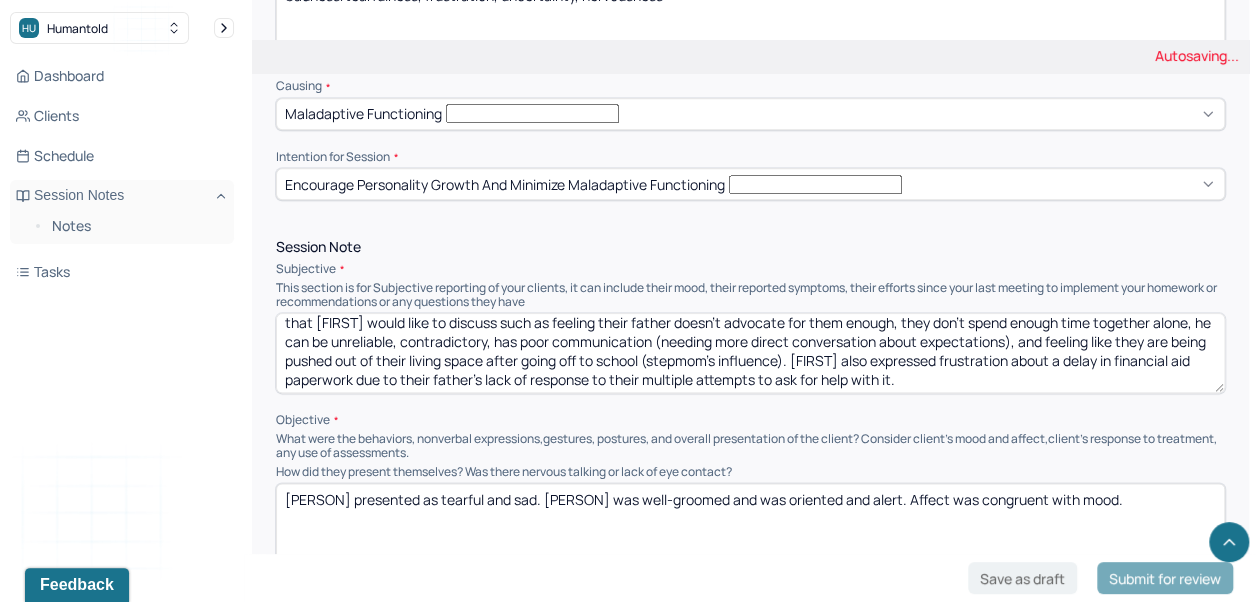 click on "[FIRST] reported that they are nervous about the upcoming session with their father joining this coming Sunday. We discussed the main points that [FIRST] would like to discuss such as feeling their father doesn't advocate for them enough, they don't spend enough time together alone, he can be unreliable, contradictory, has poor communication (needing more direct conversation about expectations), and feeling like they are being pushed out of their living space after going off to school (stepmom's influence). [FIRST] also expressed frustration about a delay in financial aid paperwork due to their father's lack of response to their multiple attempts to ask for help with it." at bounding box center [750, 353] 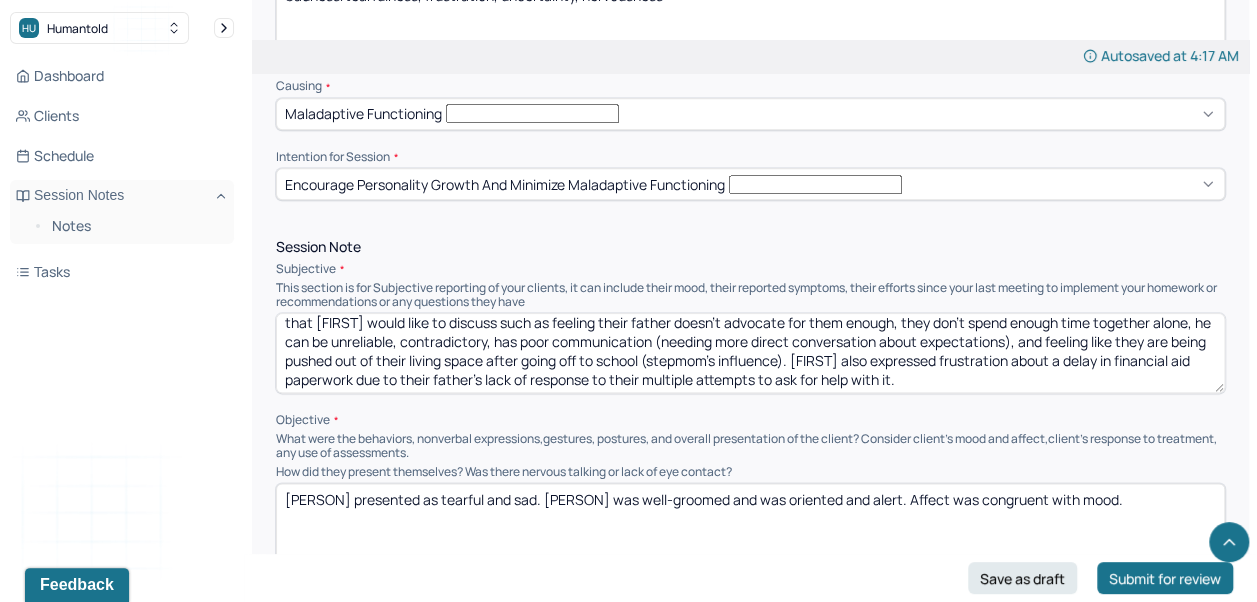 click on "[FIRST] reported that they are nervous about the upcoming session with their father joining this coming Sunday. We discussed the main points that [FIRST] would like to discuss such as feeling their father doesn't advocate for them enough, they don't spend enough time together alone, he can be unreliable, contradictory, has poor communication (needing more direct conversation about expectations), and feeling like they are being pushed out of their living space after going off to school (stepmom's influence). [FIRST] also expressed frustration about a delay in financial aid paperwork due to their father's lack of response to their multiple attempts to ask for help with it." at bounding box center [750, 353] 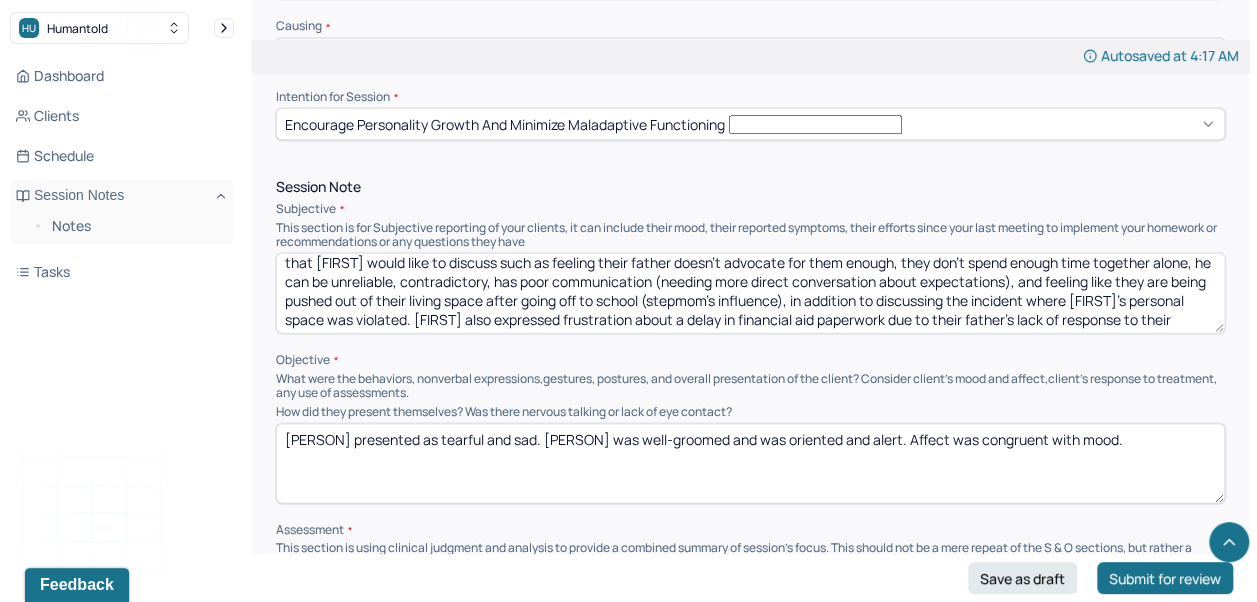 scroll, scrollTop: 1146, scrollLeft: 0, axis: vertical 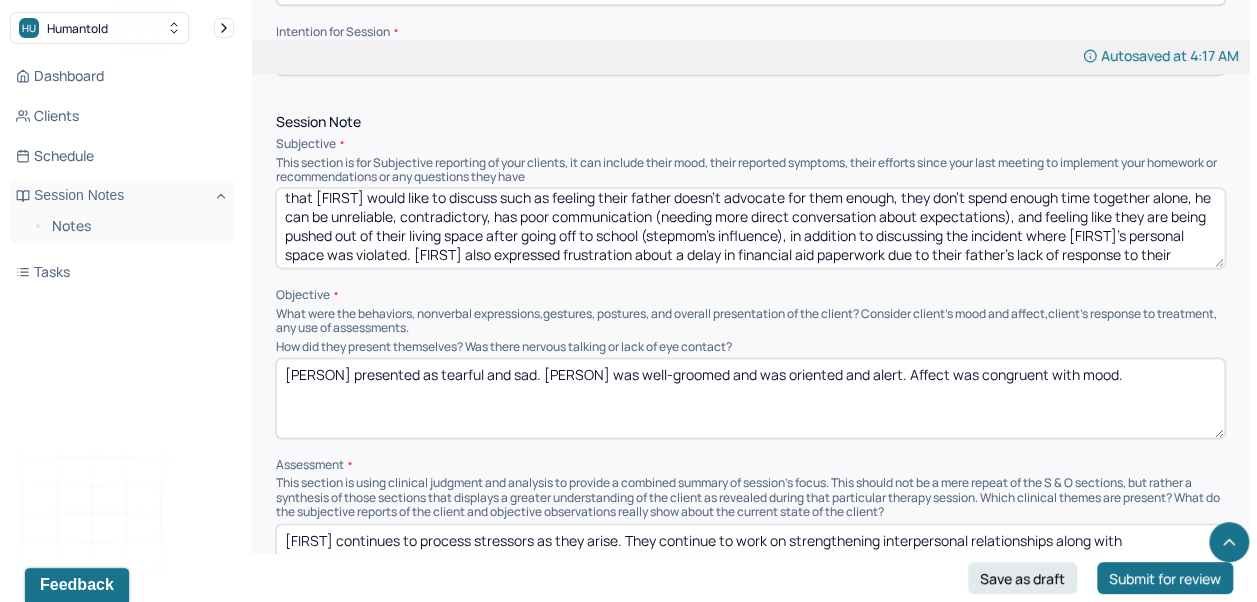type on "[FIRST] reported that they are nervous about the upcoming session with their father joining this coming Sunday. We discussed the main points that [FIRST] would like to discuss such as feeling their father doesn't advocate for them enough, they don't spend enough time together alone, he can be unreliable, contradictory, has poor communication (needing more direct conversation about expectations), and feeling like they are being pushed out of their living space after going off to school (stepmom's influence), in addition to discussing the incident where [FIRST]'s personal space was violated. [FIRST] also expressed frustration about a delay in financial aid paperwork due to their father's lack of response to their multiple attempts to ask for help with it." 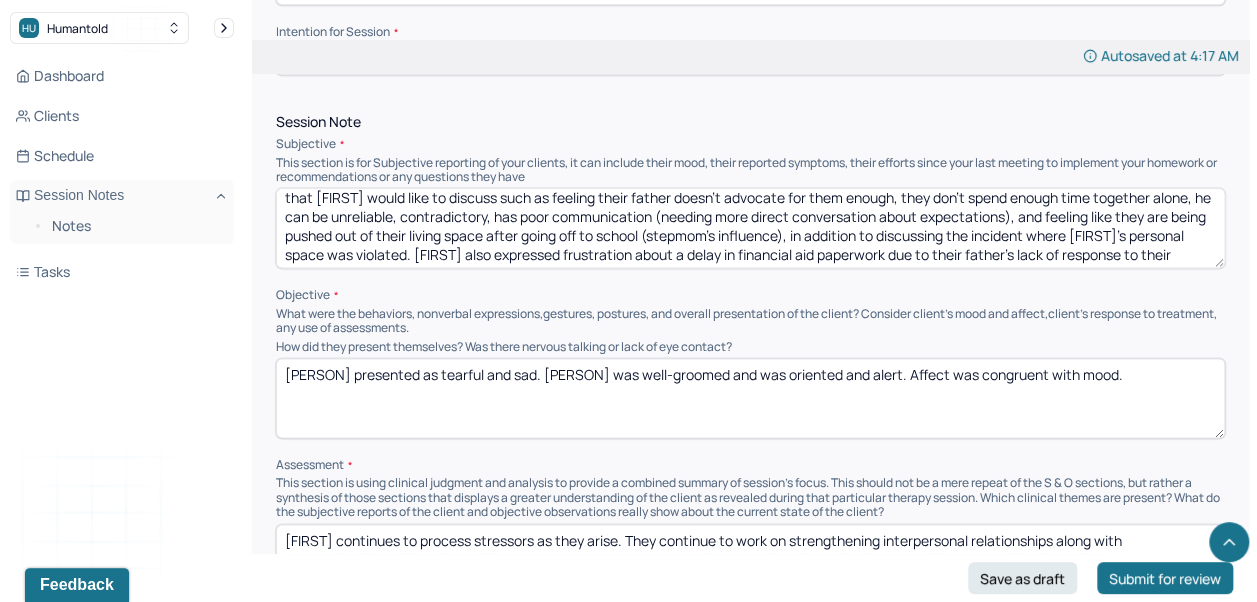 click on "[PERSON] presented as tearful and sad. [PERSON] was well-groomed and was oriented and alert. Affect was congruent with mood." at bounding box center [750, 398] 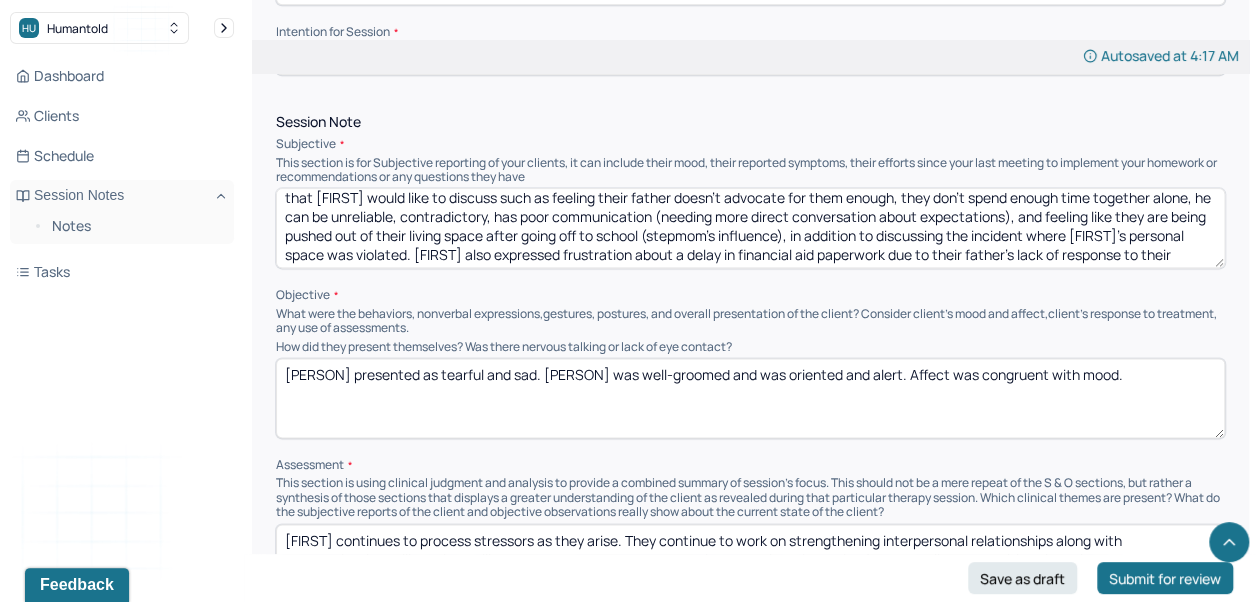 click on "[PERSON] presented as tearful and sad. [PERSON] was well-groomed and was oriented and alert. Affect was congruent with mood." at bounding box center [750, 398] 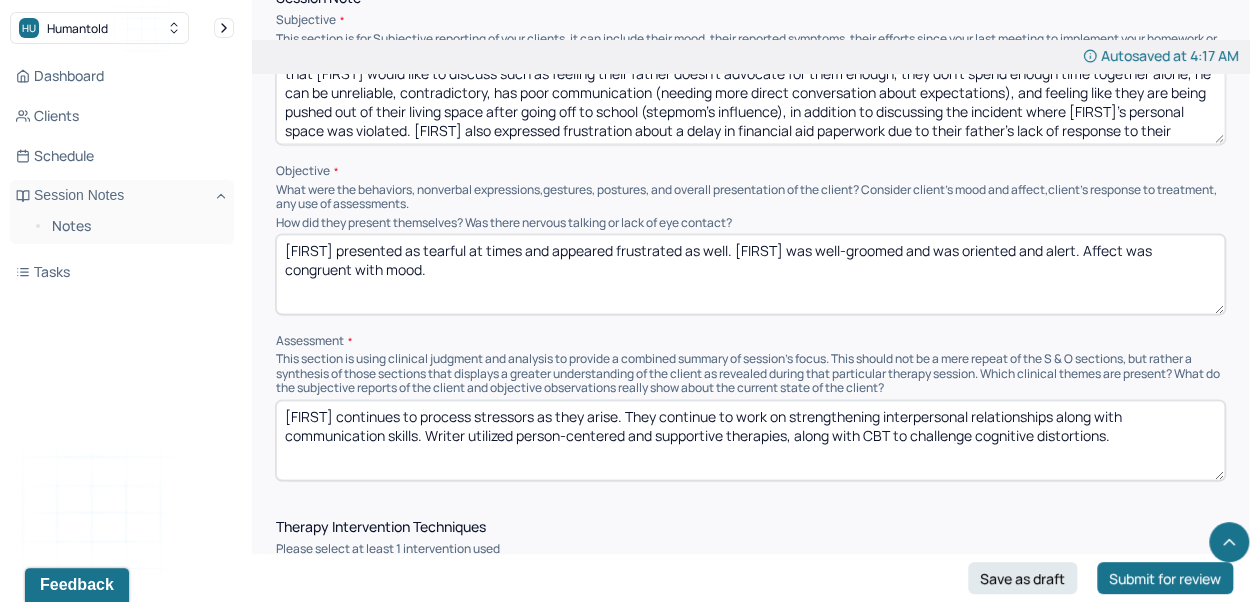 scroll, scrollTop: 1304, scrollLeft: 0, axis: vertical 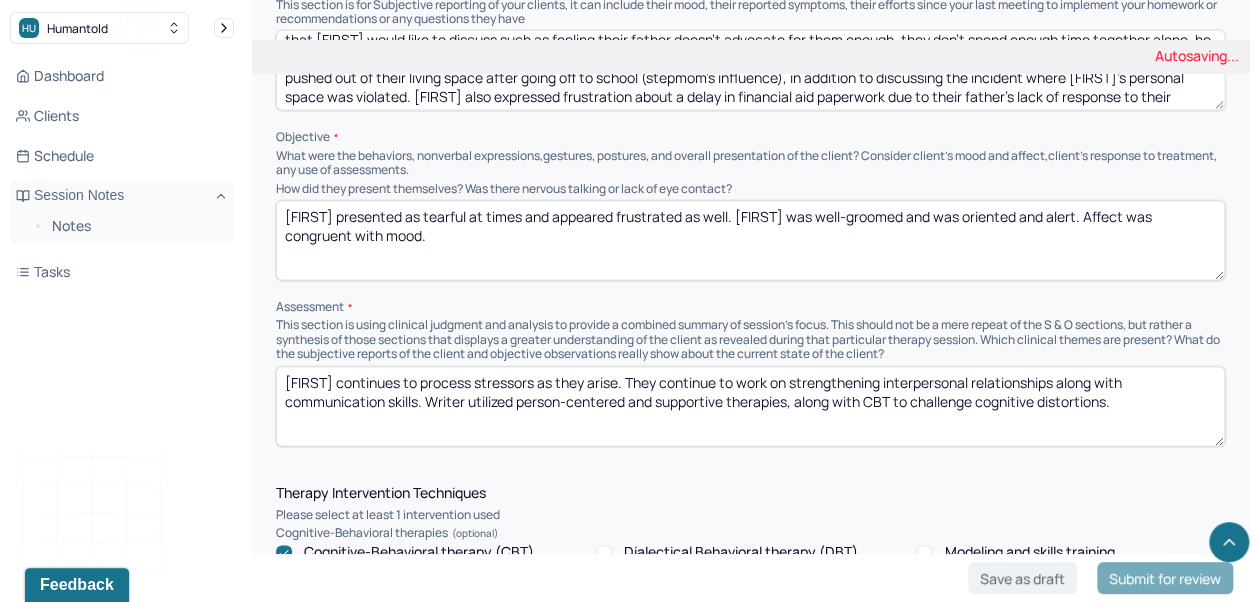type on "[FIRST] presented as tearful at times and appeared frustrated as well. [FIRST] was well-groomed and was oriented and alert. Affect was congruent with mood." 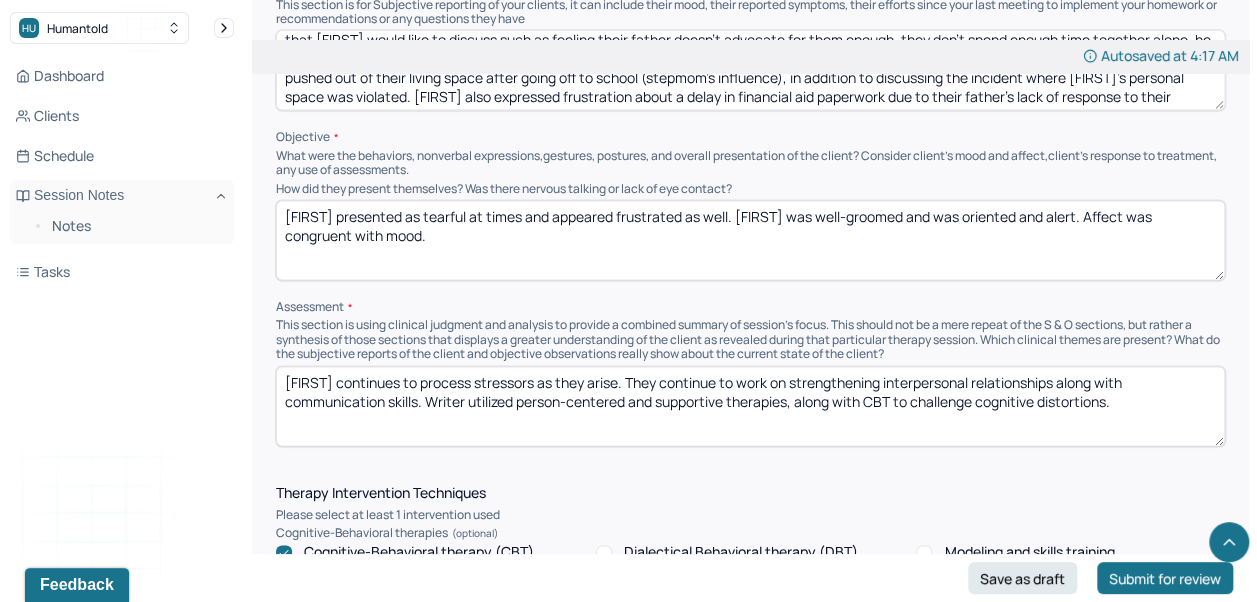 click on "[FIRST] continues to process stressors as they arise. They continue to work on strengthening interpersonal relationships along with communication skills. Writer utilized person-centered and supportive therapies, along with CBT to challenge cognitive distortions." at bounding box center (750, 406) 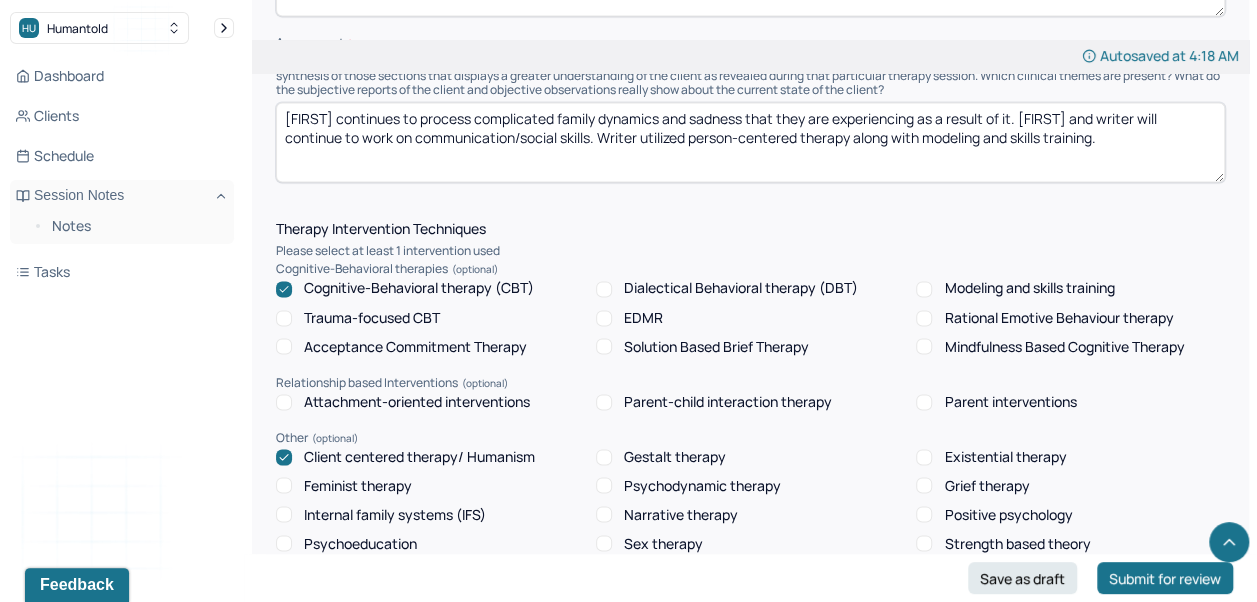 scroll, scrollTop: 1569, scrollLeft: 0, axis: vertical 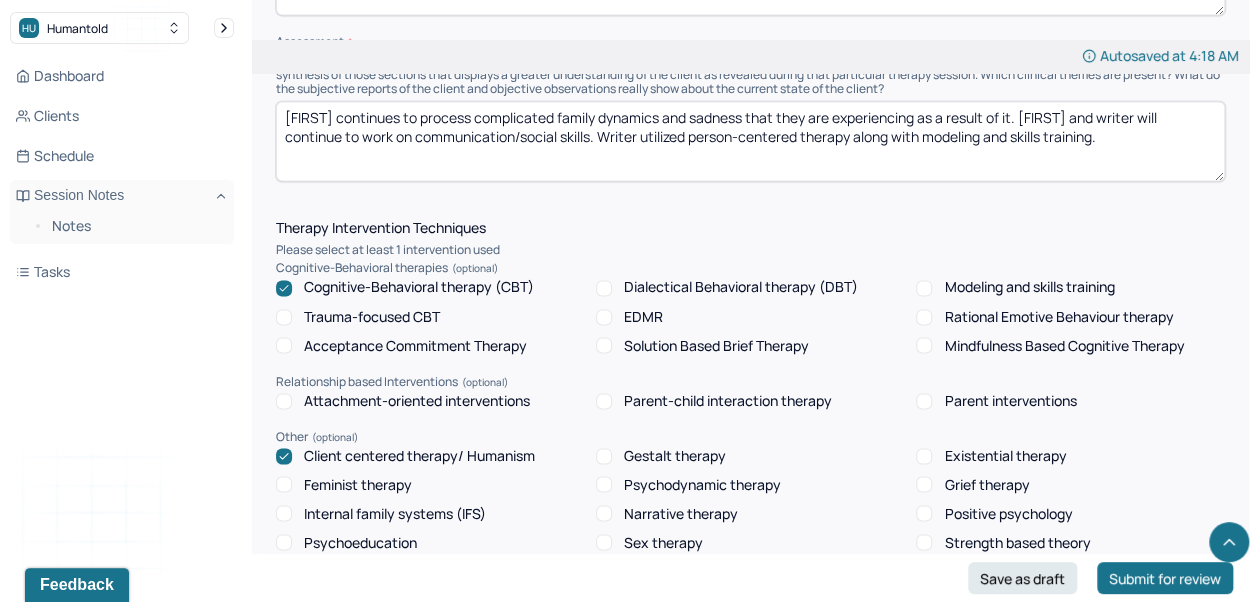 type on "[FIRST] continues to process complicated family dynamics and sadness that they are experiencing as a result of it. [FIRST] and writer will continue to work on communication/social skills. Writer utilized person-centered therapy along with modeling and skills training." 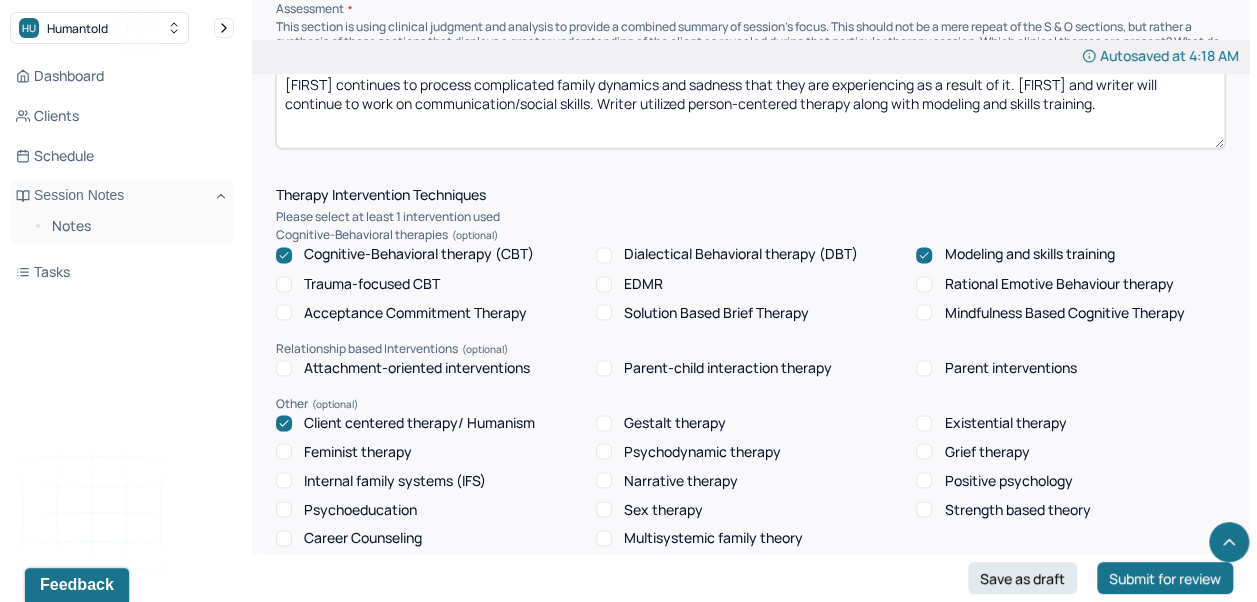 scroll, scrollTop: 1704, scrollLeft: 0, axis: vertical 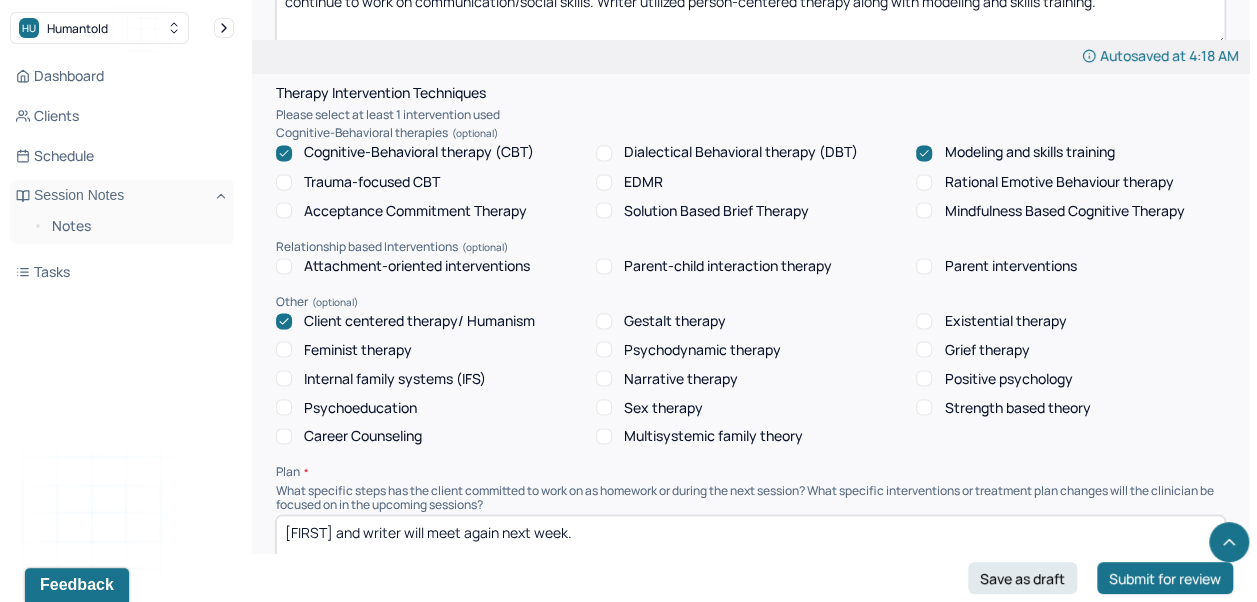 click on "Client centered therapy/ Humanism" at bounding box center (419, 320) 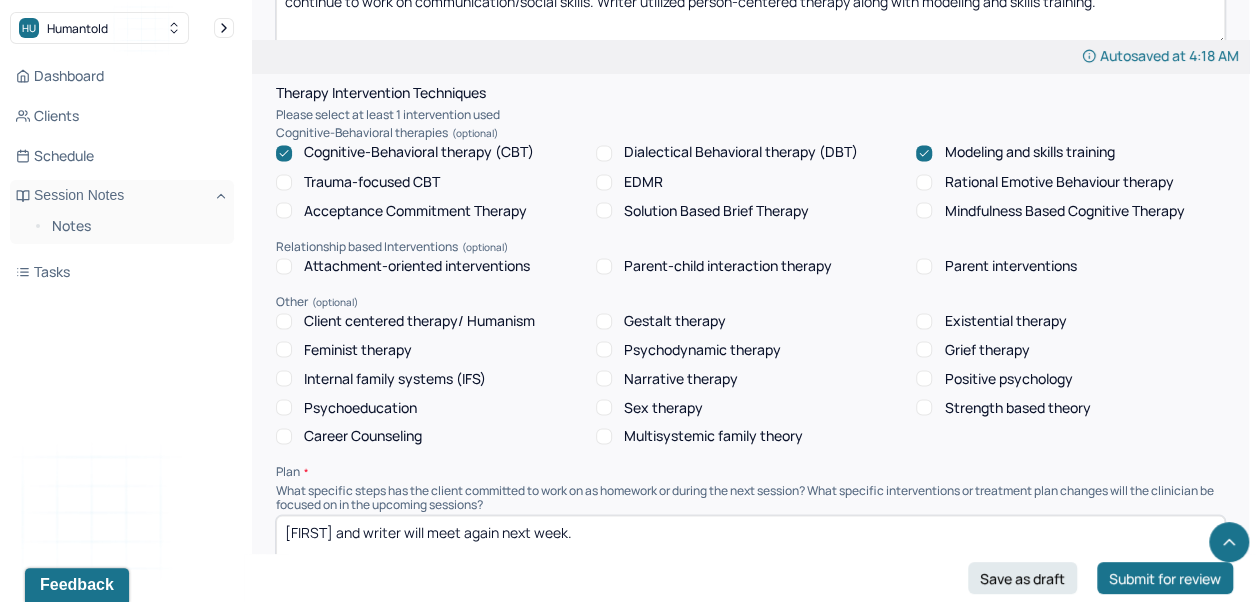 click on "[FIRST] and writer will meet again next week." at bounding box center (750, 555) 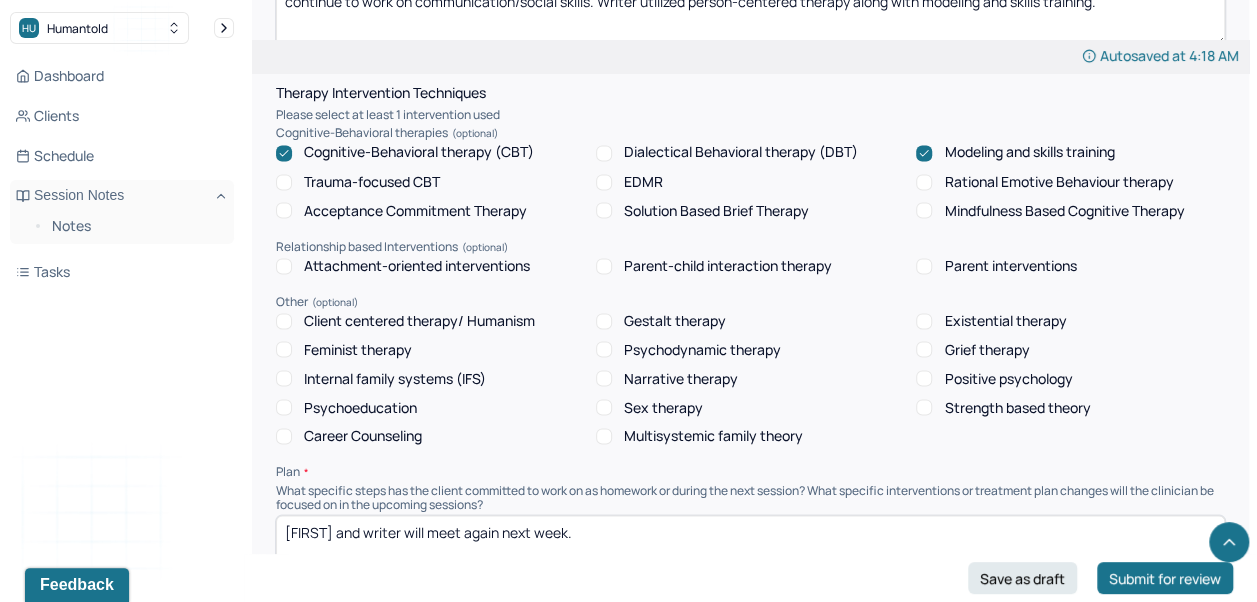 click on "Cognitive-Behavioral therapy (CBT)" at bounding box center [419, 152] 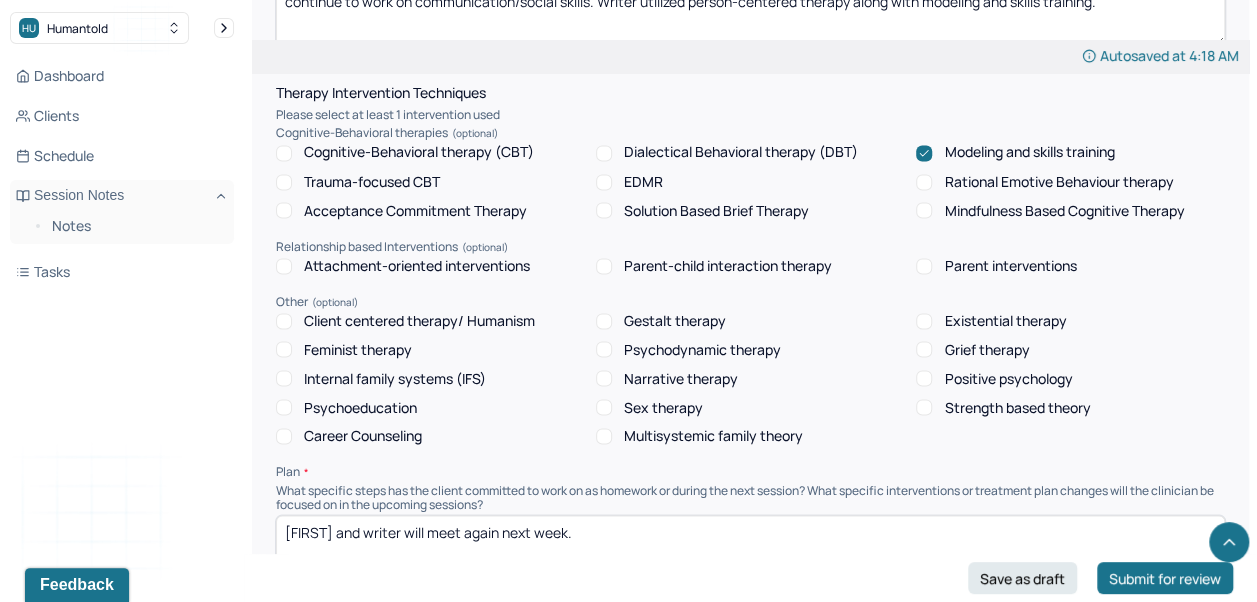 click on "Client centered therapy/ Humanism" at bounding box center [419, 320] 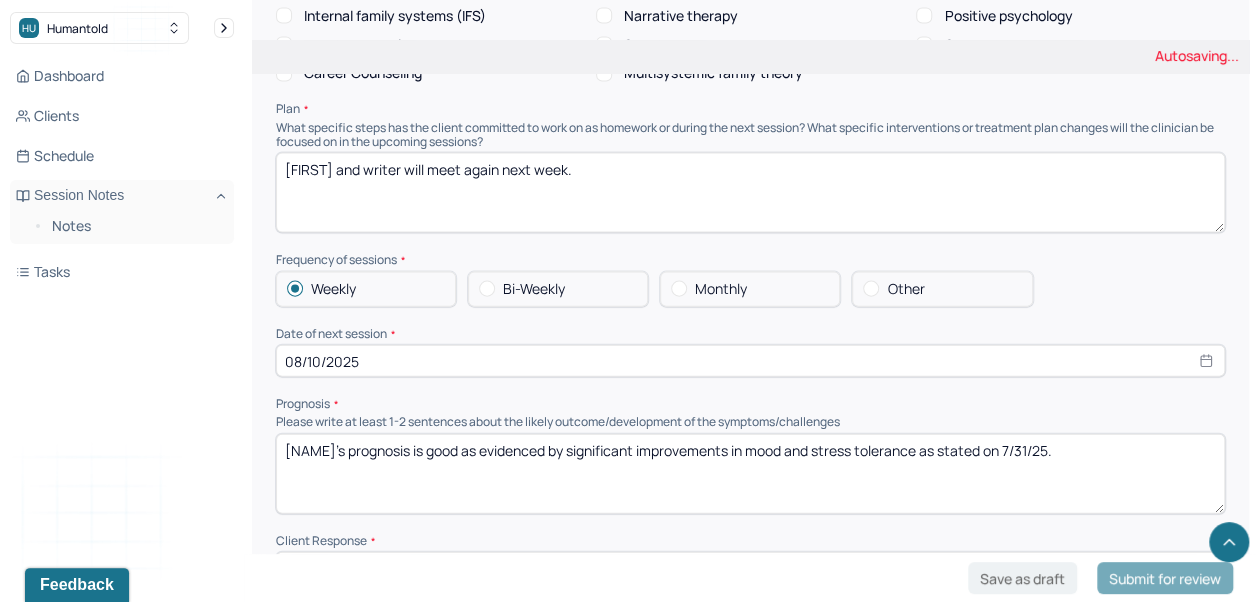 scroll, scrollTop: 2067, scrollLeft: 0, axis: vertical 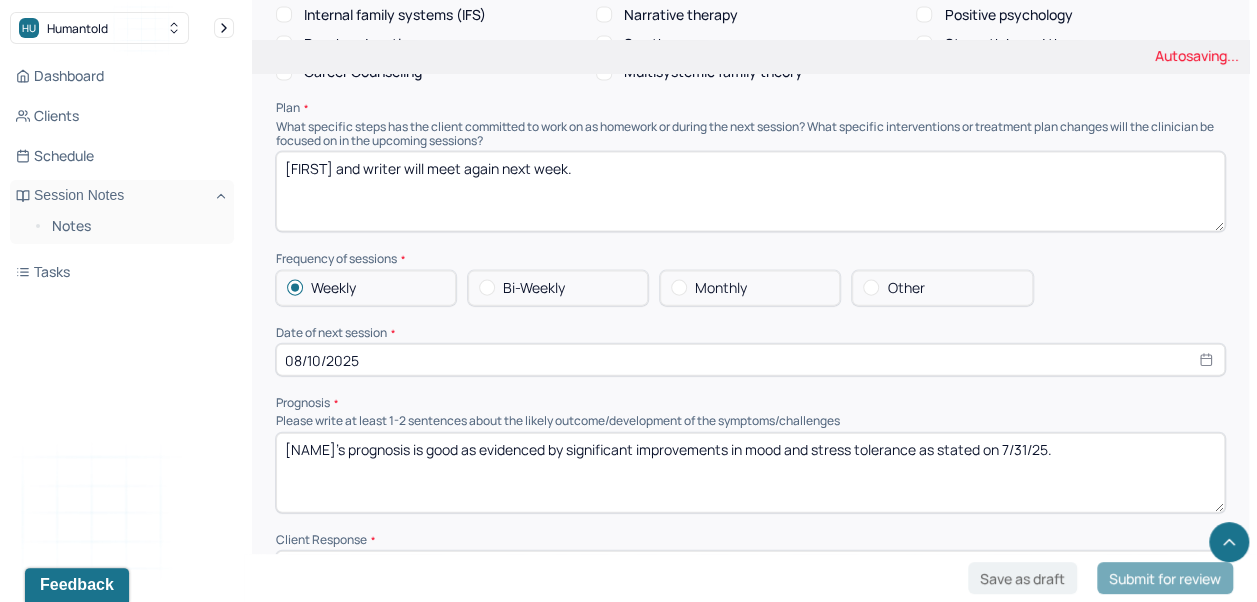 click on "[FIRST] and writer will meet again next week." at bounding box center (750, 192) 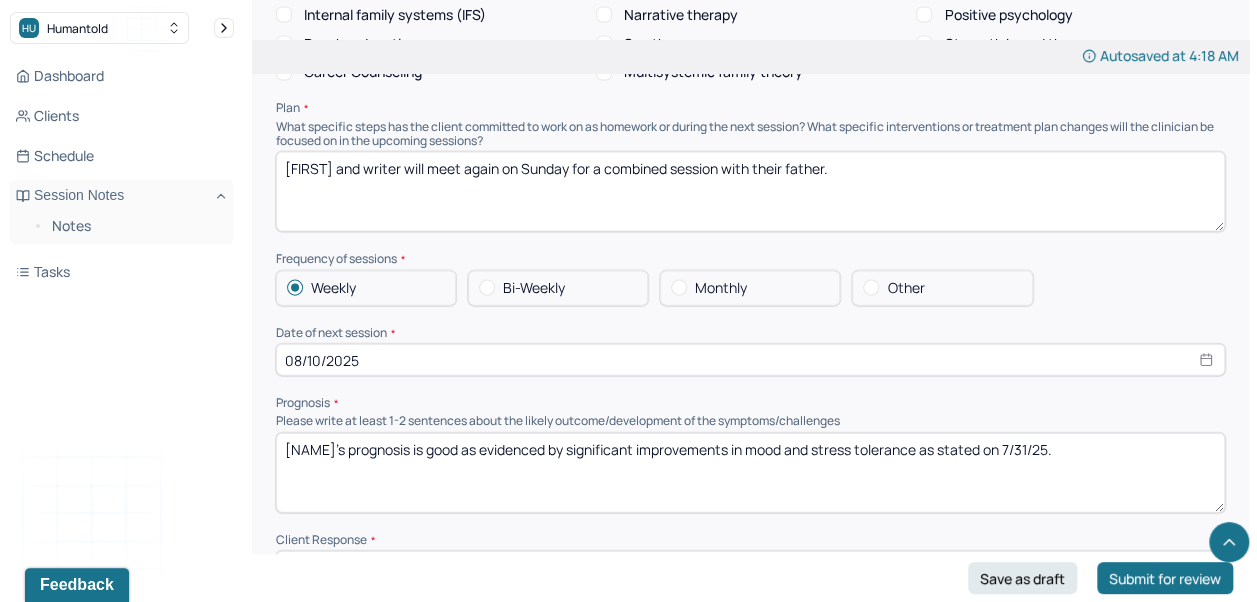 type on "[FIRST] and writer will meet again on Sunday for a combined session with their father." 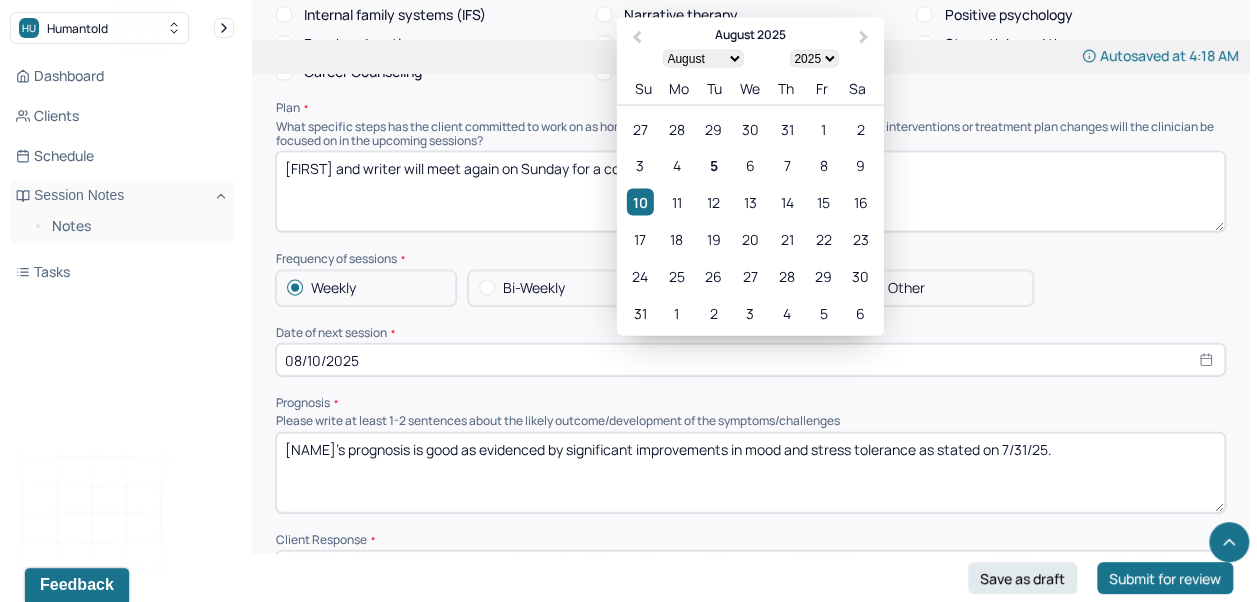 click on "10" at bounding box center (639, 202) 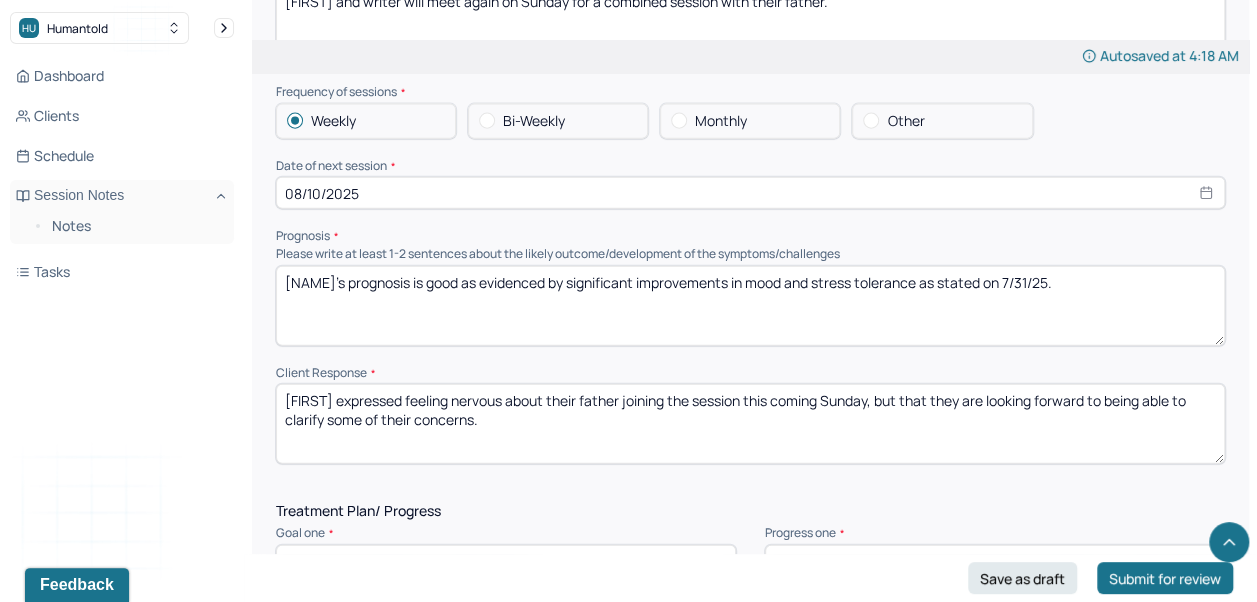 scroll, scrollTop: 2237, scrollLeft: 0, axis: vertical 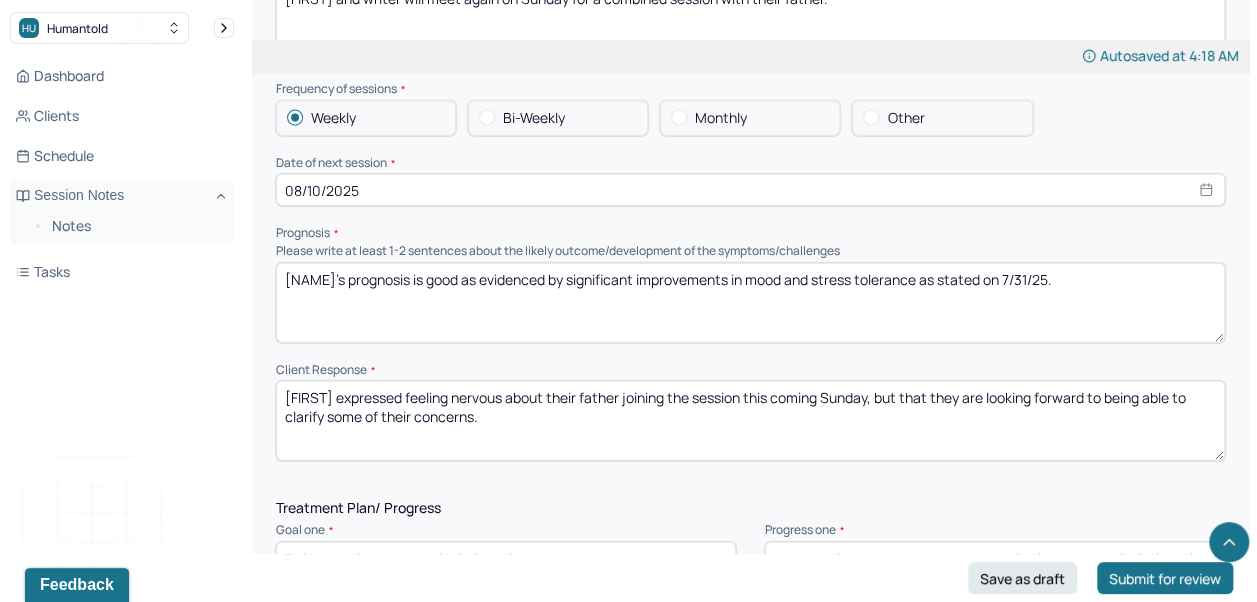 click on "[FIRST] expressed feeling nervous about their father joining the session this coming Sunday, but that they are looking forward to being able to clarify some of their concerns." at bounding box center [750, 421] 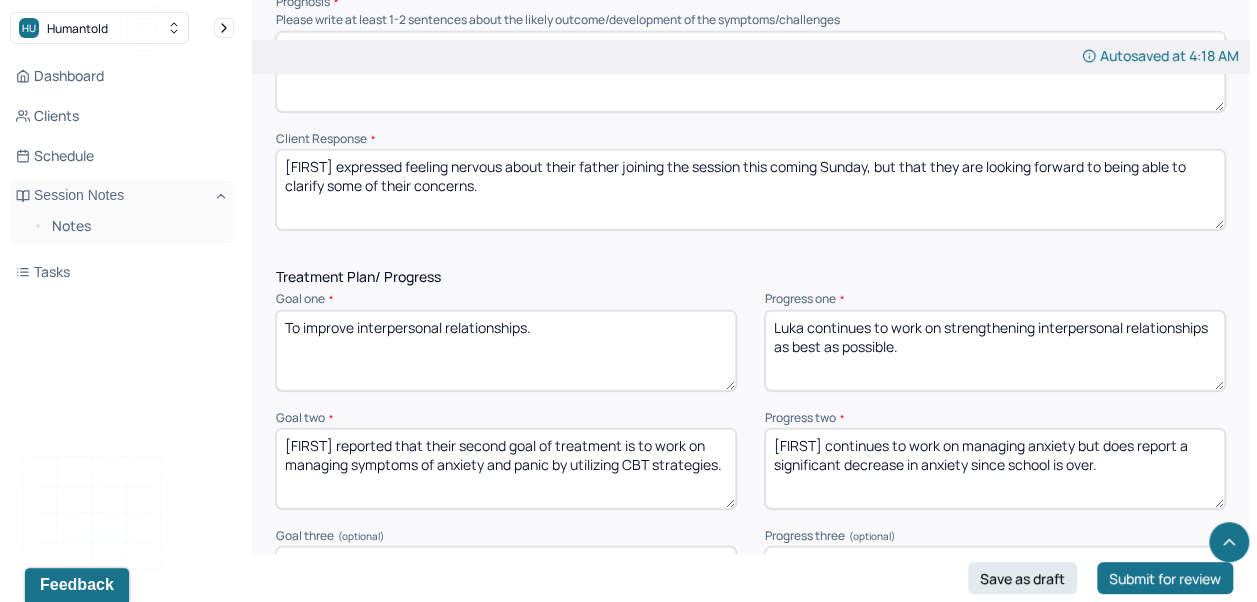 scroll, scrollTop: 2475, scrollLeft: 0, axis: vertical 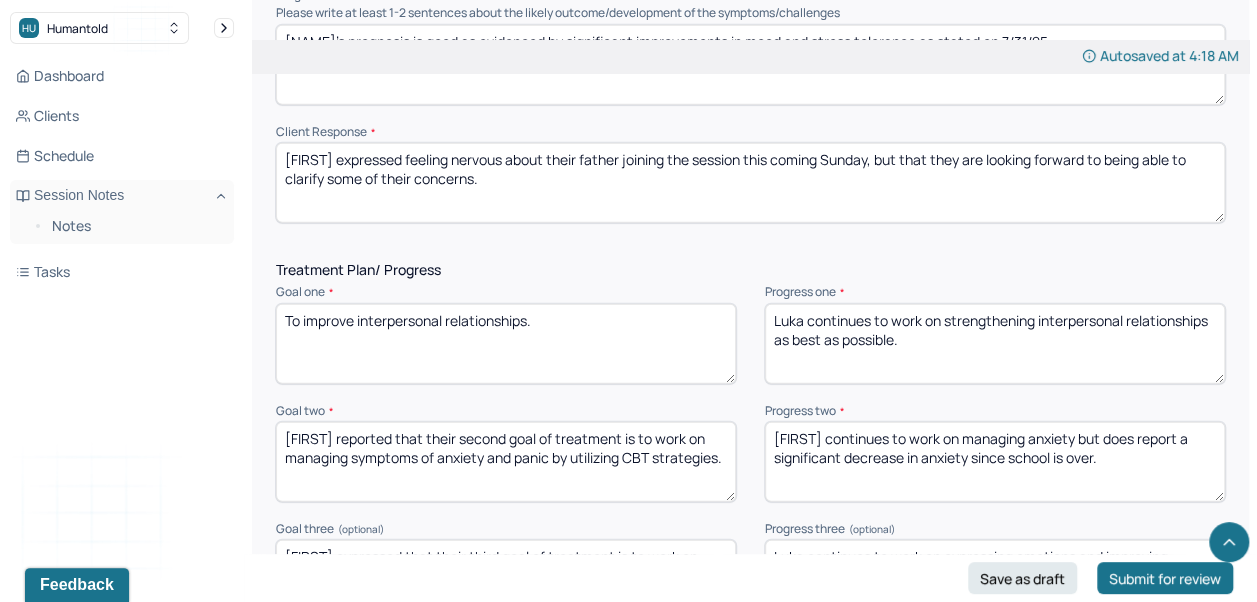 click on "Luka continues to work on strengthening interpersonal relationships as best as possible." at bounding box center (995, 344) 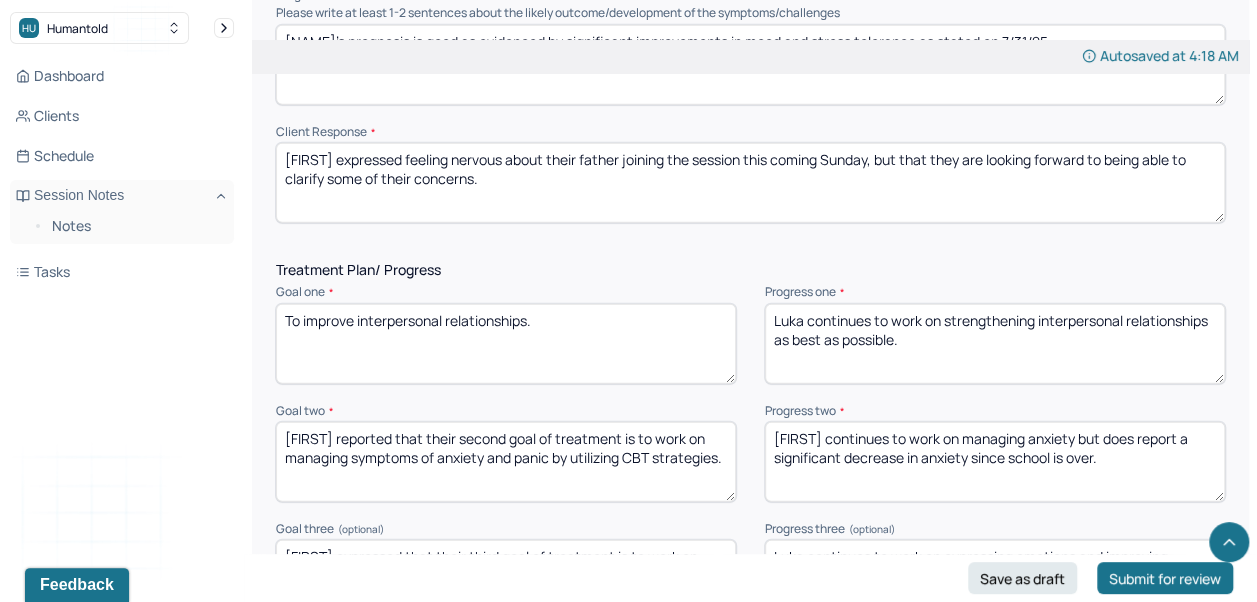 type on "Luka continues to work on strengthening interpersonal relationships as best as possible." 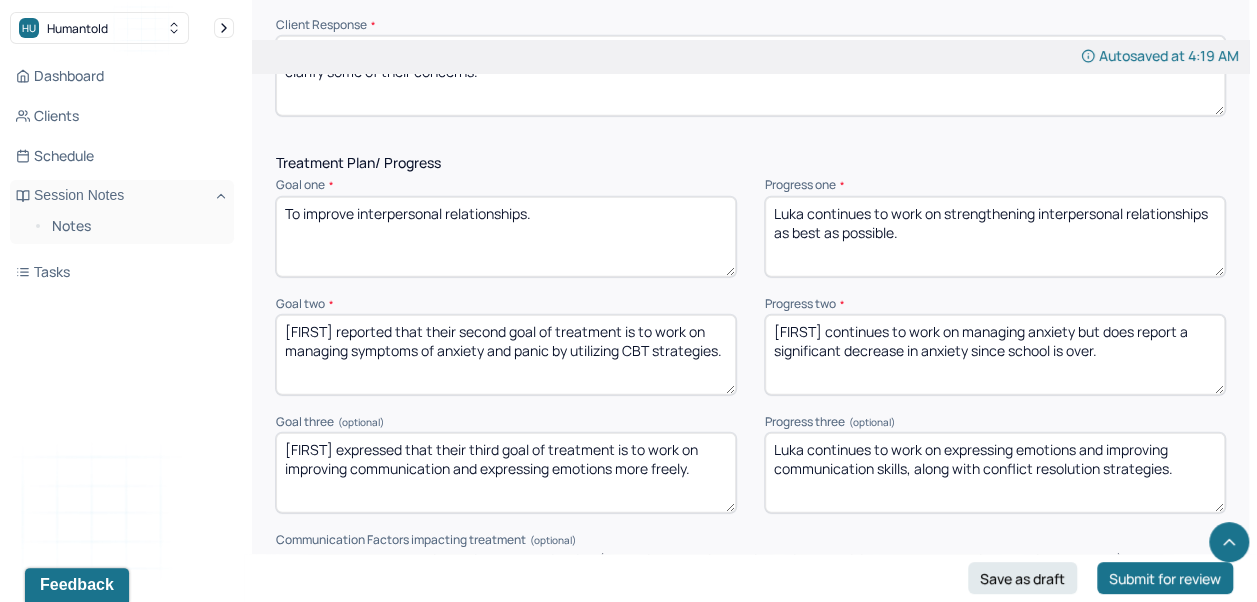 scroll, scrollTop: 2584, scrollLeft: 0, axis: vertical 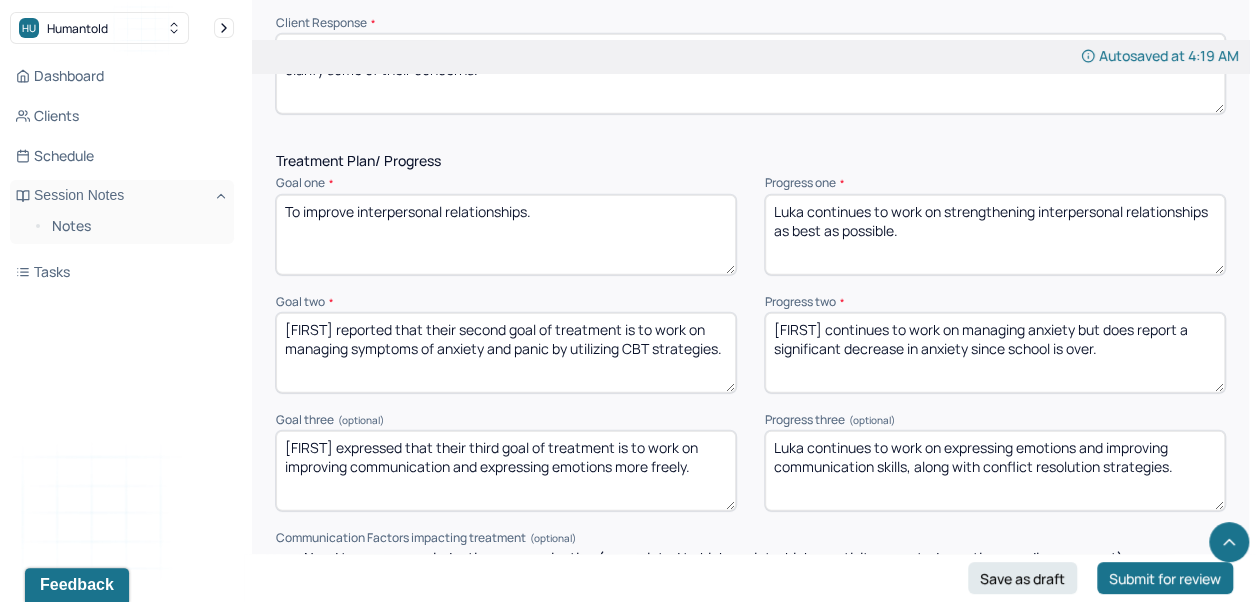 click on "[FIRST] continues to work on managing anxiety but does report a significant decrease in anxiety since school is over." at bounding box center (995, 353) 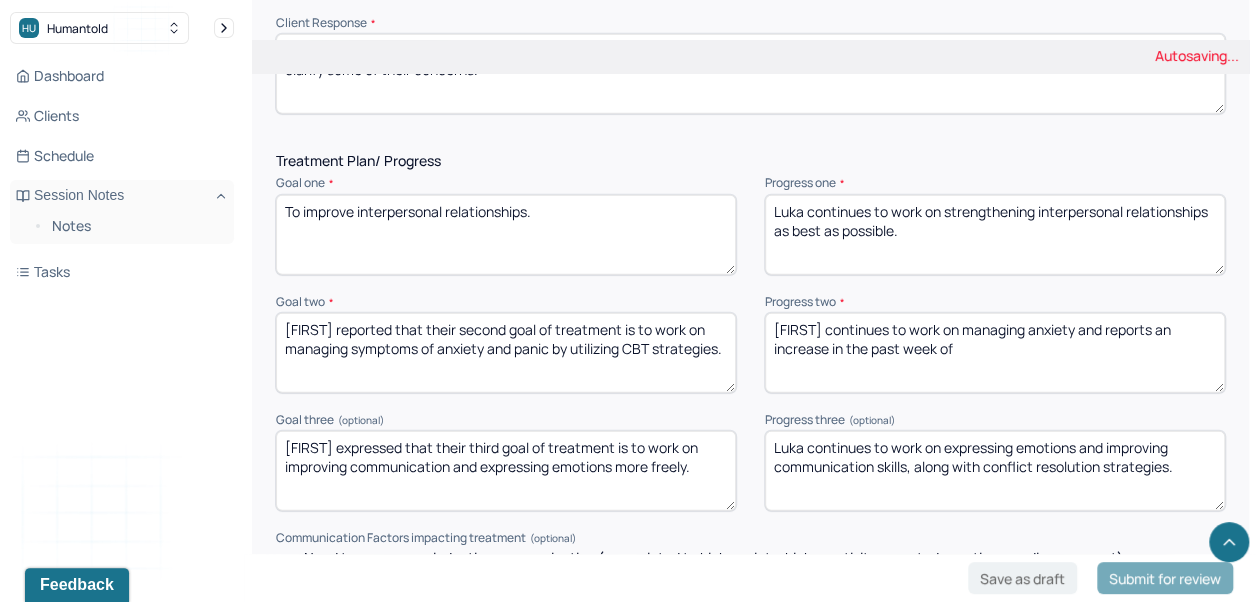 click on "[FIRST] continues to work on managing anxiety and reports an increase" at bounding box center (995, 353) 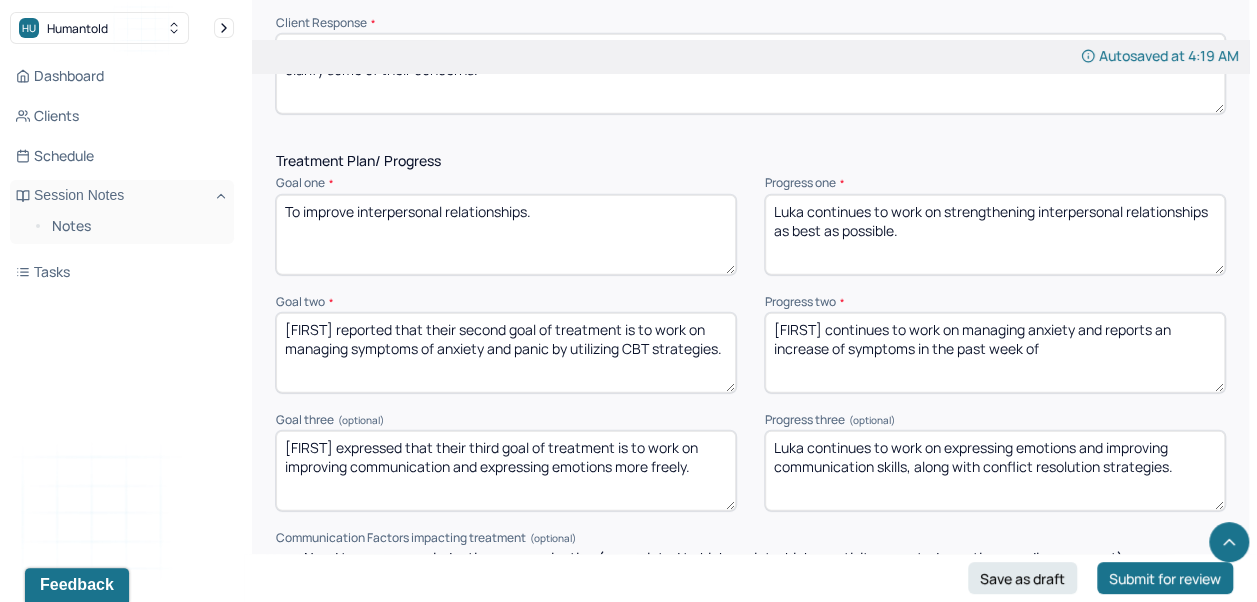 click on "[FIRST] continues to work on managing anxiety and reports an increase in the past week of" at bounding box center (995, 353) 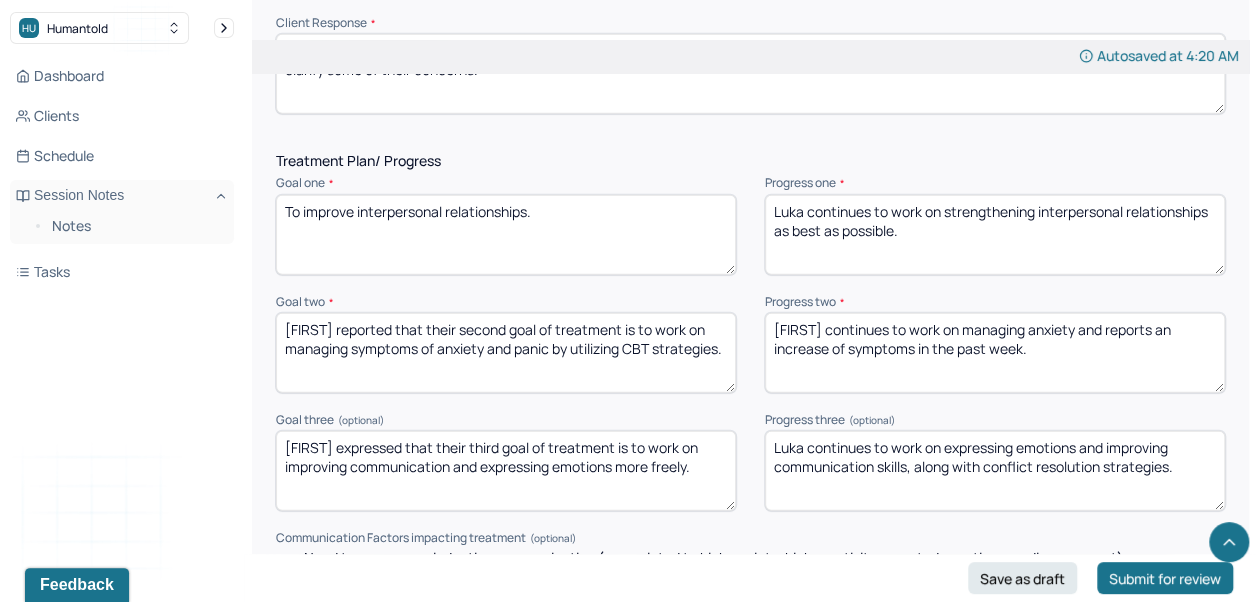 type on "[FIRST] continues to work on managing anxiety and reports an increase of symptoms in the past week." 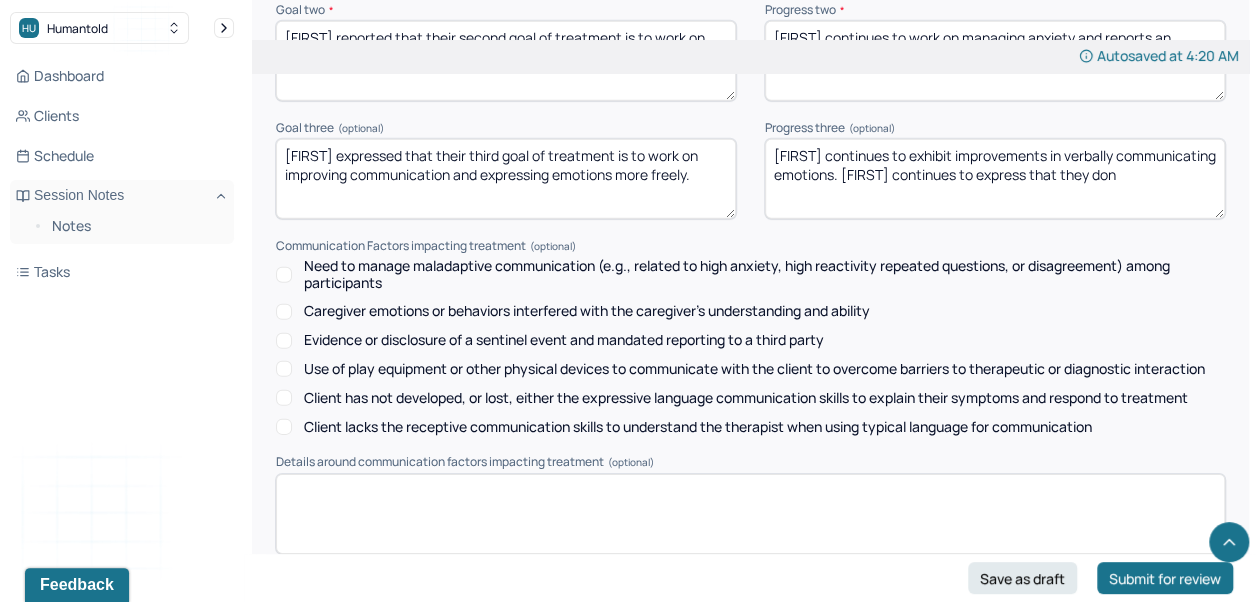 scroll, scrollTop: 3003, scrollLeft: 0, axis: vertical 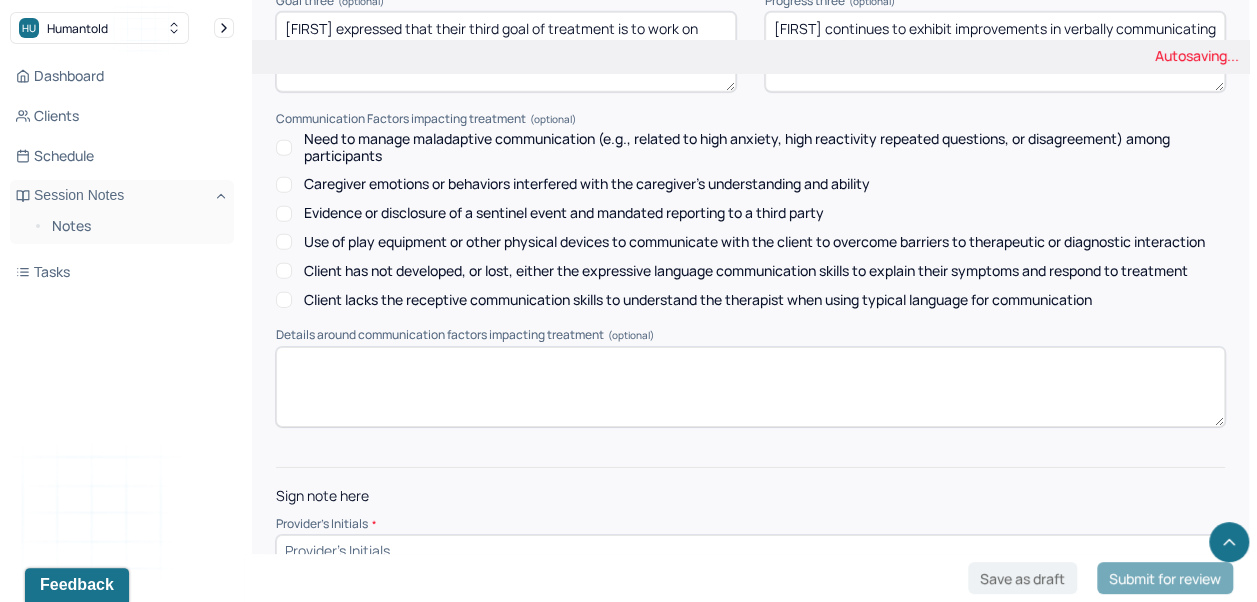 type on "[FIRST] continues to exhibit improvements in verbally communicating emotions. [FIRST] continues to express that they don" 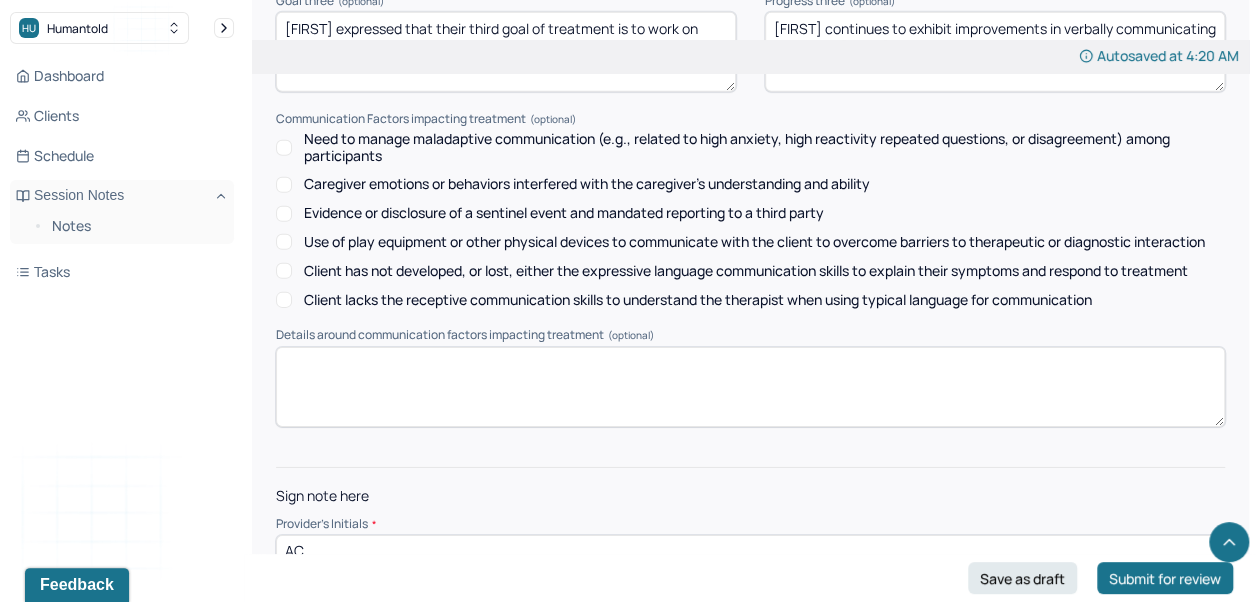 type on "AC" 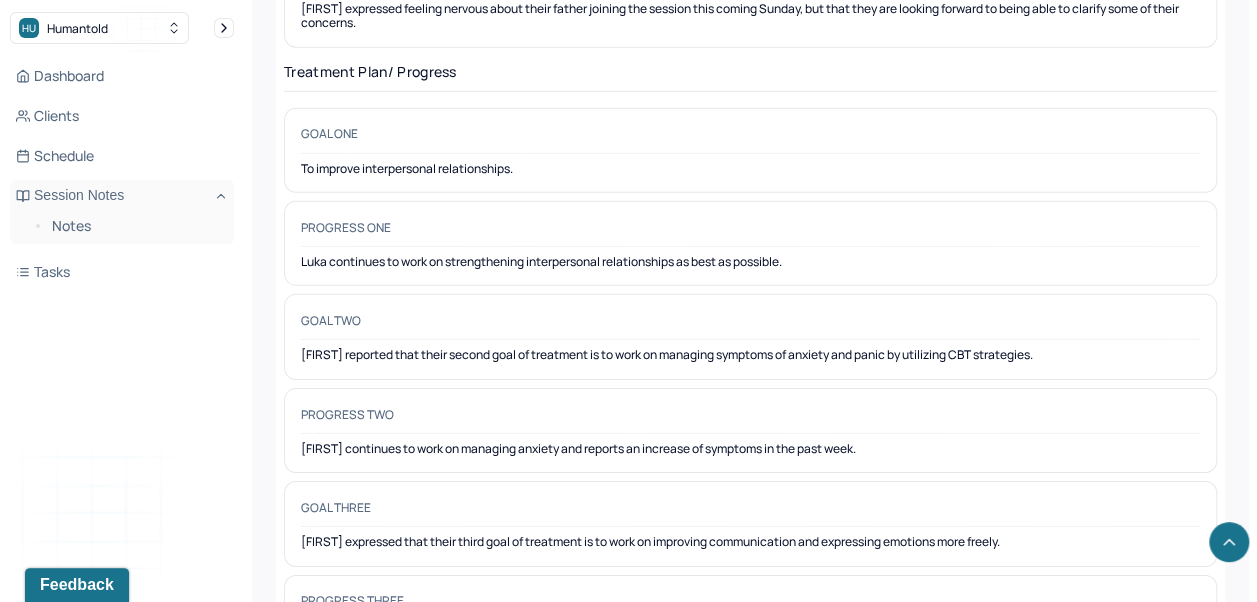 click on "Session Notes" at bounding box center (122, 196) 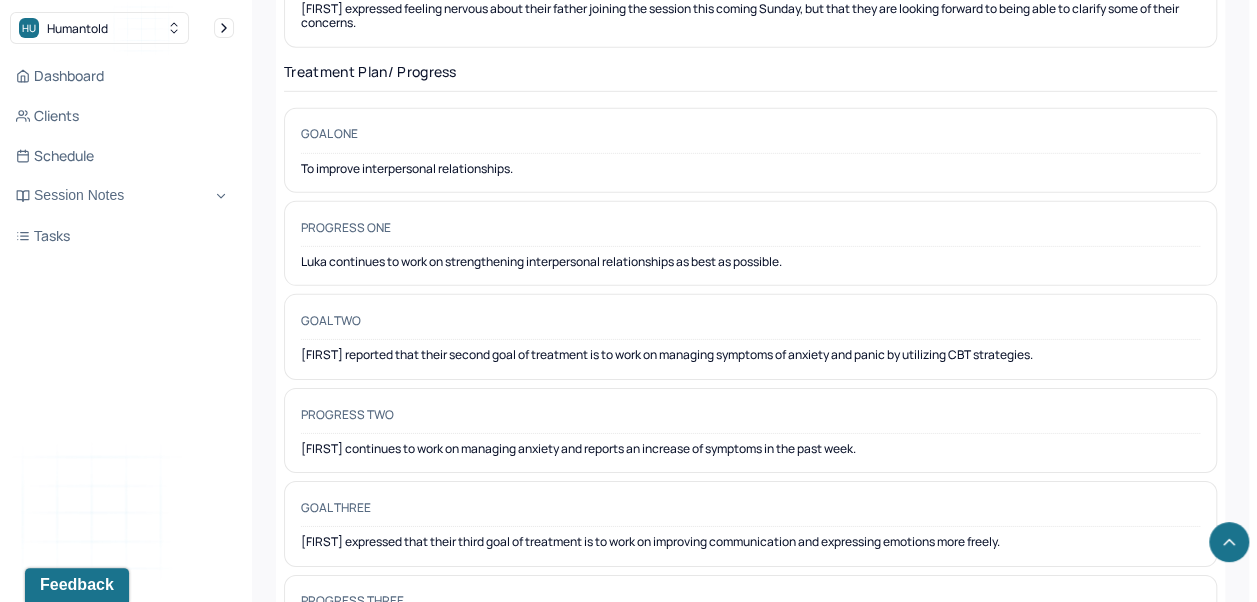 click on "Dashboard" at bounding box center (122, 76) 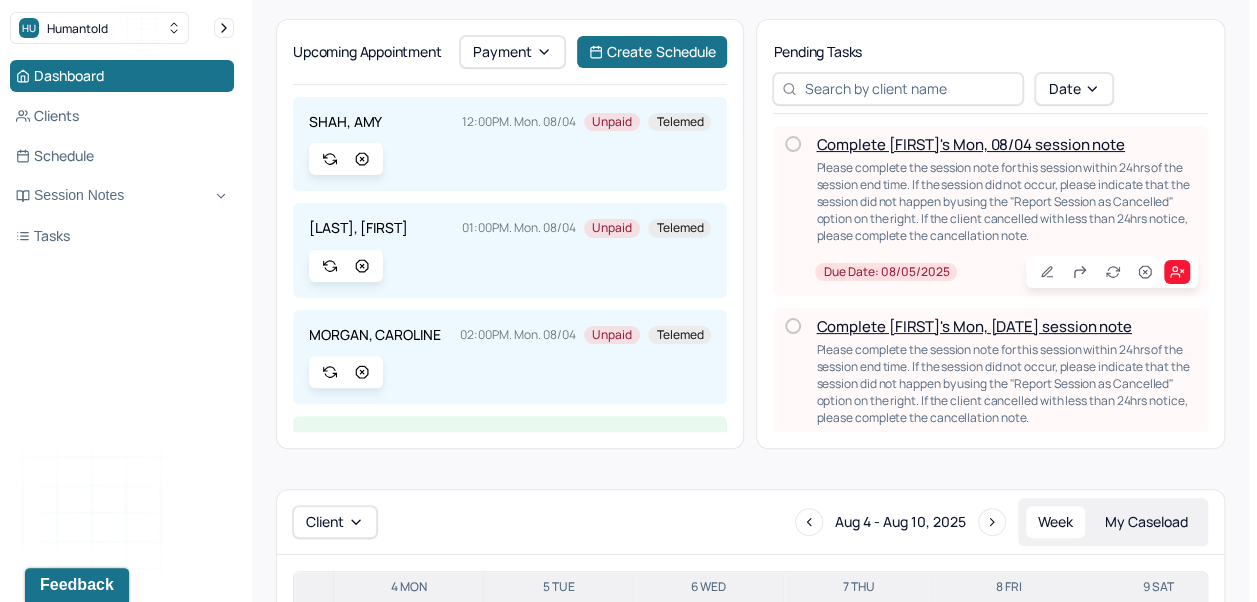 scroll, scrollTop: 0, scrollLeft: 0, axis: both 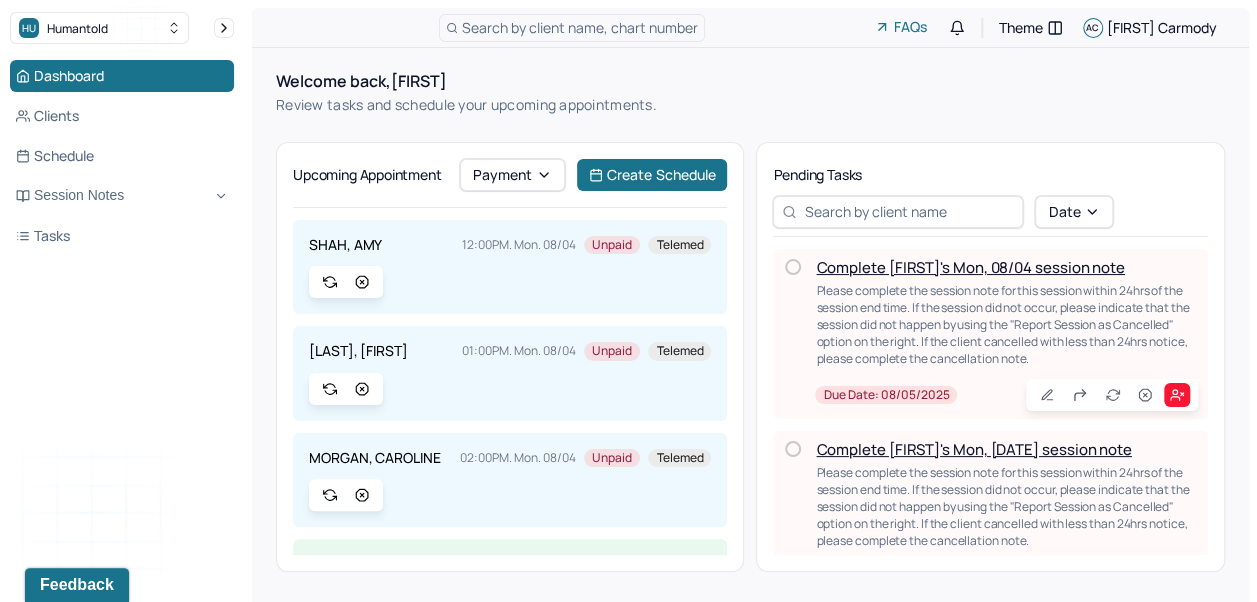 click on "Complete [FIRST]'s Mon, 08/04 session note" at bounding box center [970, 267] 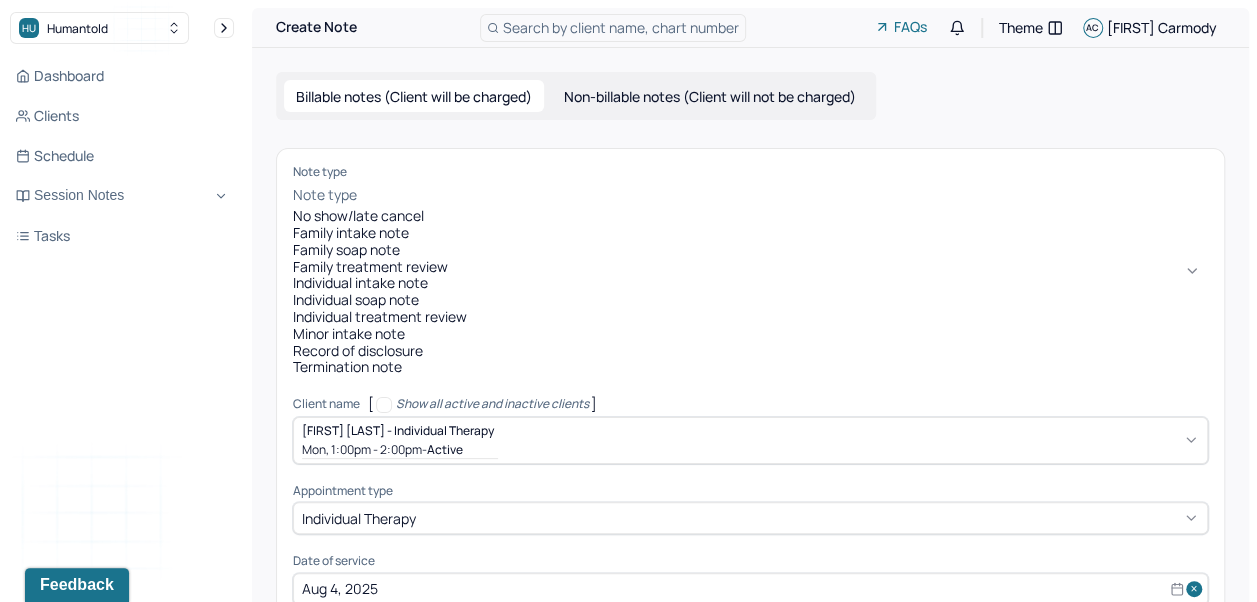 click on "Individual soap note" at bounding box center [750, 300] 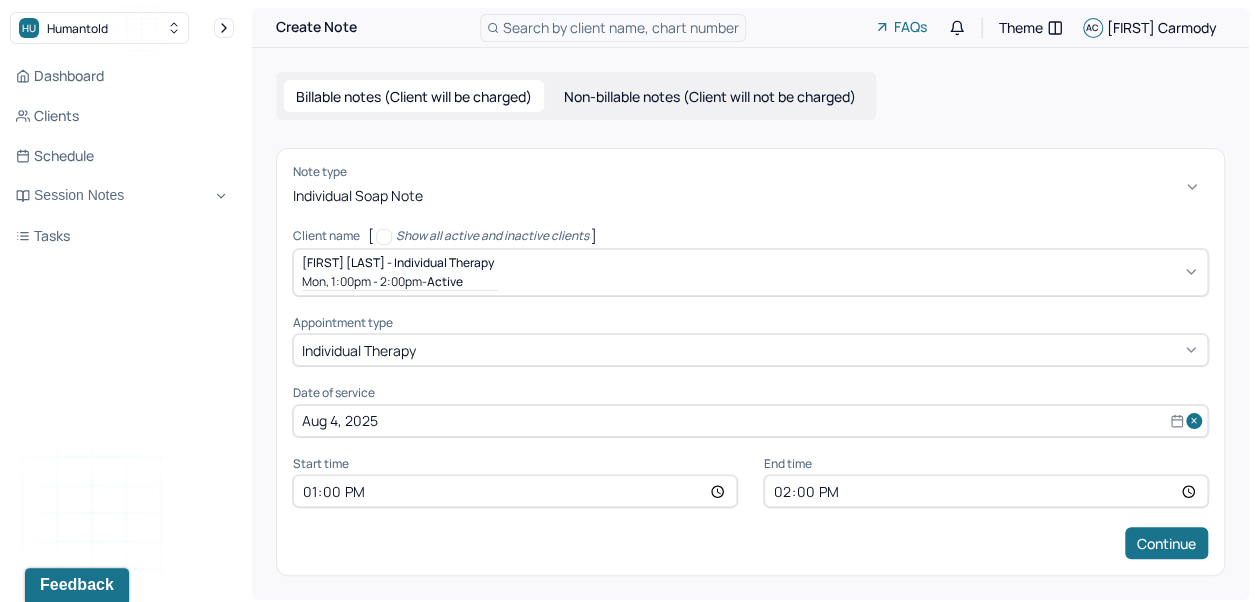 scroll, scrollTop: 10, scrollLeft: 0, axis: vertical 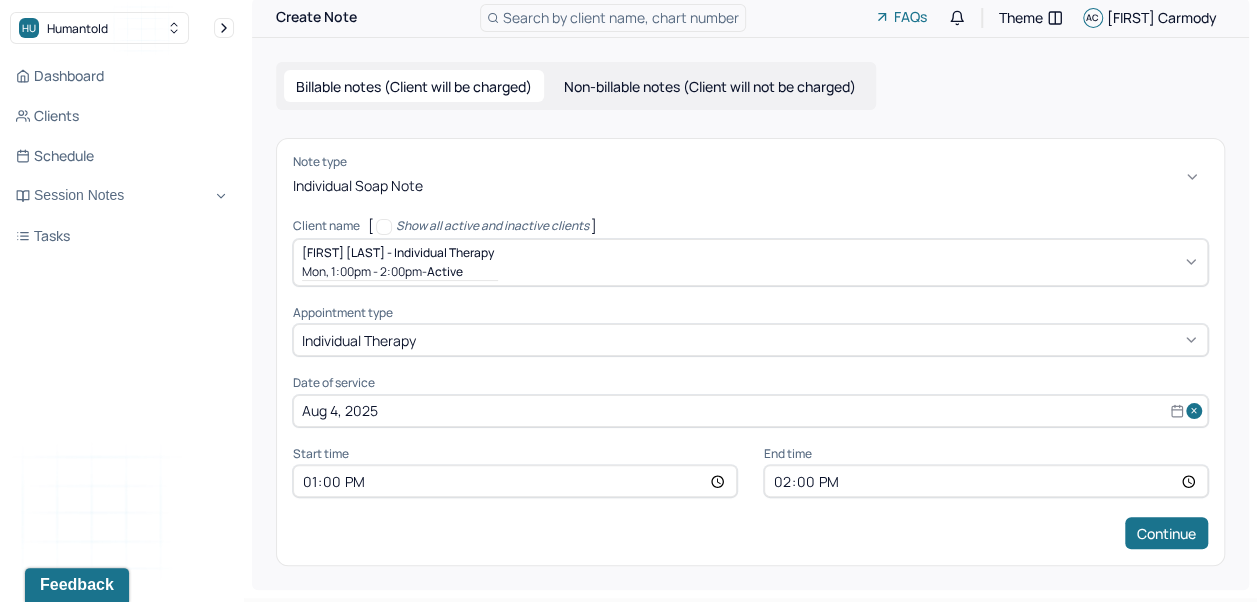 click on "Continue" at bounding box center [1166, 533] 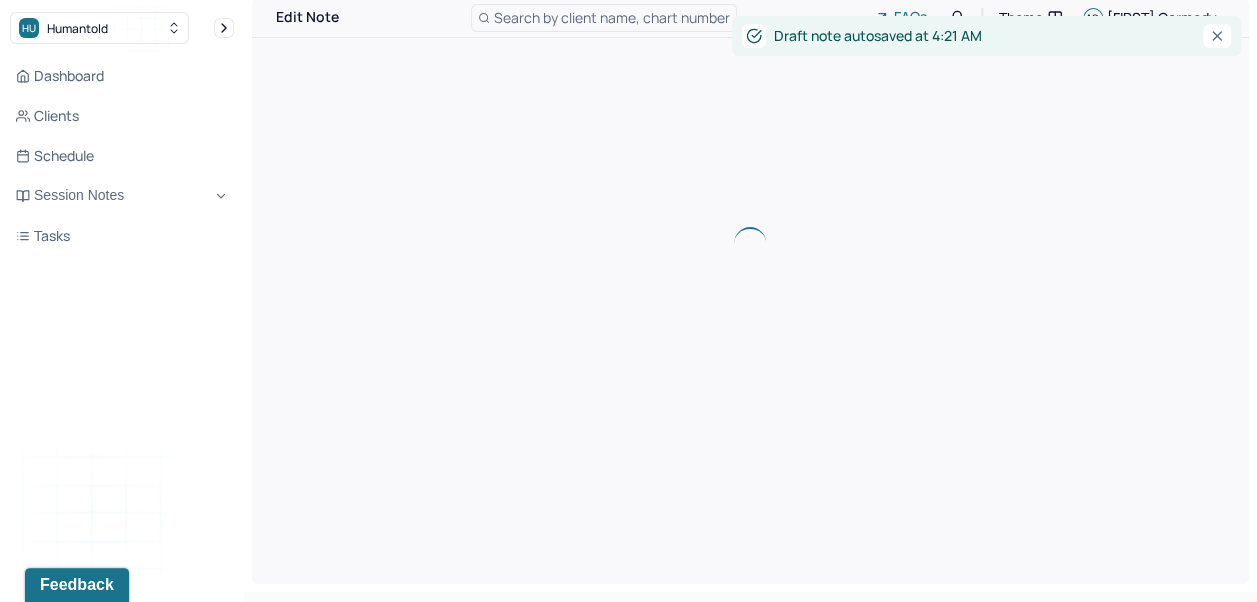 scroll, scrollTop: 0, scrollLeft: 0, axis: both 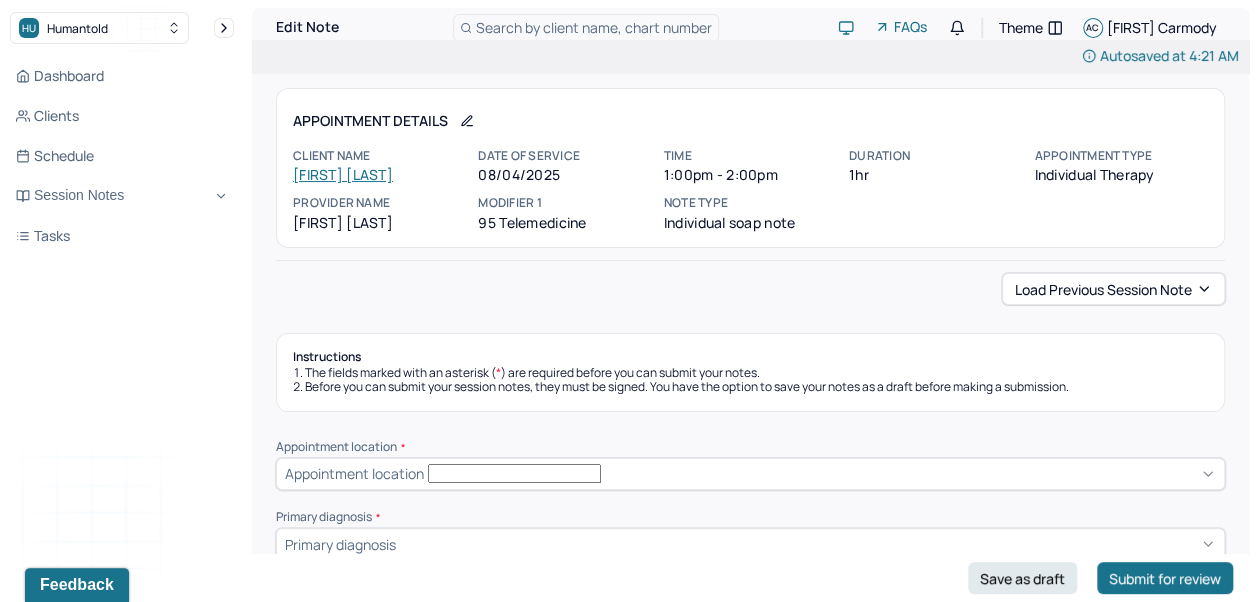 click on "Load previous session note" at bounding box center [1113, 289] 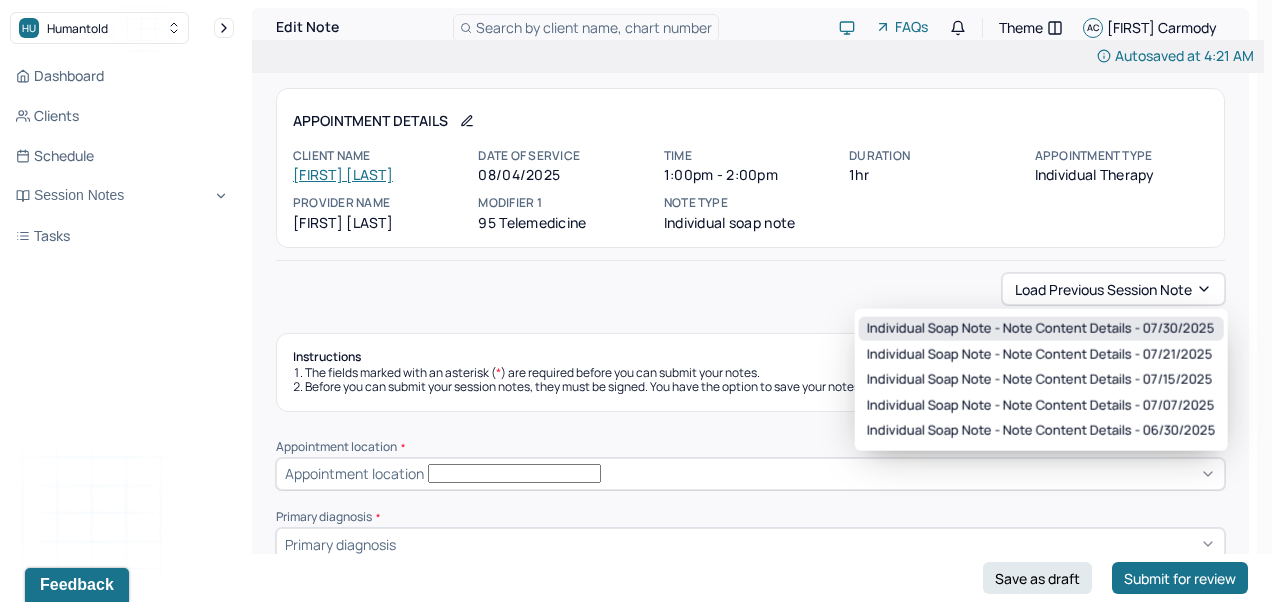 click on "Individual soap note   - Note content Details -   07/30/2025" at bounding box center (1041, 329) 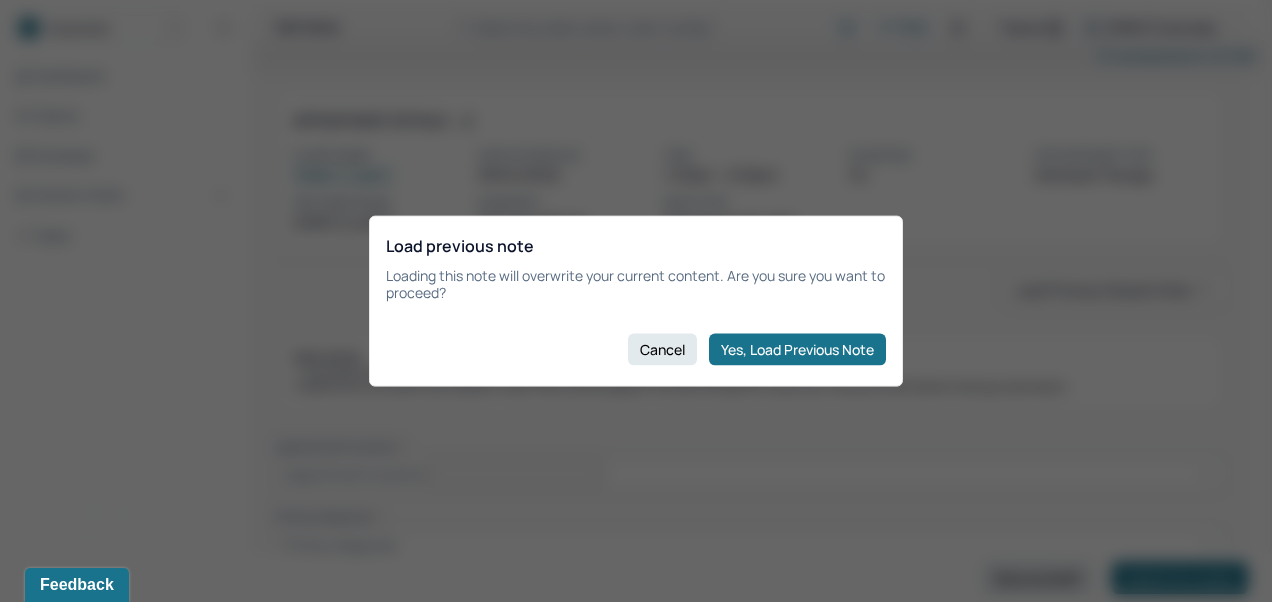 click on "Yes, Load Previous Note" at bounding box center [797, 349] 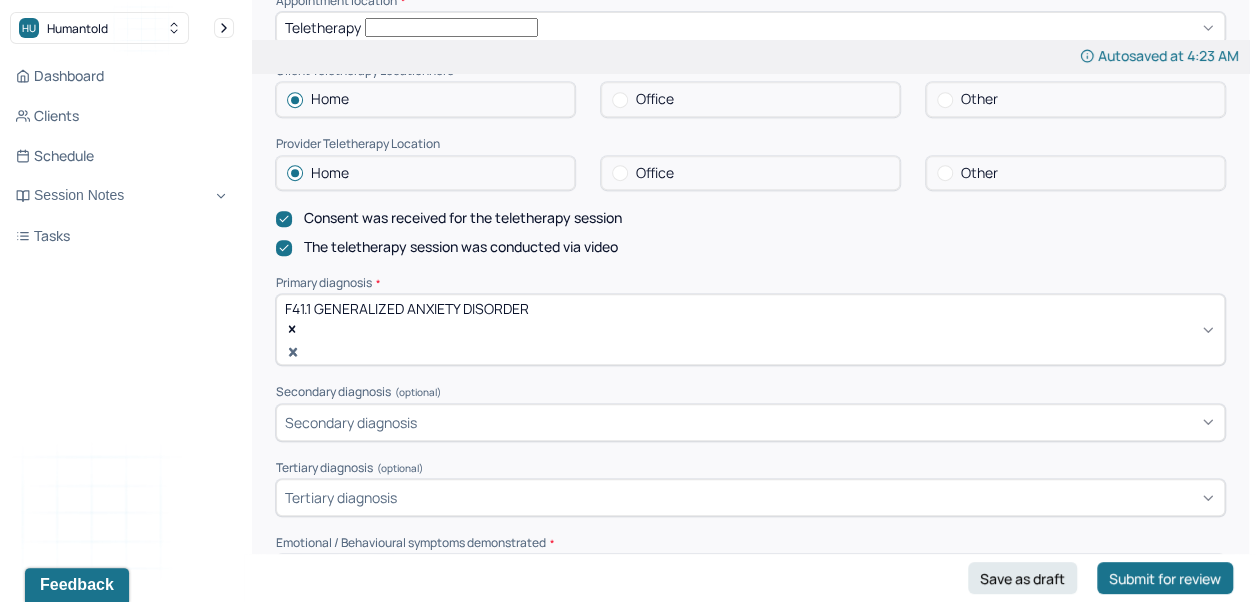 scroll, scrollTop: 202, scrollLeft: 0, axis: vertical 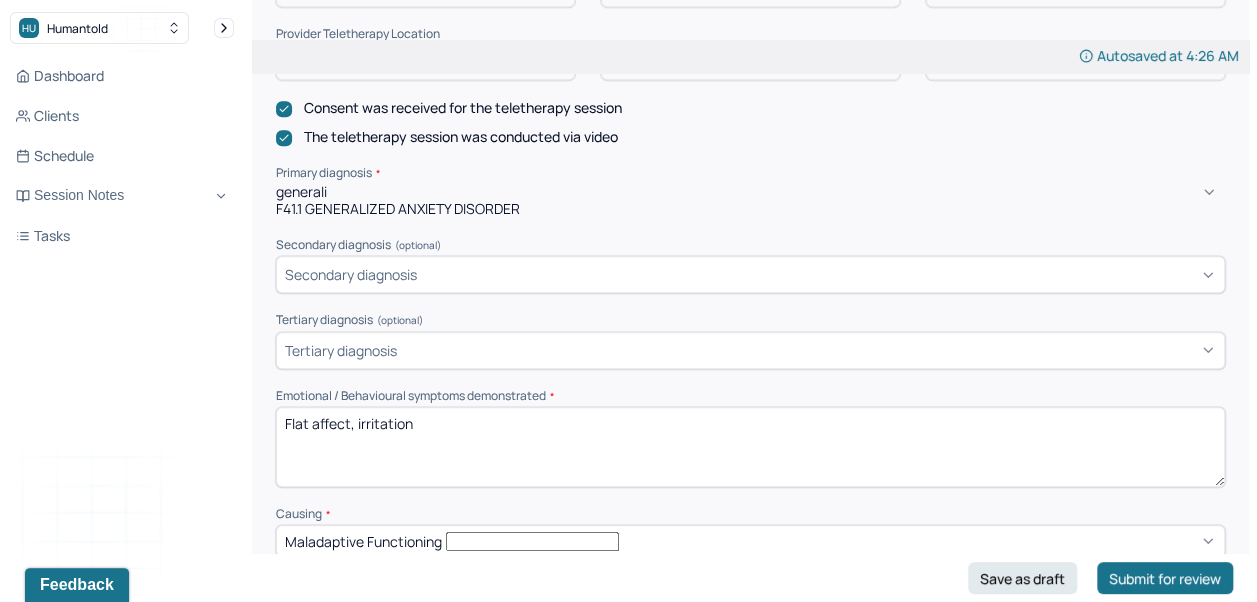 type on "generaliz" 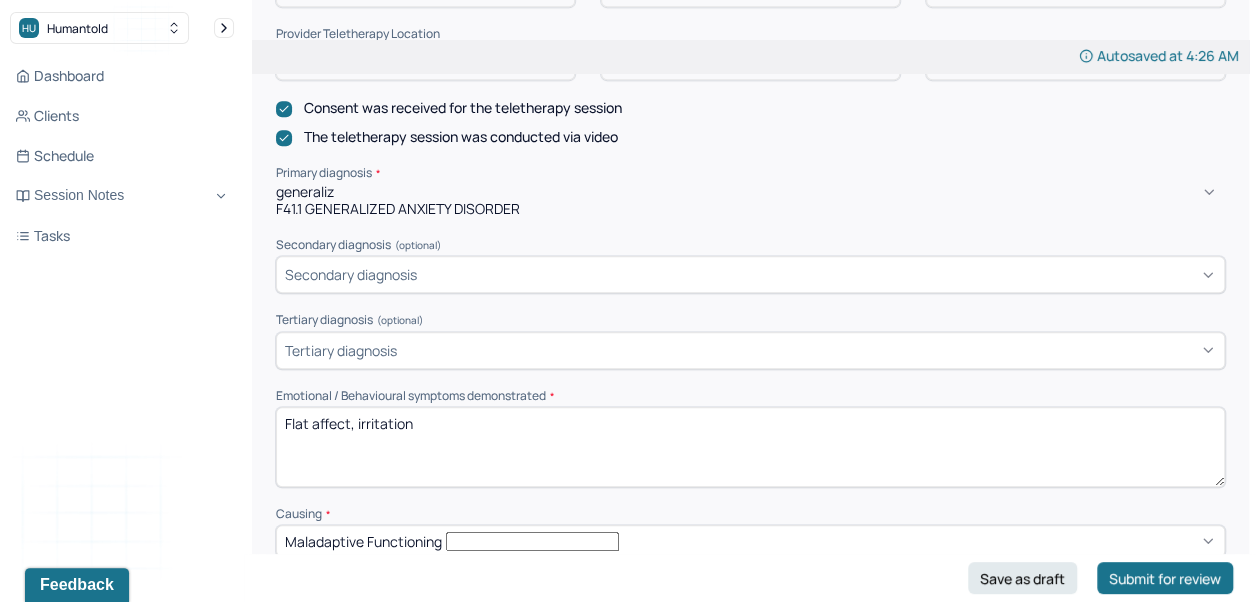 click on "F41.1 GENERALIZED ANXIETY DISORDER" at bounding box center (750, 209) 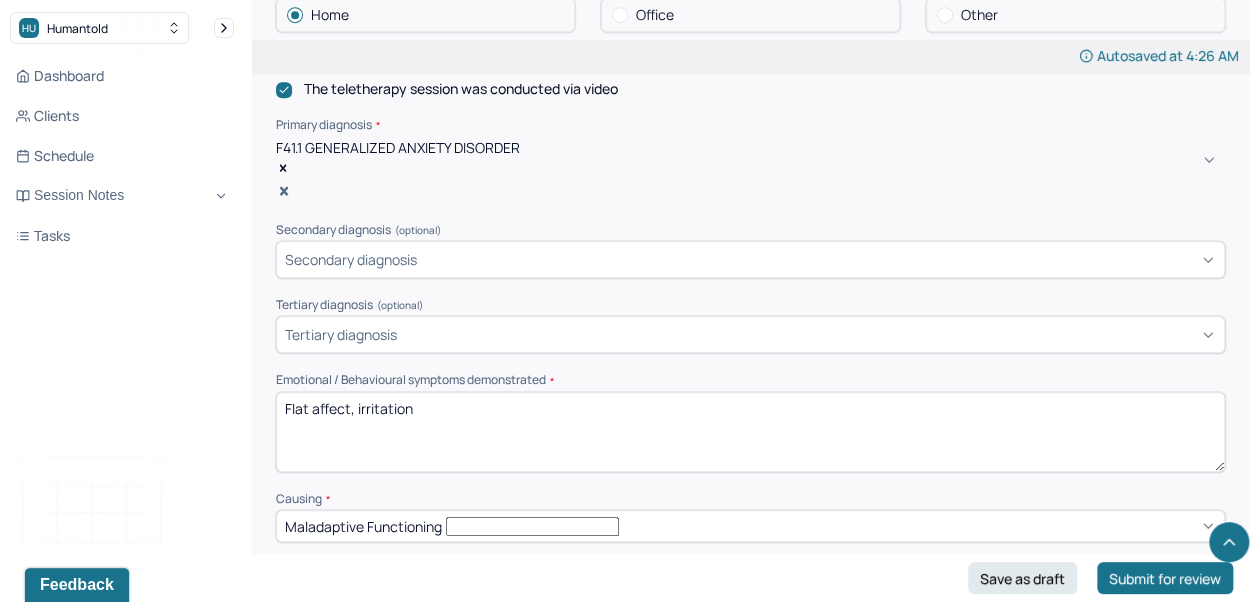 scroll, scrollTop: 668, scrollLeft: 0, axis: vertical 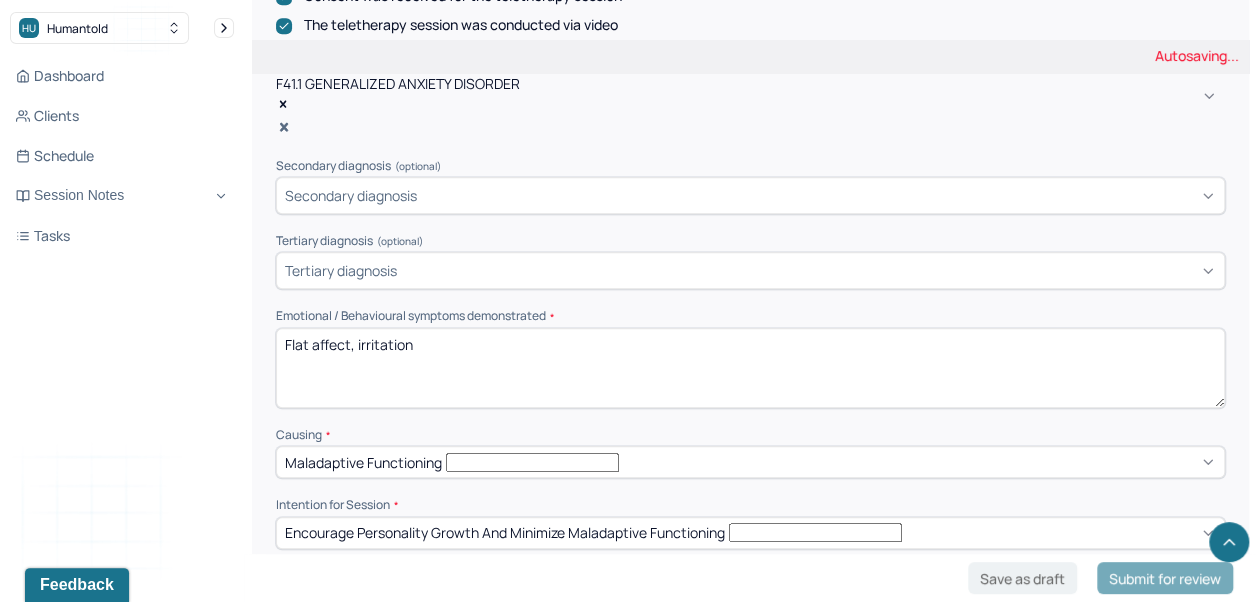 click on "Flat affect, irritation" at bounding box center (750, 368) 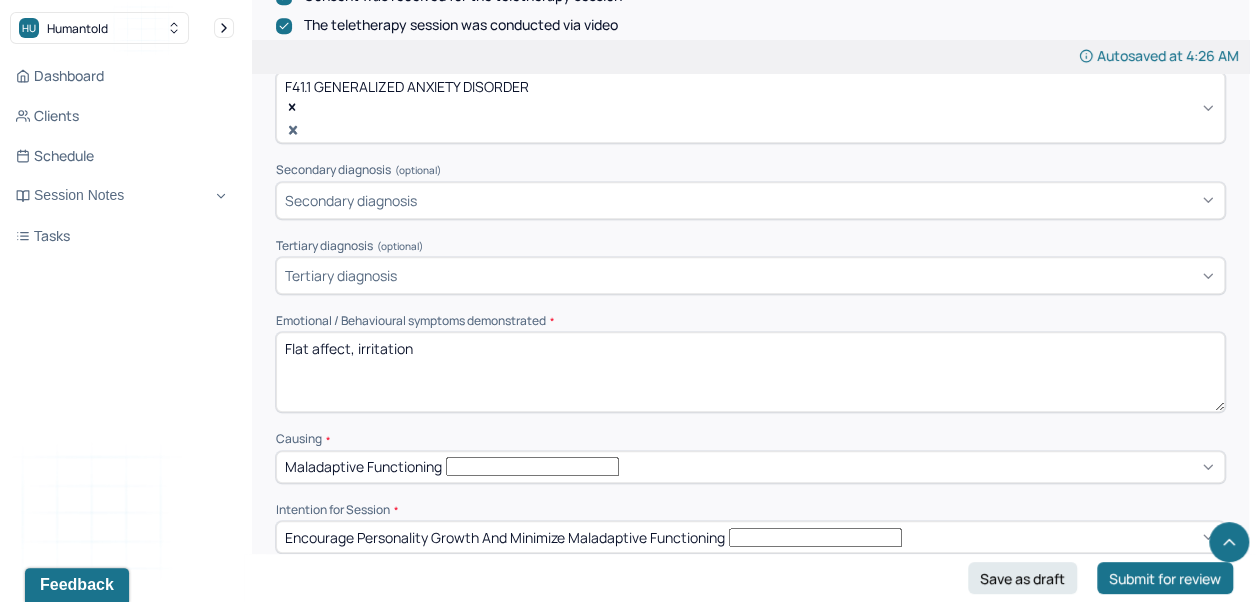 click on "Flat affect, irritation" at bounding box center (750, 372) 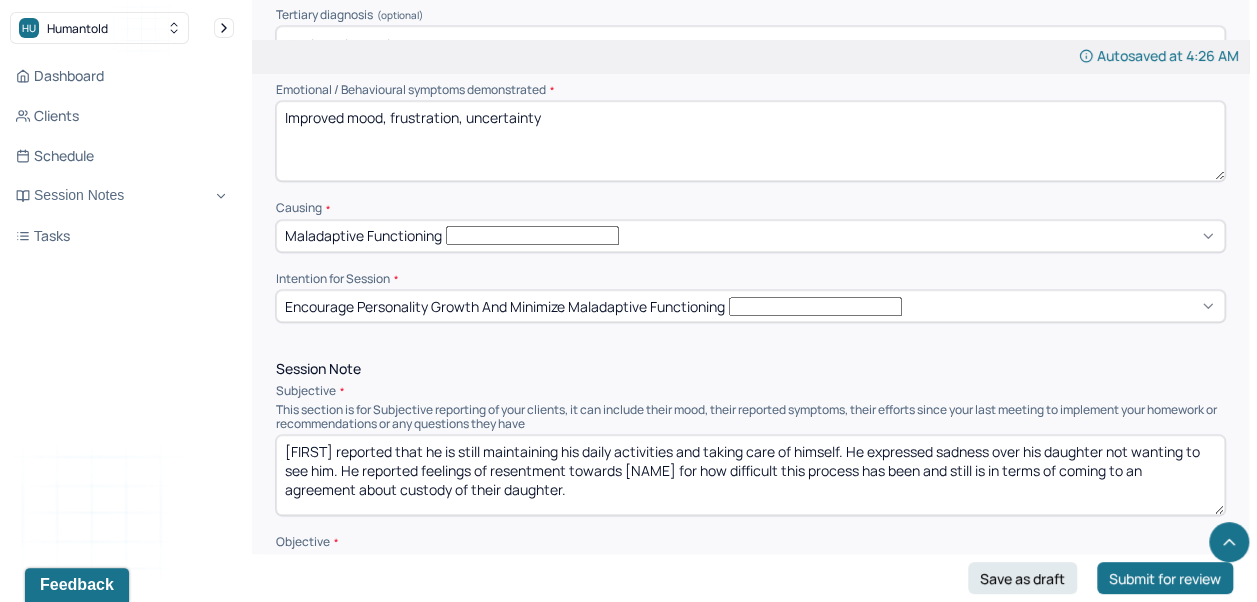 scroll, scrollTop: 900, scrollLeft: 0, axis: vertical 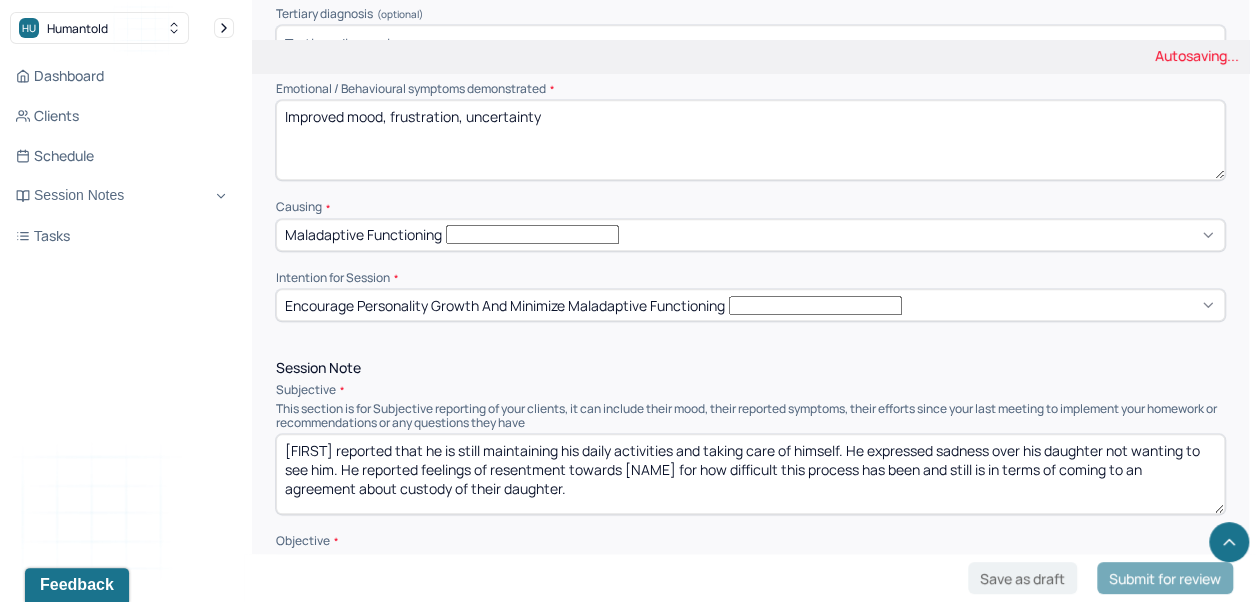 type on "Improved mood, frustration, uncertainty" 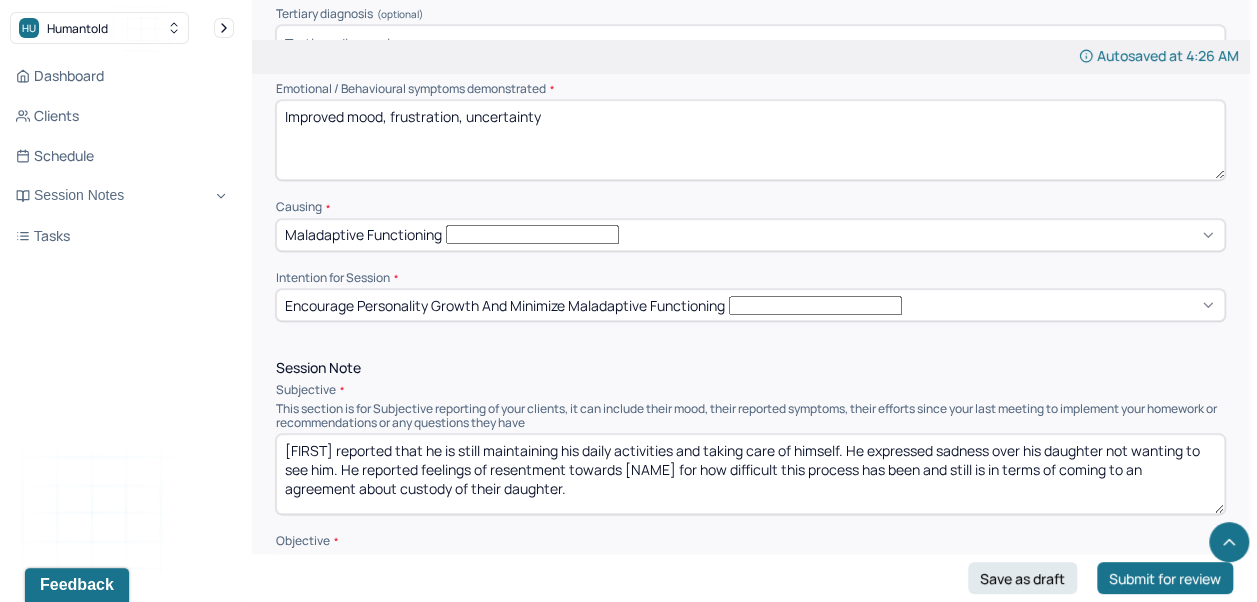 click on "[FIRST] reported that he is still maintaining his daily activities and taking care of himself. He expressed sadness over his daughter not wanting to see him. He reported feelings of resentment towards [NAME] for how difficult this process has been and still is in terms of coming to an agreement about custody of their daughter." at bounding box center [750, 474] 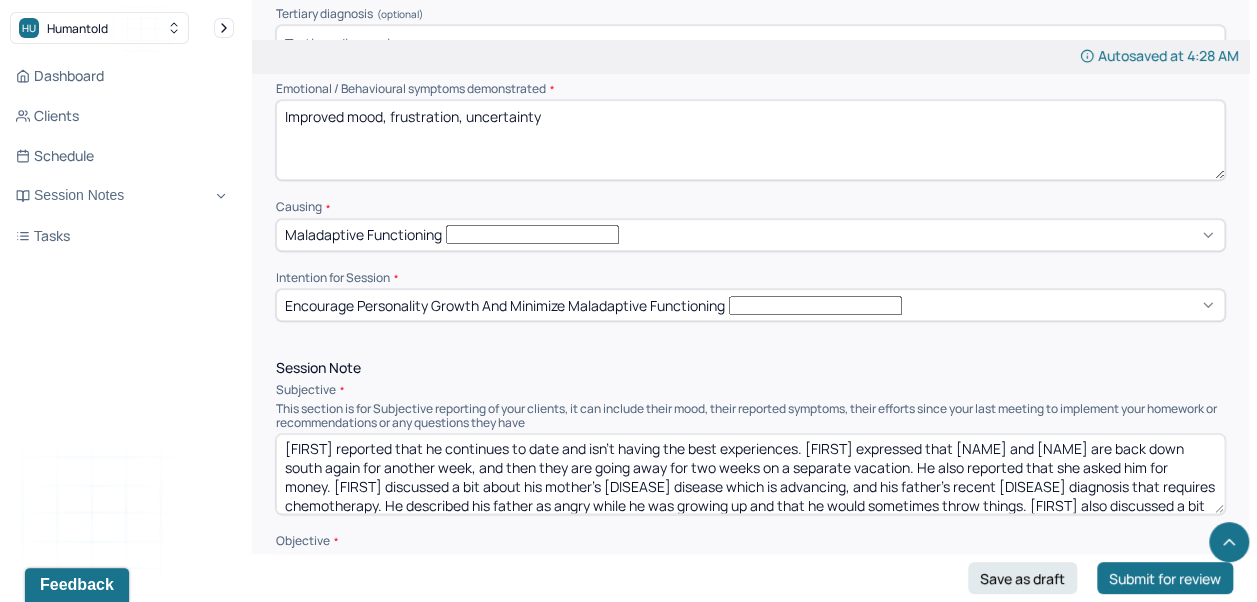scroll, scrollTop: 20, scrollLeft: 0, axis: vertical 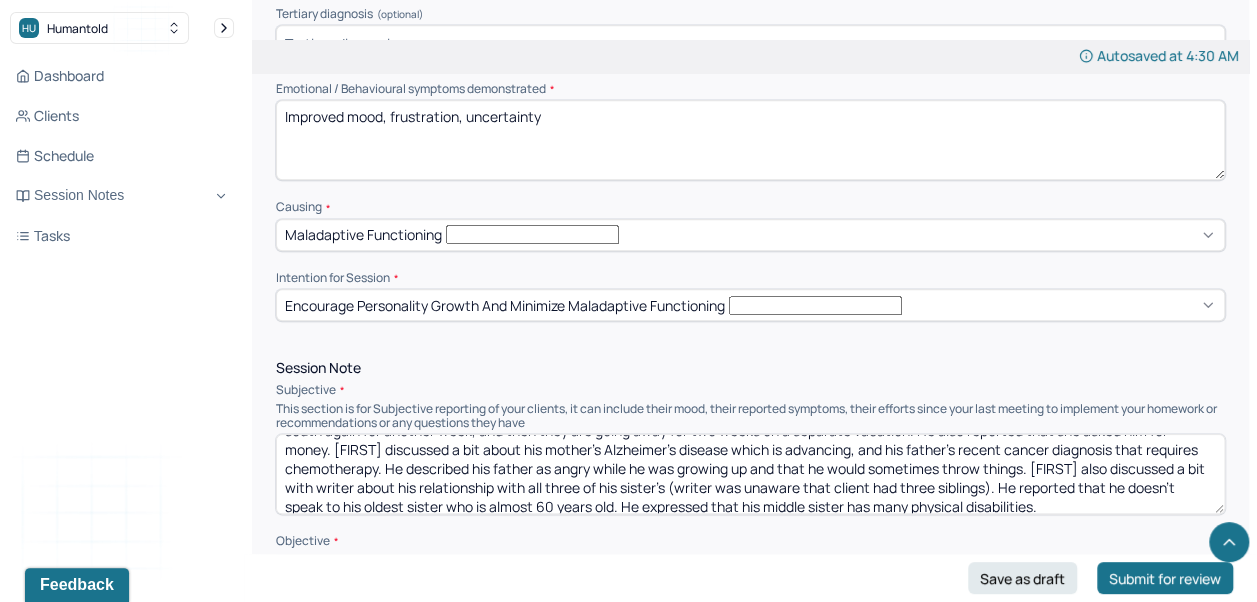 click on "[FIRST] reported that he continues to date and isn't having the best experiences. [FIRST] expressed that [NAME] and [NAME] are back down south again for another week, and then they are going away for two weeks on a separate vacation. He also reported that she asked him for money. [FIRST] discussed a bit about his mother's Alzheimer's disease which is advancing, and his father's recent cancer diagnosis that requires chemotherapy. He described his father as angry while he was growing up and that he would sometimes throw things. [FIRST] also discussed a bit with writer about his relationship with all three of his sister's (writer was unaware that client had three siblings). He reported that he doesn't speak to his oldest sister who is almost 60 years old. He expressed that his middle sister has many physical disabilities." at bounding box center (750, 474) 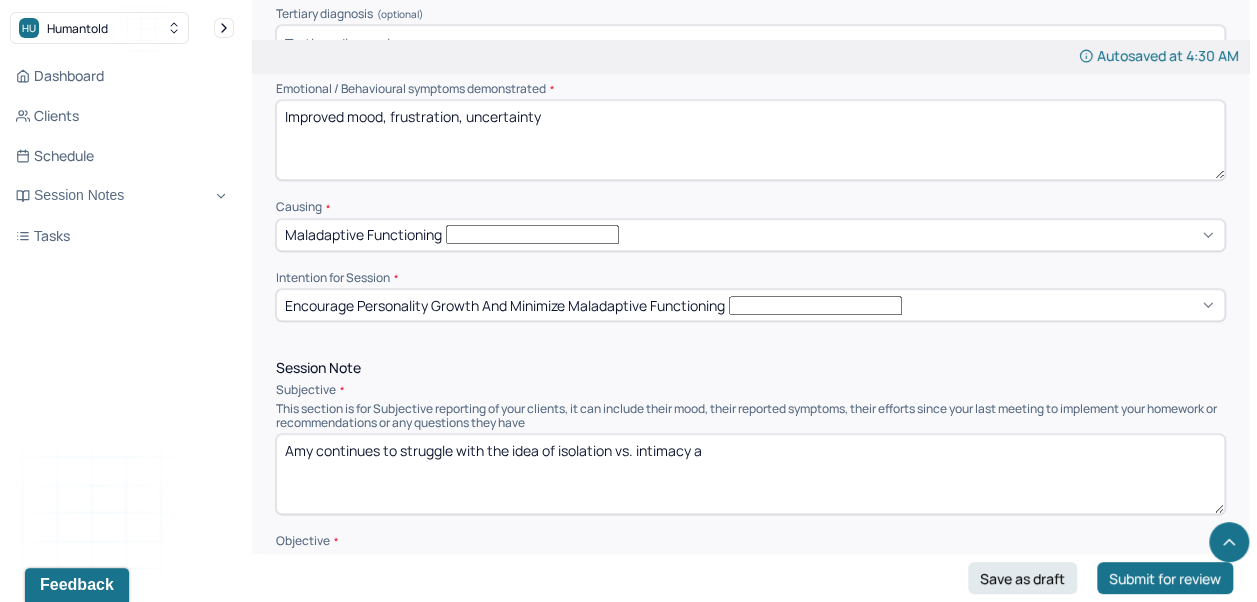 click on "[FIRST] reported that he continues to date and isn't having the best experiences. [FIRST] expressed that [NAME] and [NAME] are back down south again for another week, and then they are going away for two weeks on a separate vacation. He also reported that she asked him for money. [FIRST] discussed a bit about his mother's Alzheimer's disease which is advancing, and his father's recent cancer diagnosis that requires chemotherapy. He described his father as angry while he was growing up and that he would sometimes throw things. [FIRST] also discussed a bit with writer about his relationship with all three of his sister's (writer was unaware that client had three siblings). He reported that he doesn't speak to his oldest sister who is almost 60 years old. He expressed that his middle sister has many physical disabilities." at bounding box center (750, 474) 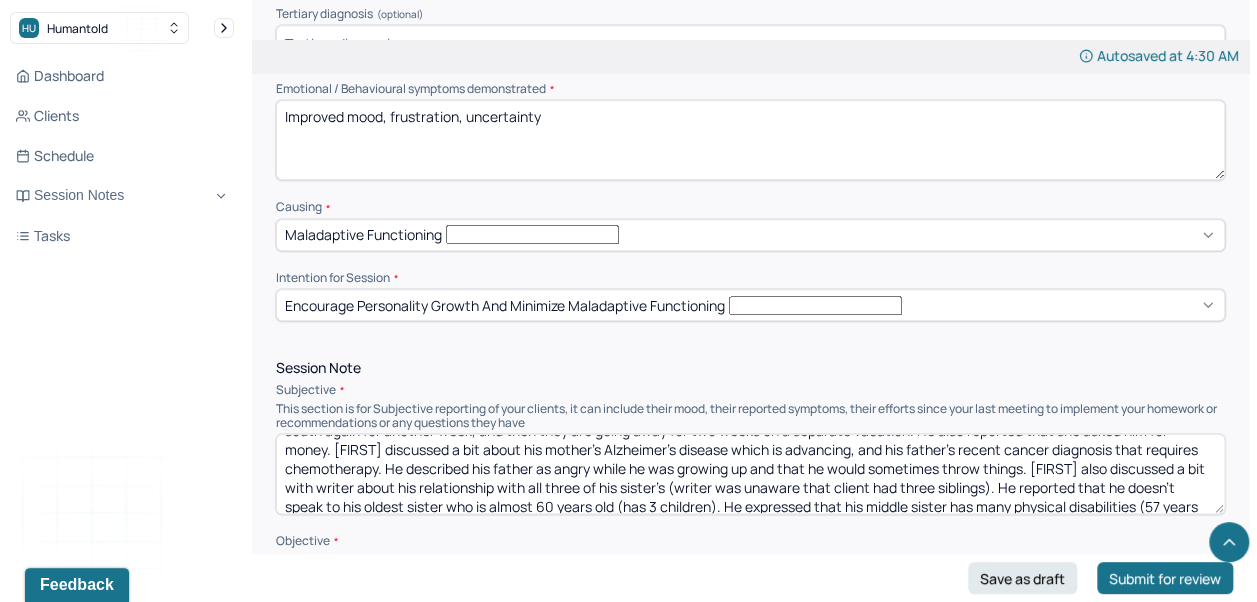 scroll, scrollTop: 58, scrollLeft: 0, axis: vertical 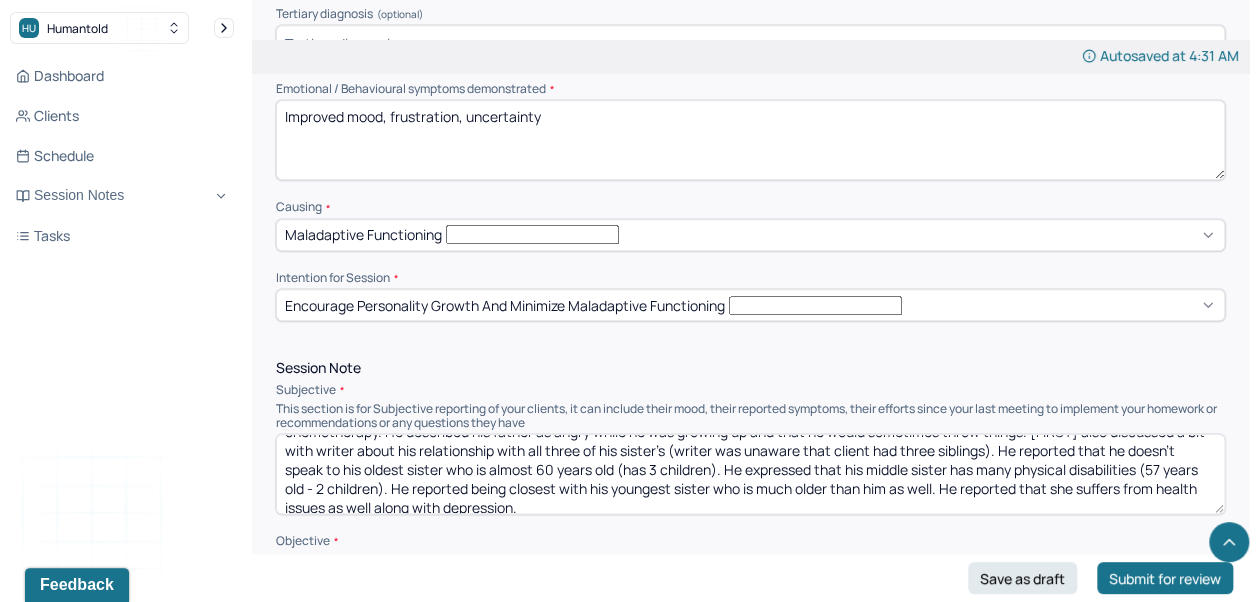 click on "[FIRST] reported that he continues to date and isn't having the best experiences. [FIRST] expressed that [NAME] and [NAME] are back down south again for another week, and then they are going away for two weeks on a separate vacation. He also reported that she asked him for money. [FIRST] discussed a bit about his mother's Alzheimer's disease which is advancing, and his father's recent cancer diagnosis that requires chemotherapy. He described his father as angry while he was growing up and that he would sometimes throw things. [FIRST] also discussed a bit with writer about his relationship with all three of his sister's (writer was unaware that client had three siblings). He reported that he doesn't speak to his oldest sister who is almost 60 years old (has 3 children). He expressed that his middle sister has many physical disabilities (57 years old - 2 children). He reported being closest with his youngest sister who is much older than him as well. He reported that she suffers from health issues as well along with depression." at bounding box center (750, 474) 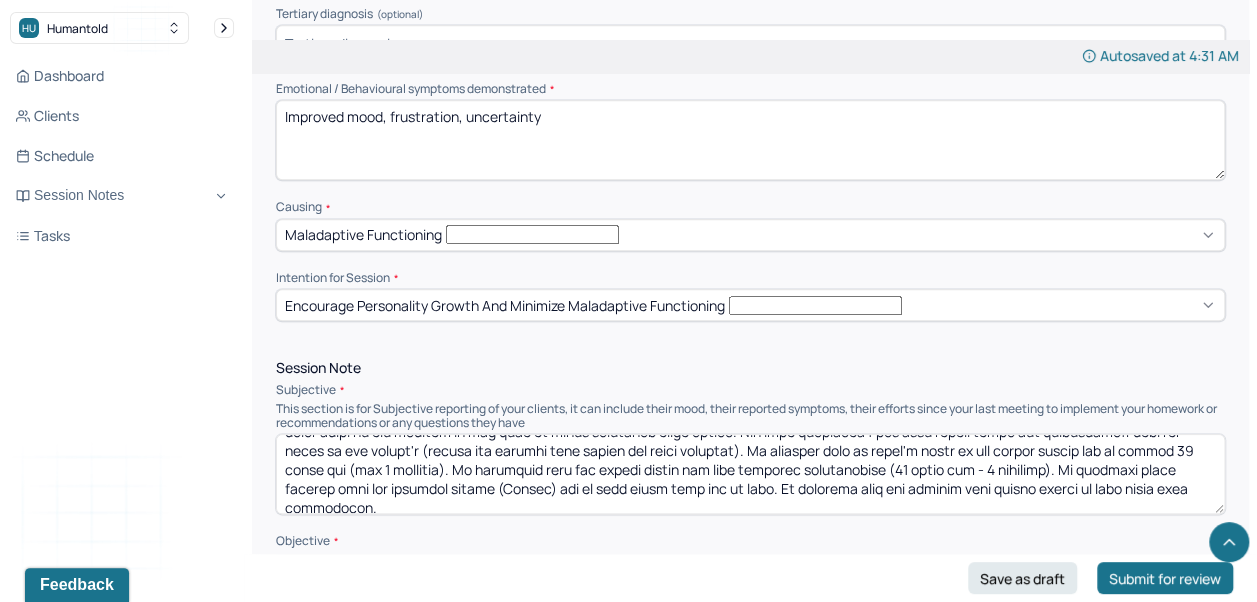 click at bounding box center [750, 474] 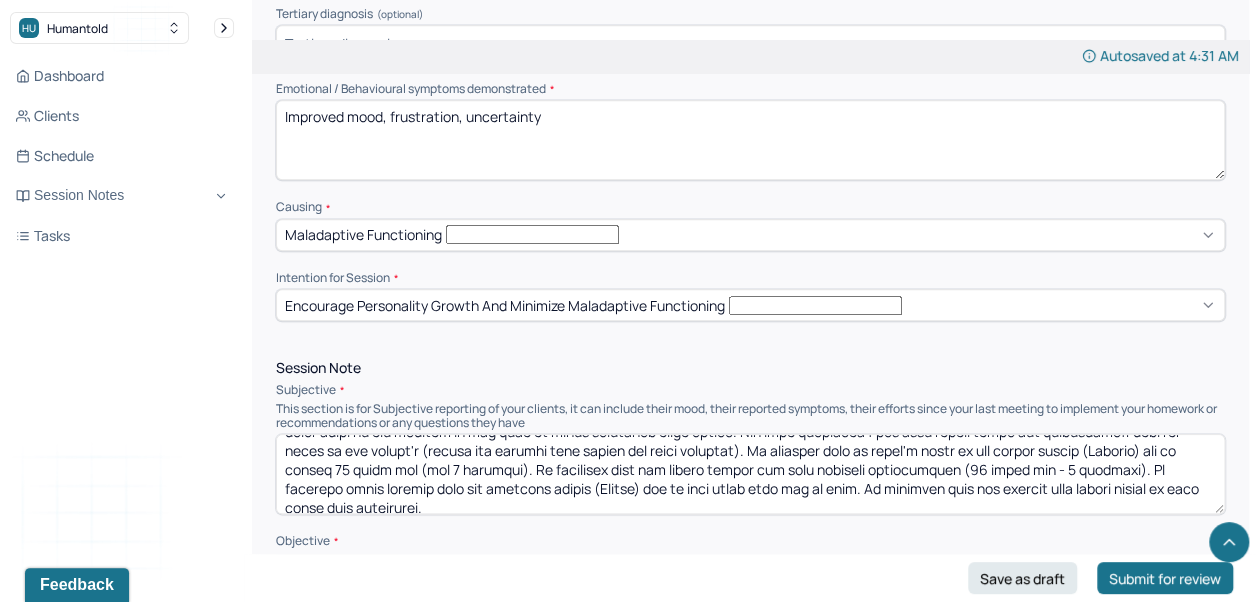 click at bounding box center (750, 474) 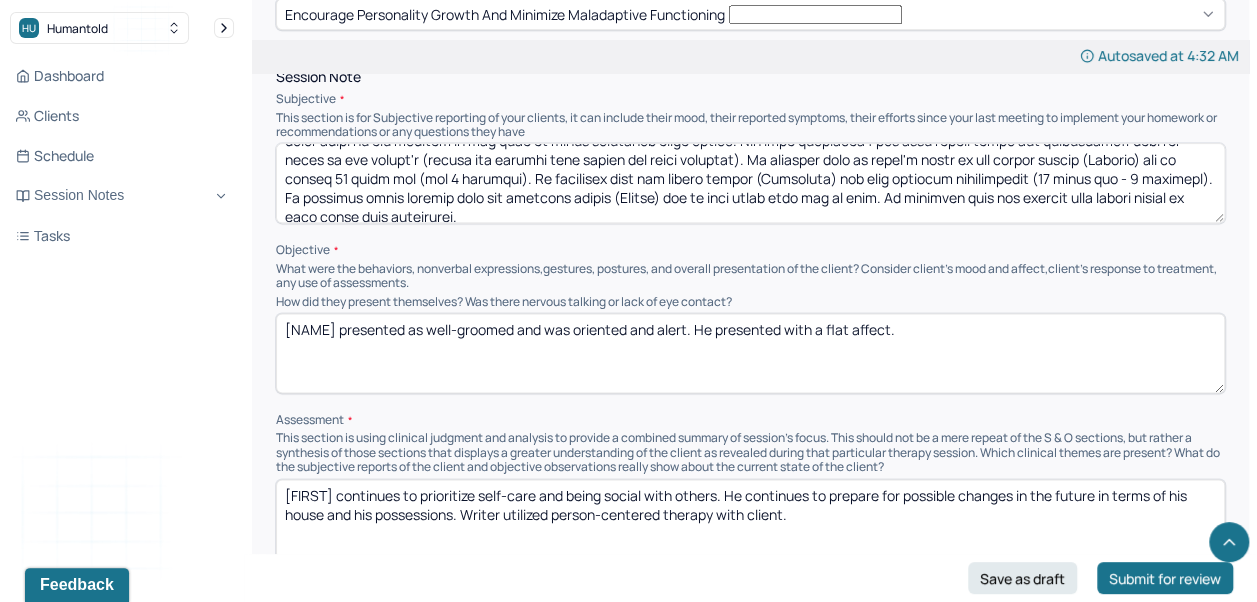 scroll, scrollTop: 1192, scrollLeft: 0, axis: vertical 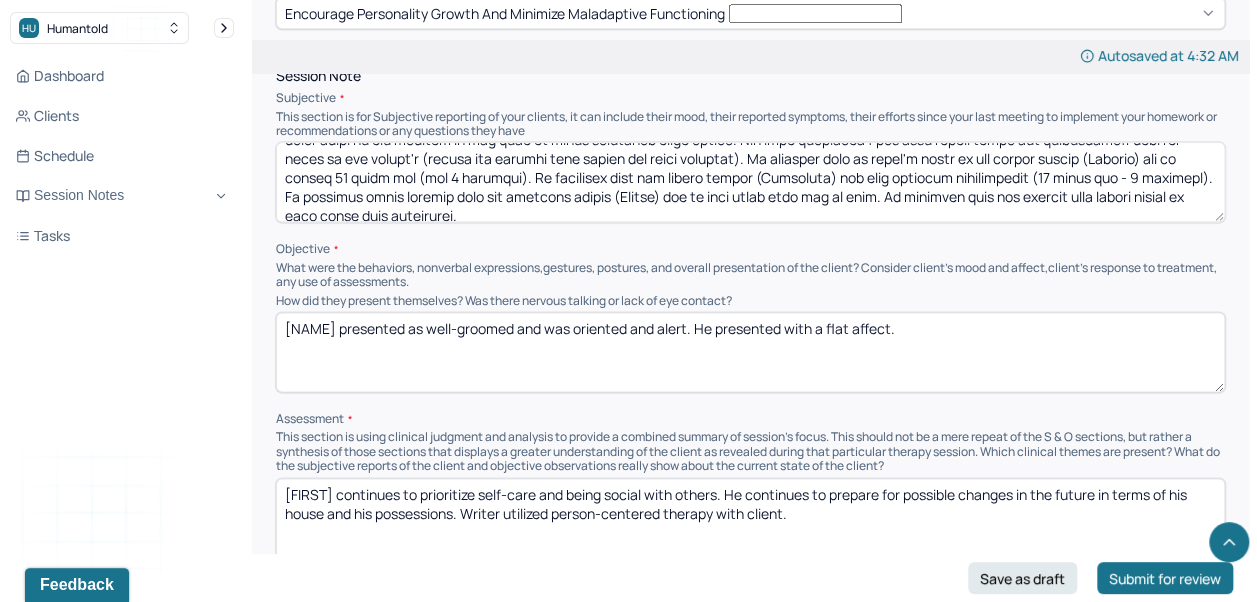 type on "[FIRST] reported that he continues to date and isn't having the best experiences. [FIRST] expressed that [NAME] and [NAME] are back down south again for another week, and then they are going away for two weeks on a separate vacation. He also reported that she asked him for money. [FIRST] discussed a bit about his mother's Alzheimer's disease which is advancing, and his father's recent cancer diagnosis that requires chemotherapy. He described his father as angry while he was growing up and that he would sometimes throw things. [FIRST] also discussed a bit with writer about his relationship with all three of his sister's (writer was unaware that client had three siblings). He reported that he doesn't speak to his oldest sister ([NAME]) who is almost 60 years old (has 3 children). He expressed that his middle sister ([NAME]) has many physical disabilities (57 years old - 2 children). He reported being closest with his youngest sister ([NAME]) who is much older than him as well. He reported that she suffers from health issue..." 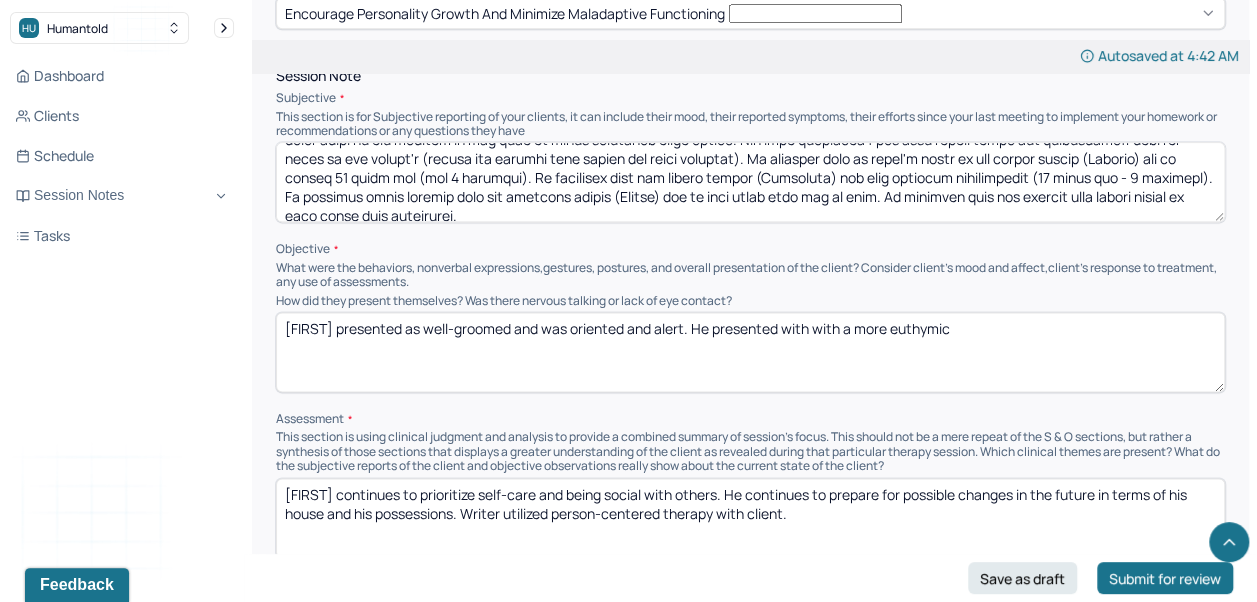 click on "[FIRST] presented as well-groomed and was oriented and alert. He presented with with a more euthymic" at bounding box center [750, 352] 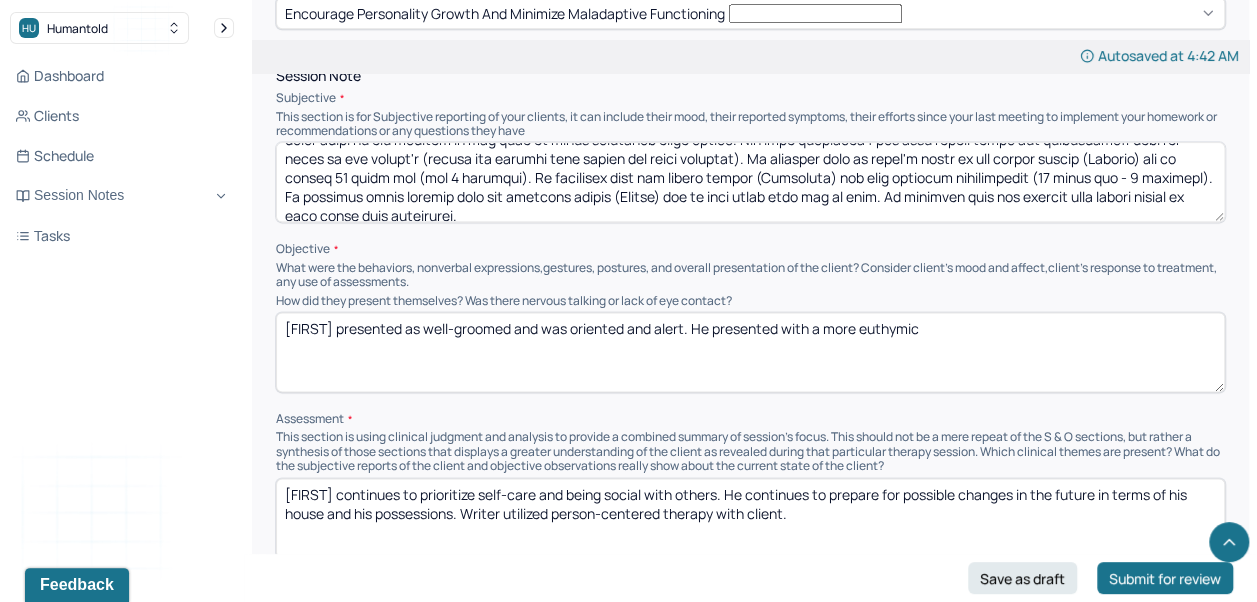 click on "[FIRST] presented as well-groomed and was oriented and alert. He presented with with a more euthymic" at bounding box center [750, 352] 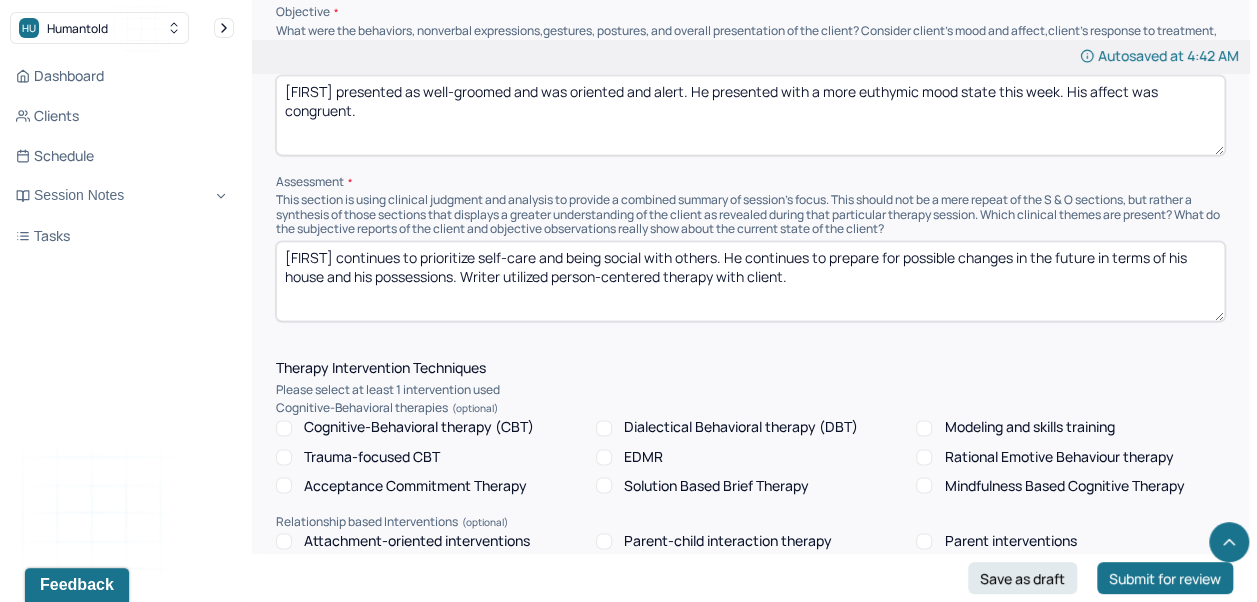 scroll, scrollTop: 1434, scrollLeft: 0, axis: vertical 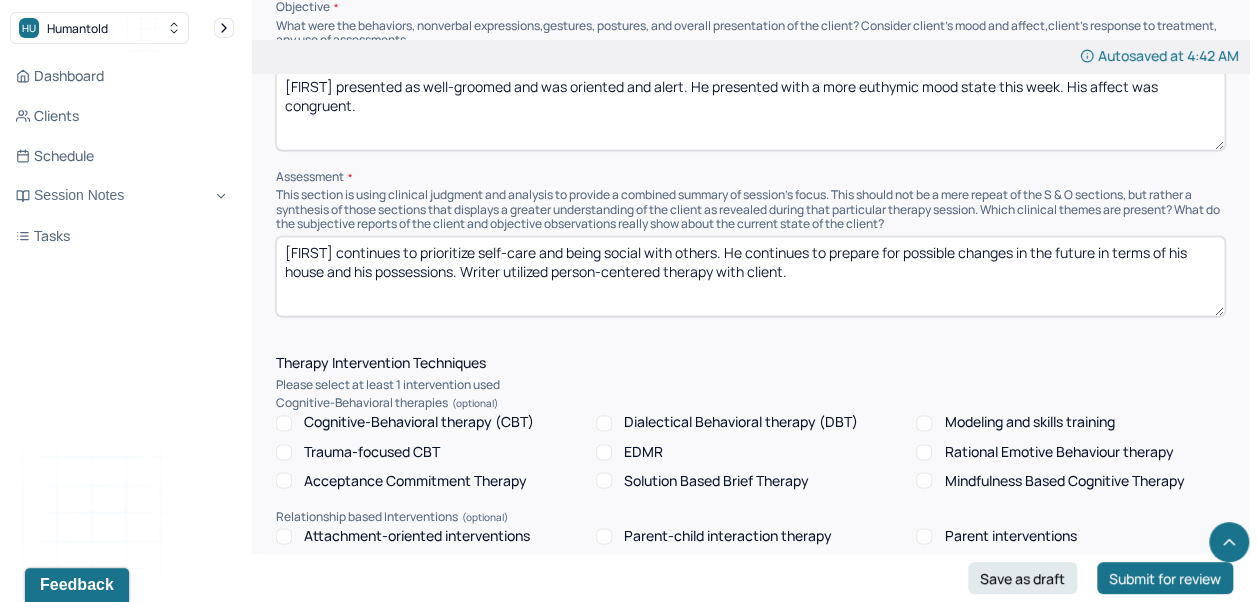 type on "[FIRST] presented as well-groomed and was oriented and alert. He presented with a more euthymic mood state this week. His affect was congruent." 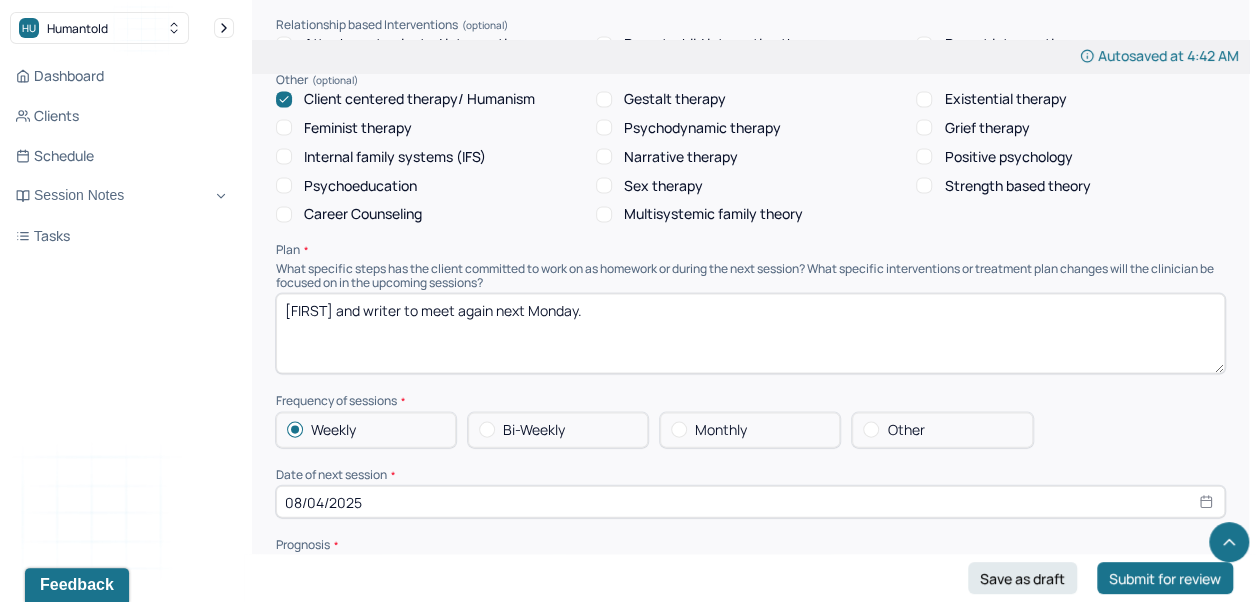 scroll, scrollTop: 1927, scrollLeft: 0, axis: vertical 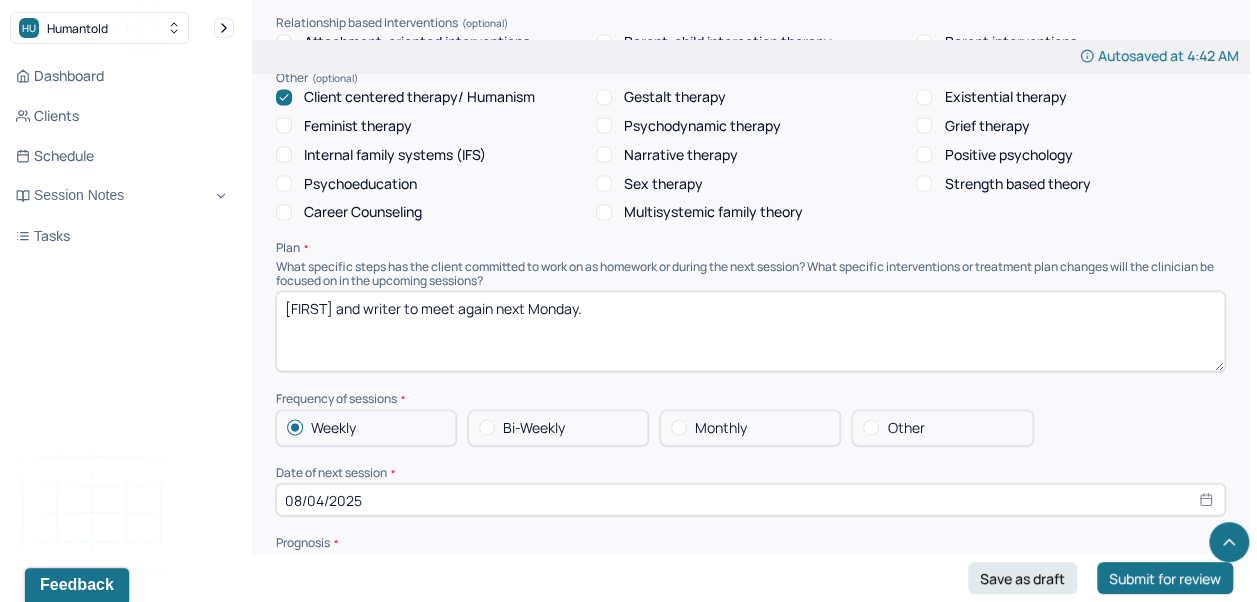 type on "[FIRST] continues to explore his current dating life while also balancing the other things he has going on. He continues to manage emotions surrounding the divorce and custody proceedings. Writer utilized supportive therapy." 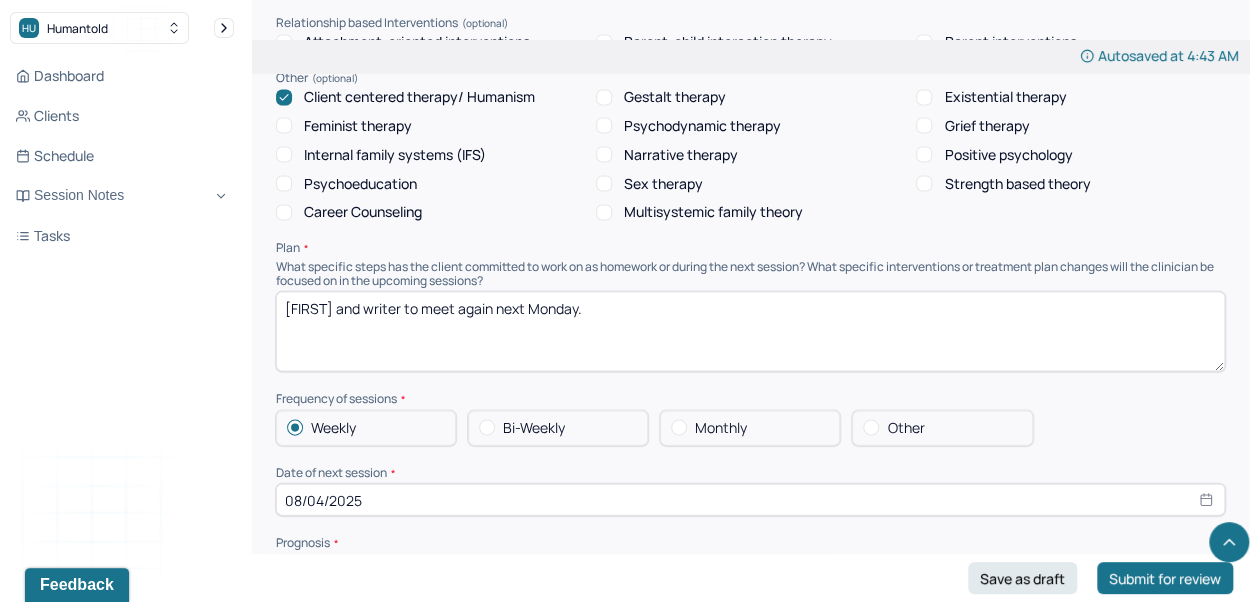 click on "08/04/2025" at bounding box center [750, 500] 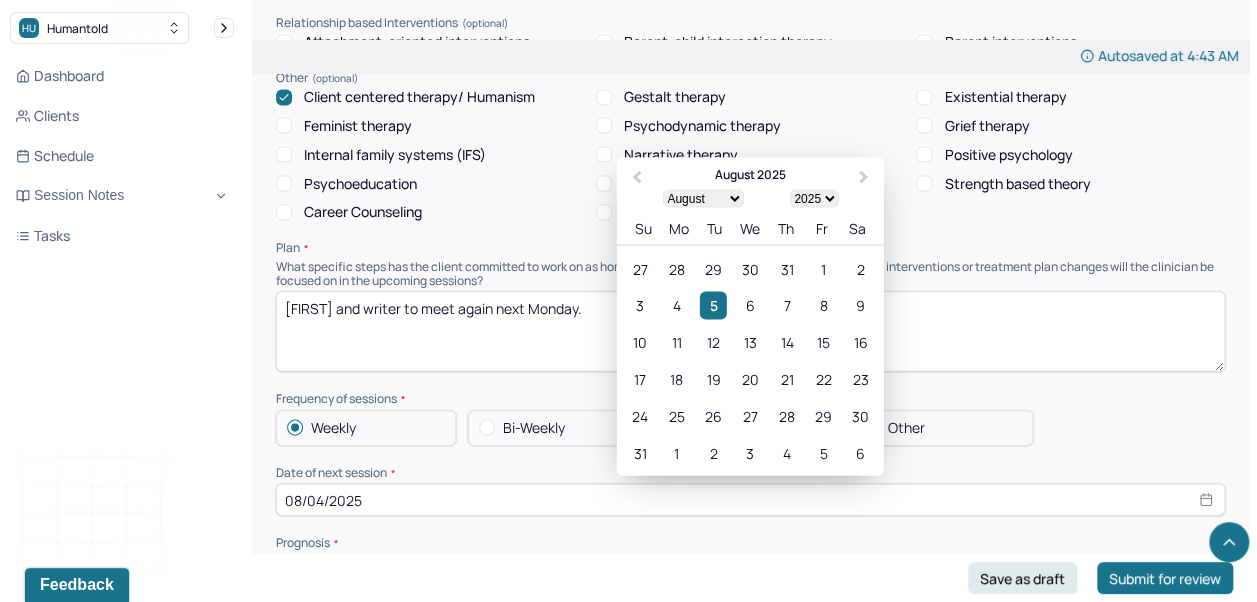 click on "11" at bounding box center [676, 342] 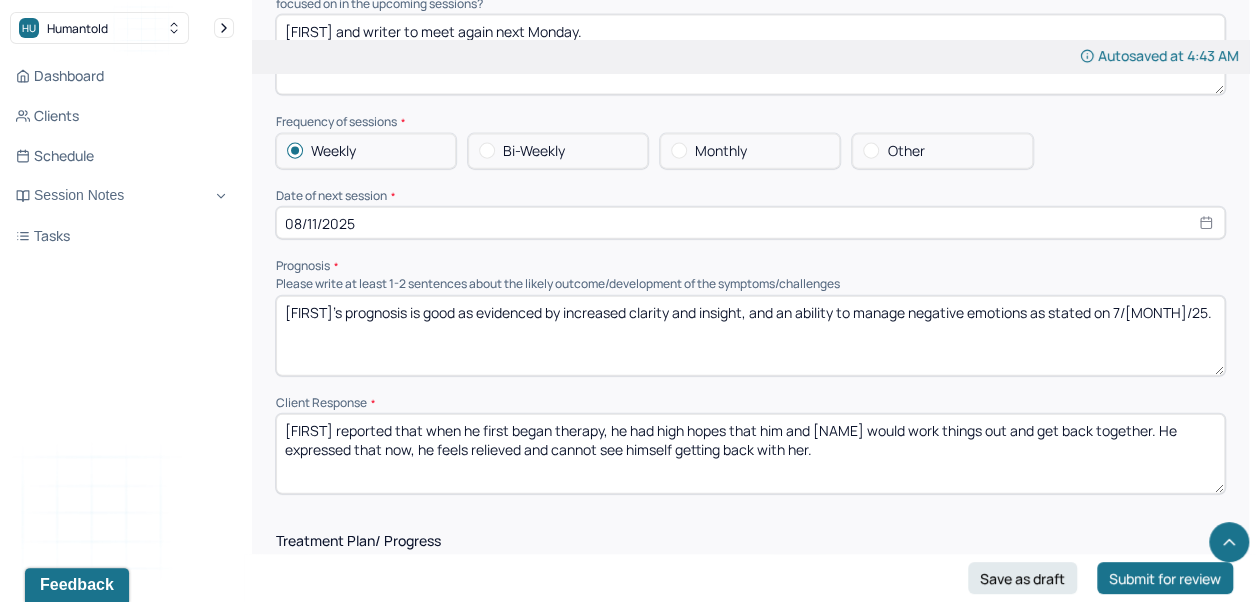 scroll, scrollTop: 2206, scrollLeft: 0, axis: vertical 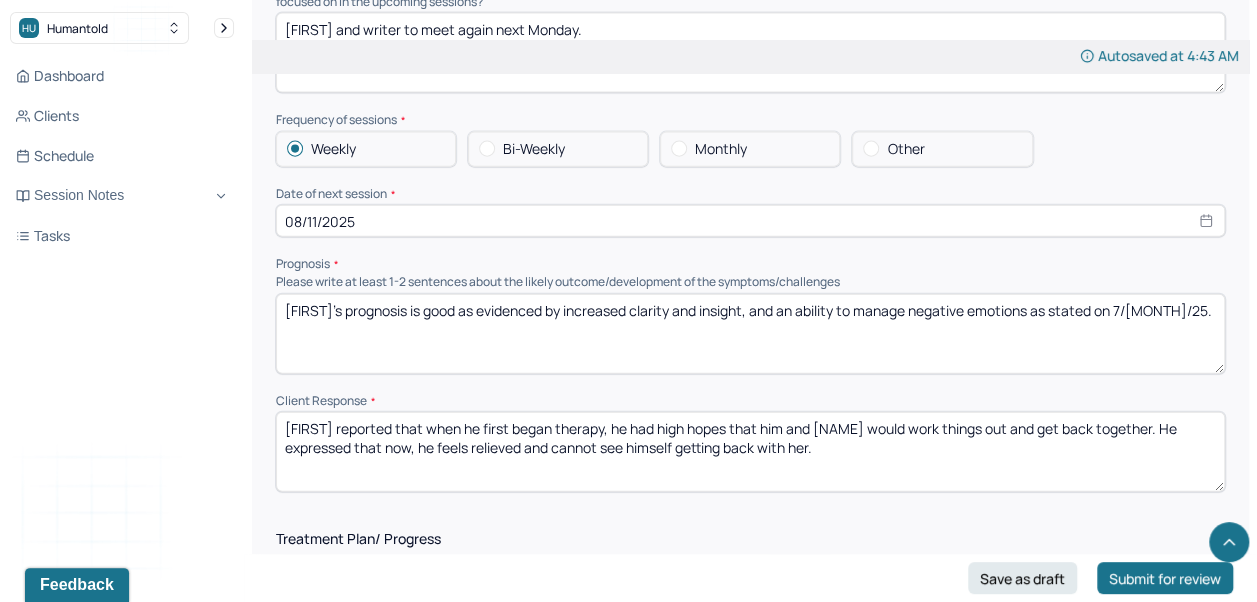 click on "[FIRST]'s prognosis is good as evidenced by increased clarity and insight, and an ability to manage negative emotions as stated on 7/[MONTH]/25." at bounding box center (750, 334) 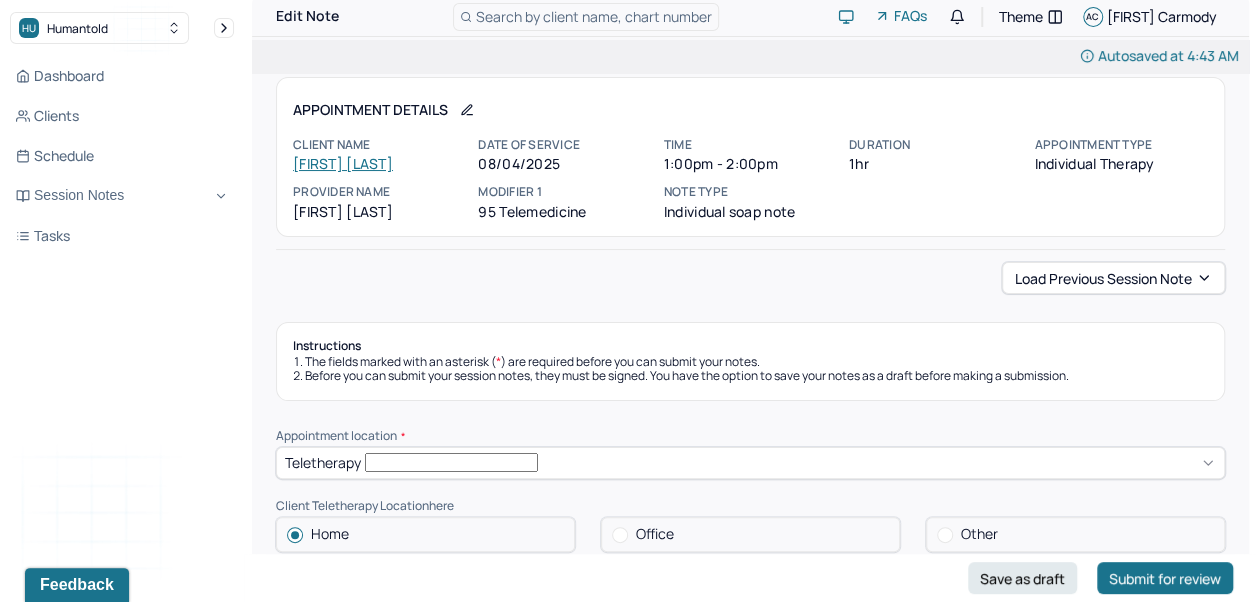 scroll, scrollTop: 0, scrollLeft: 0, axis: both 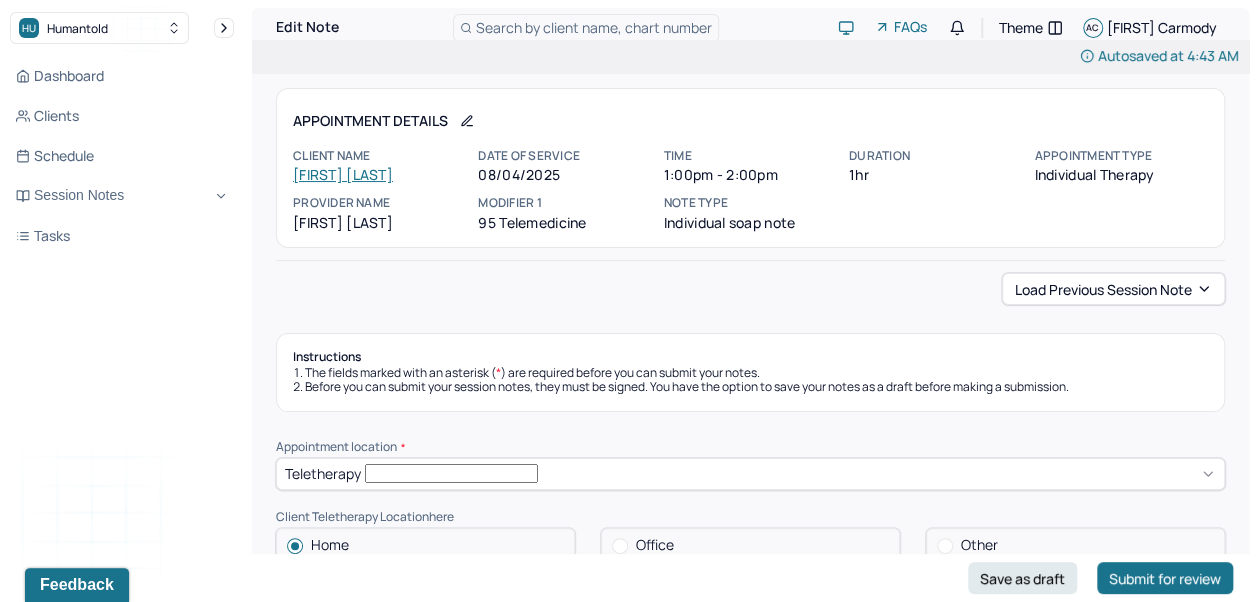 click on "Load previous session note" at bounding box center [1113, 289] 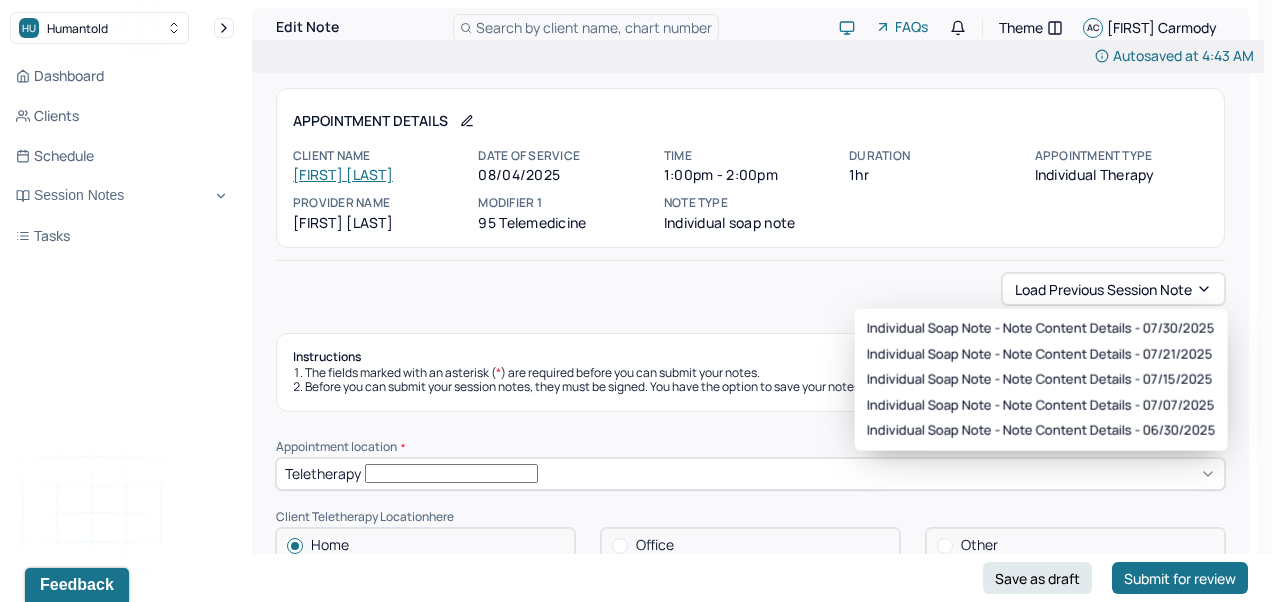 click on "Load previous session note Instructions The fields marked with an asterisk ( * ) are required before you can submit your notes. Before you can submit your session notes, they must be signed. You have the option to save your notes as a draft before making a submission. Appointment location * Teletherapy Client Teletherapy Location here Home Office Other Provider Teletherapy Location Home Office Other Consent was received for the teletherapy session The teletherapy session was conducted via video Primary diagnosis * F41.1 GENERALIZED ANXIETY DISORDER Secondary diagnosis (optional) Secondary diagnosis Tertiary diagnosis (optional) Tertiary diagnosis Emotional / Behavioural symptoms demonstrated * Improved mood, frustration, uncertainty  Causing * Maladaptive Functioning Intention for Session * Encourage personality growth and minimize maladaptive functioning Session Note Subjective Objective How did they present themselves? Was there nervous talking or lack of eye contact? Assessment Modeling and skills training" at bounding box center (750, 1921) 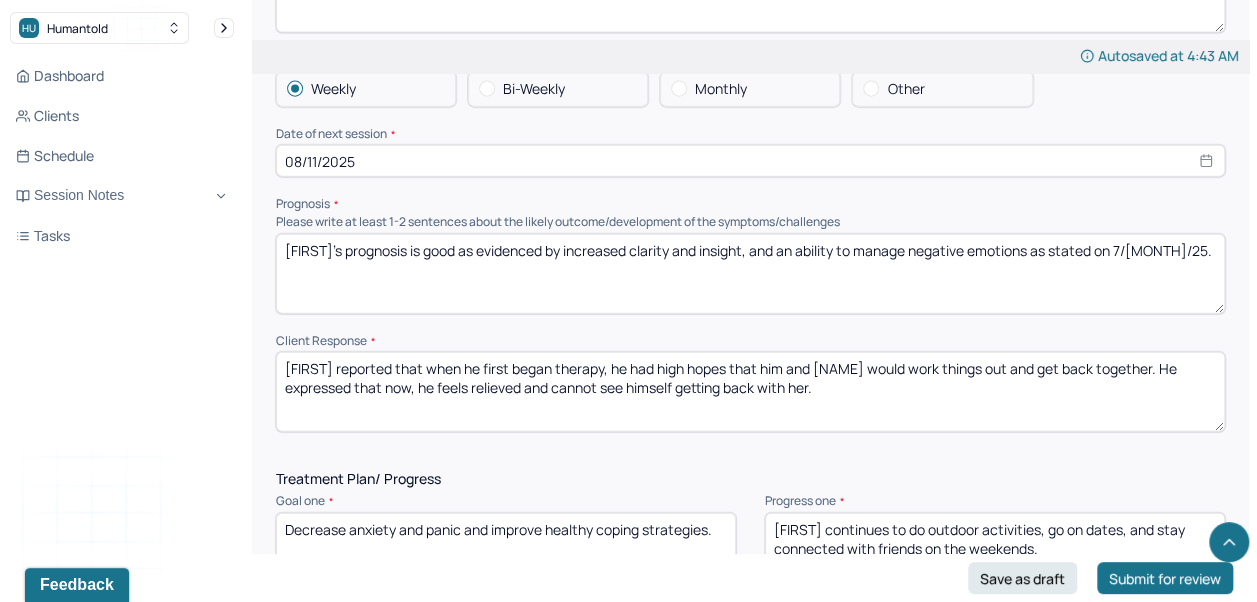 scroll, scrollTop: 2163, scrollLeft: 0, axis: vertical 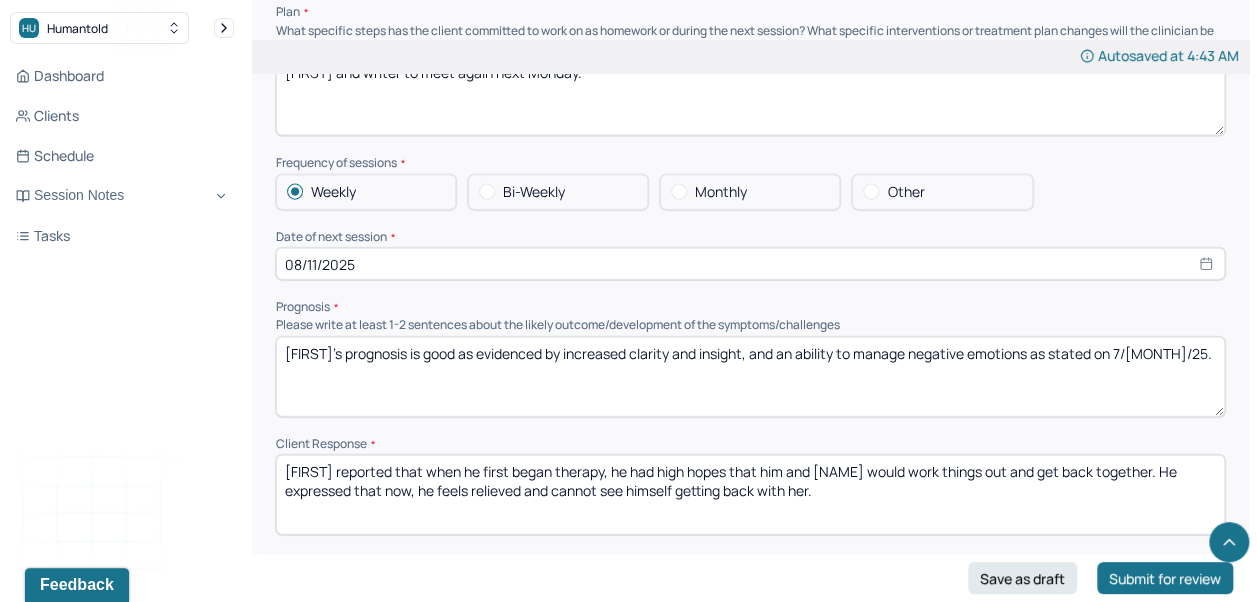 click on "[FIRST]'s prognosis is good as evidenced by increased clarity and insight, and an ability to manage negative emotions as stated on 7/[MONTH]/25." at bounding box center (750, 377) 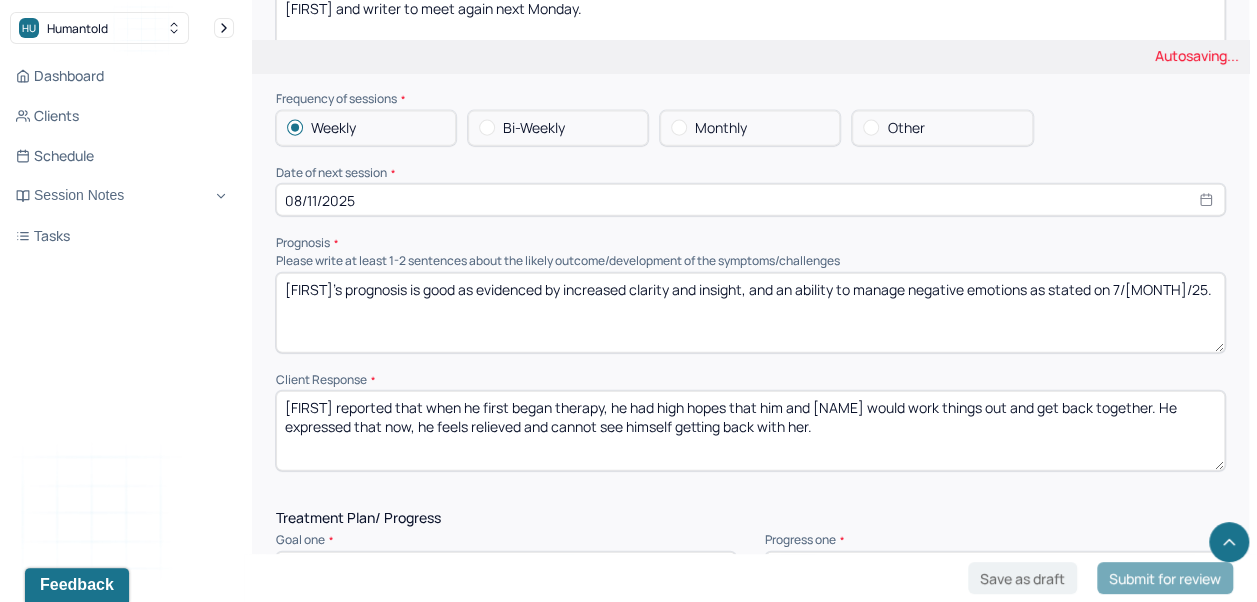 scroll, scrollTop: 2269, scrollLeft: 0, axis: vertical 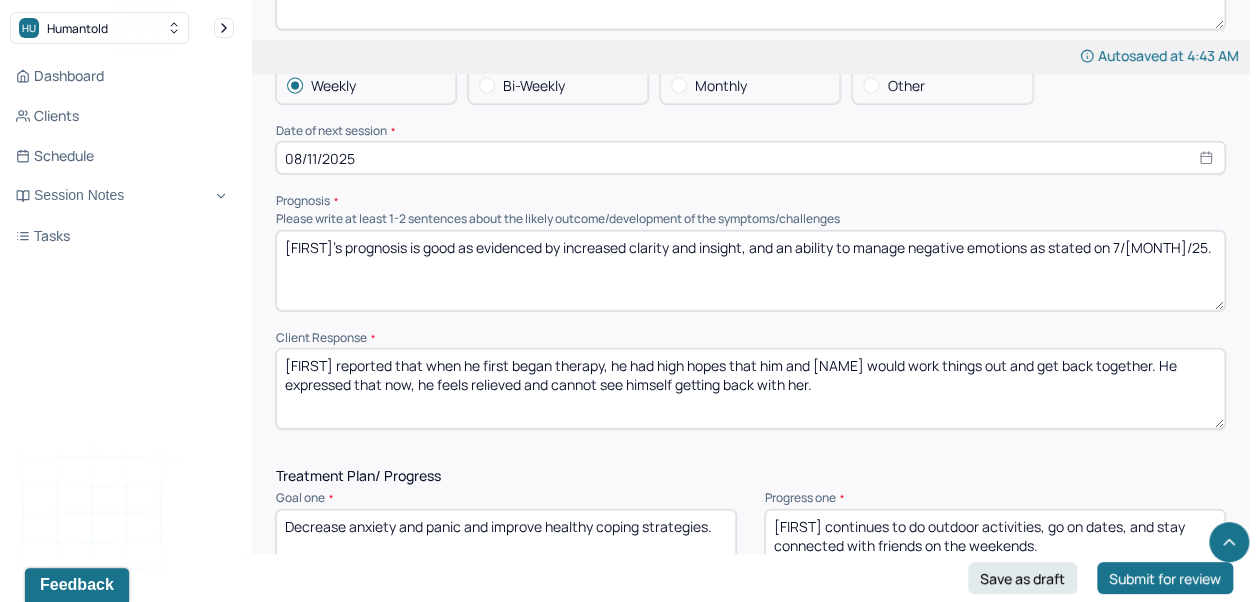 type on "[FIRST]'s prognosis is good as evidenced by increased clarity and insight, and an ability to manage negative emotions as stated on 7/[MONTH]/25." 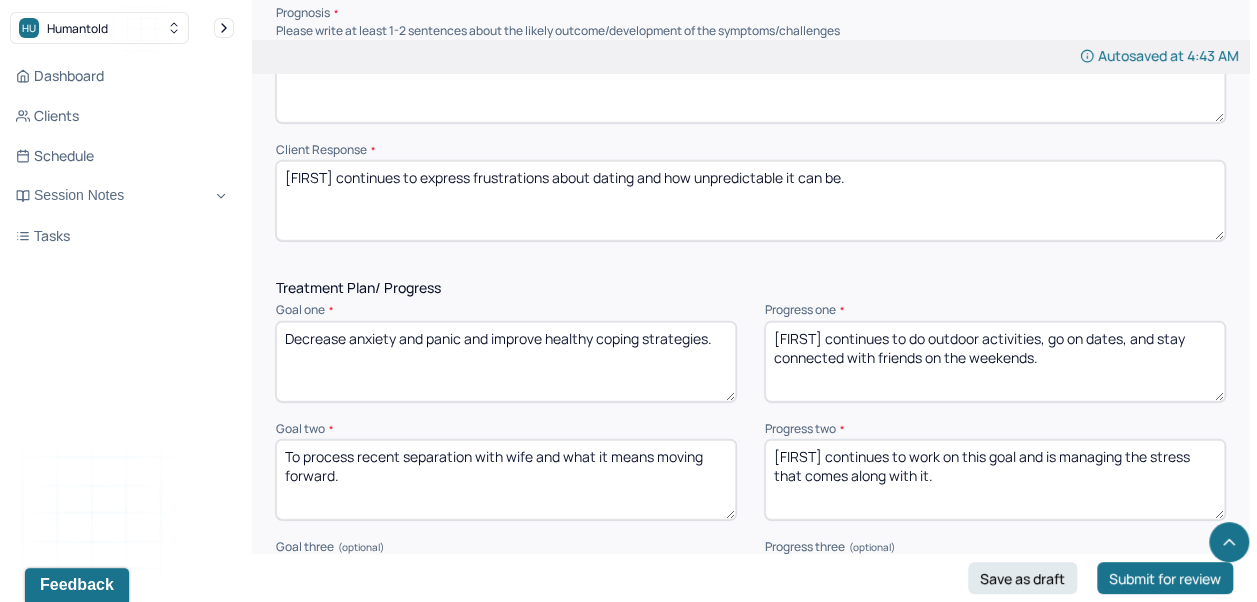 scroll, scrollTop: 2458, scrollLeft: 0, axis: vertical 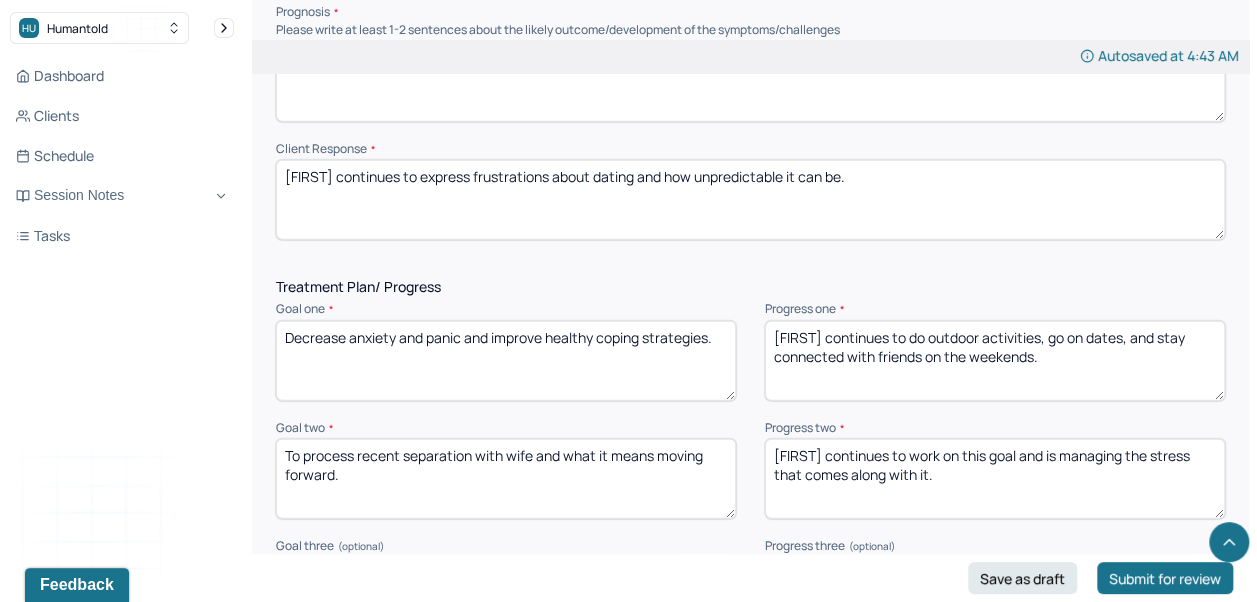 type on "[FIRST] continues to express frustrations about dating and how unpredictable it can be." 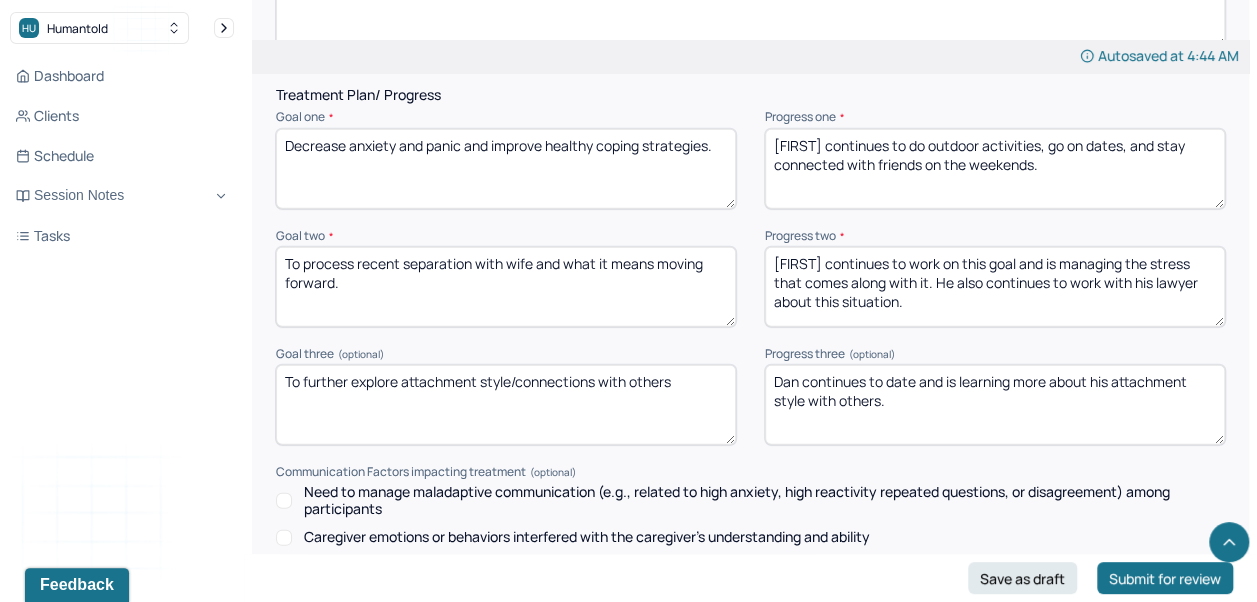 scroll, scrollTop: 2655, scrollLeft: 0, axis: vertical 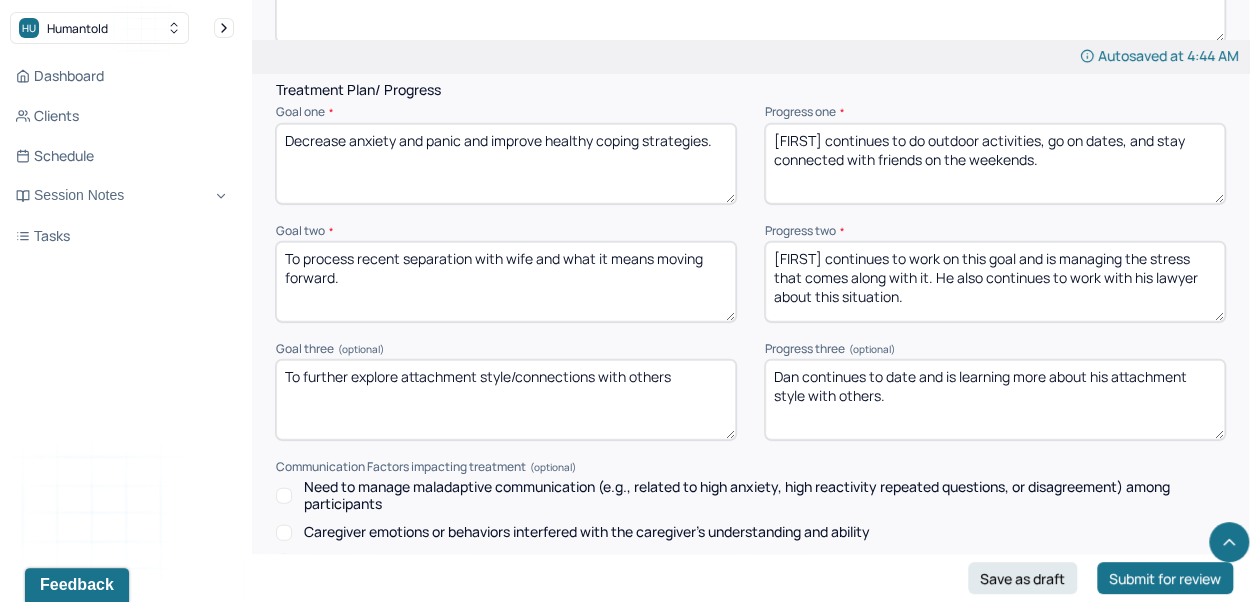 type on "[FIRST] continues to work on this goal and is managing the stress that comes along with it. He also continues to work with his lawyer about this situation." 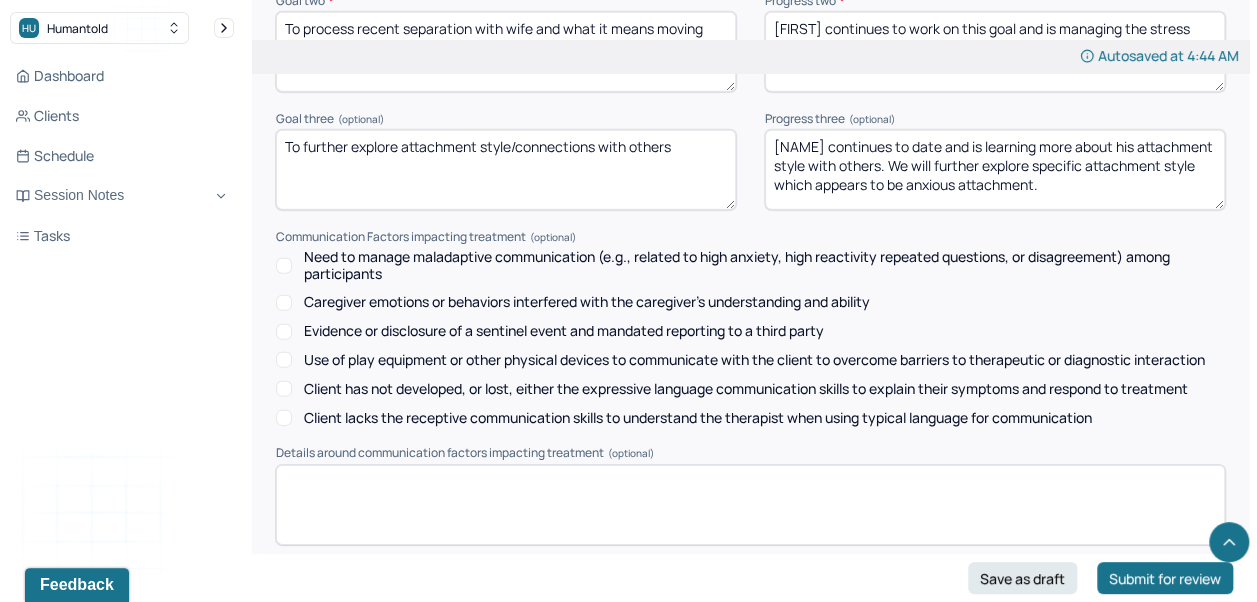 scroll, scrollTop: 3003, scrollLeft: 0, axis: vertical 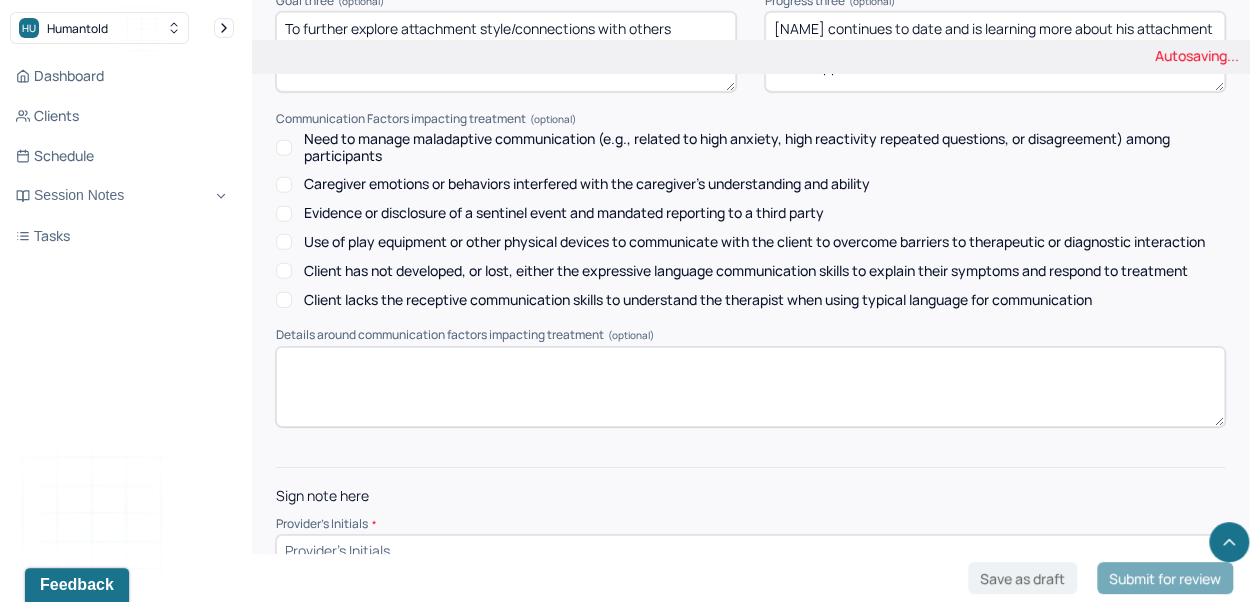 type on "[NAME] continues to date and is learning more about his attachment style with others. We will further explore specific attachment style which appears to be anxious attachment." 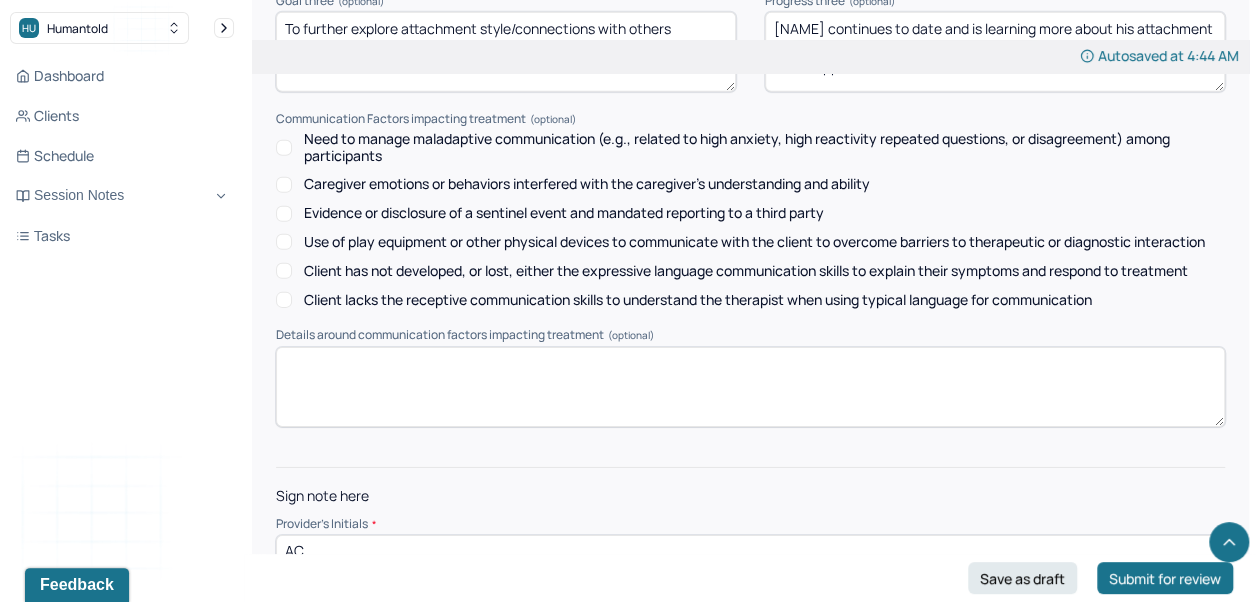 type on "AC" 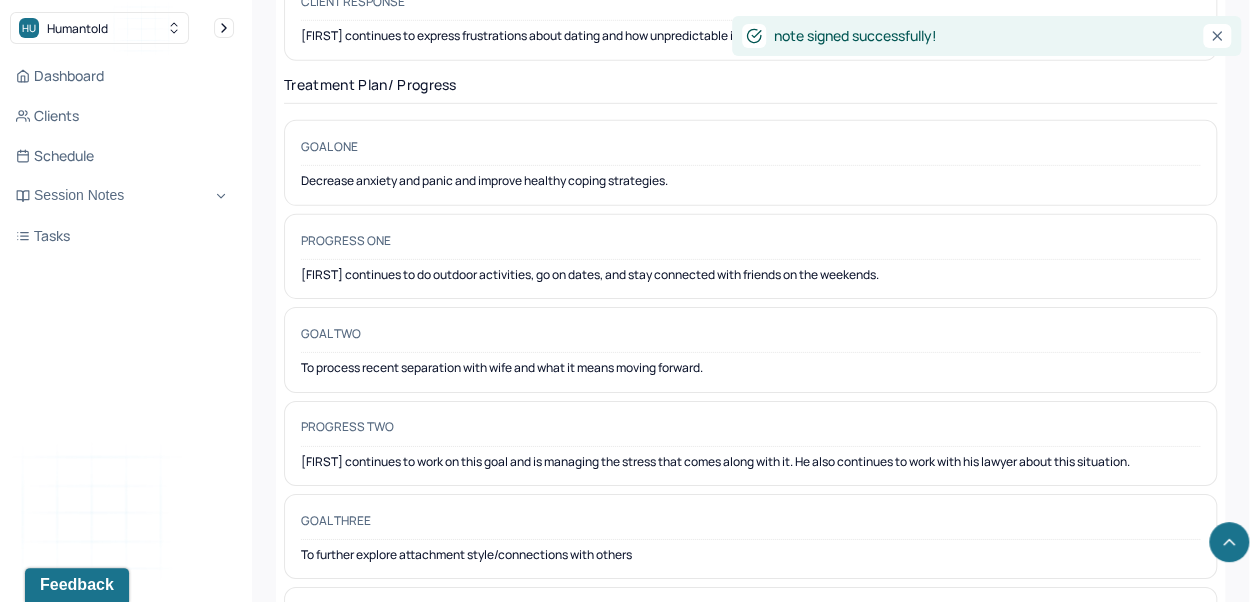 click on "Dashboard" at bounding box center [122, 76] 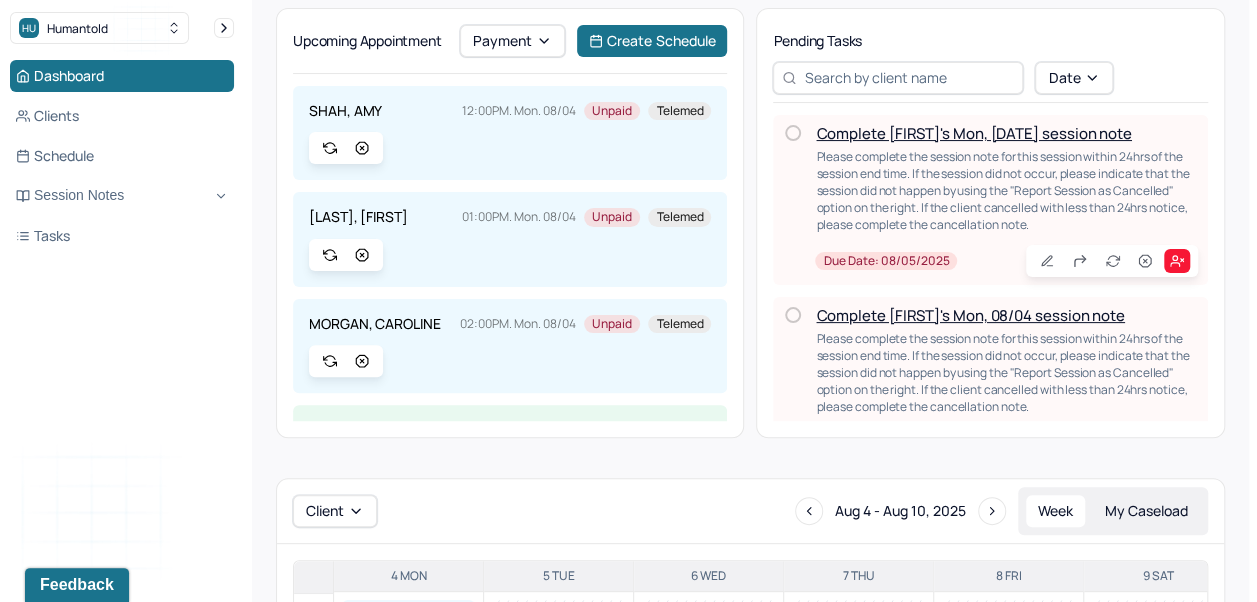 scroll, scrollTop: 0, scrollLeft: 0, axis: both 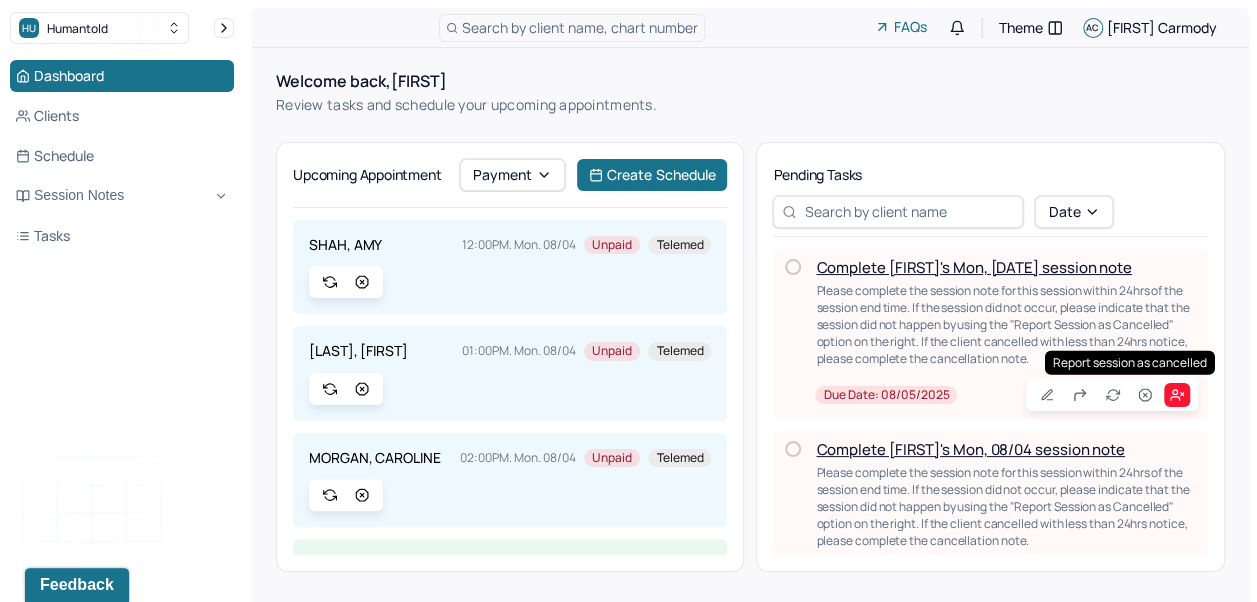 click 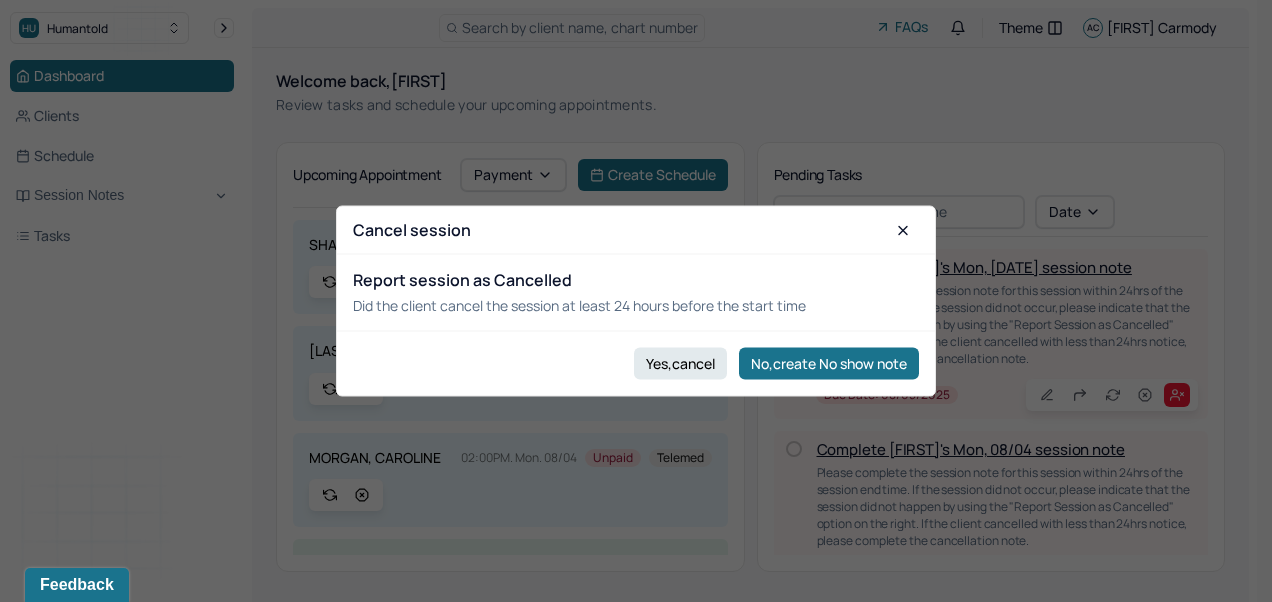click on "Yes,cancel" at bounding box center [680, 363] 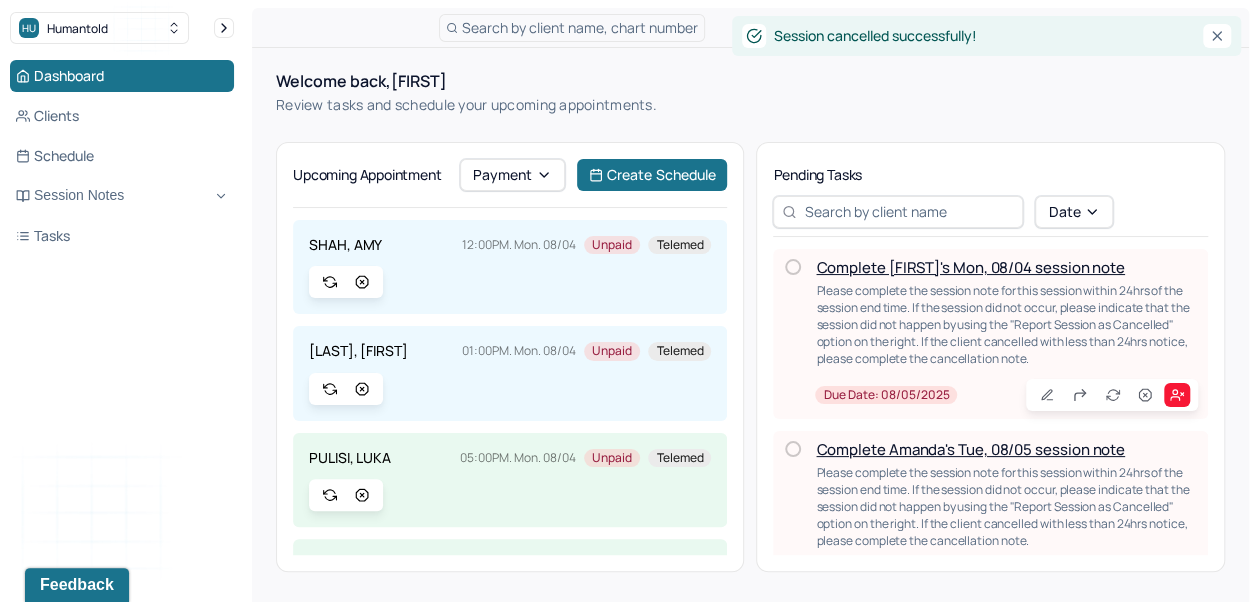 scroll, scrollTop: 46, scrollLeft: 0, axis: vertical 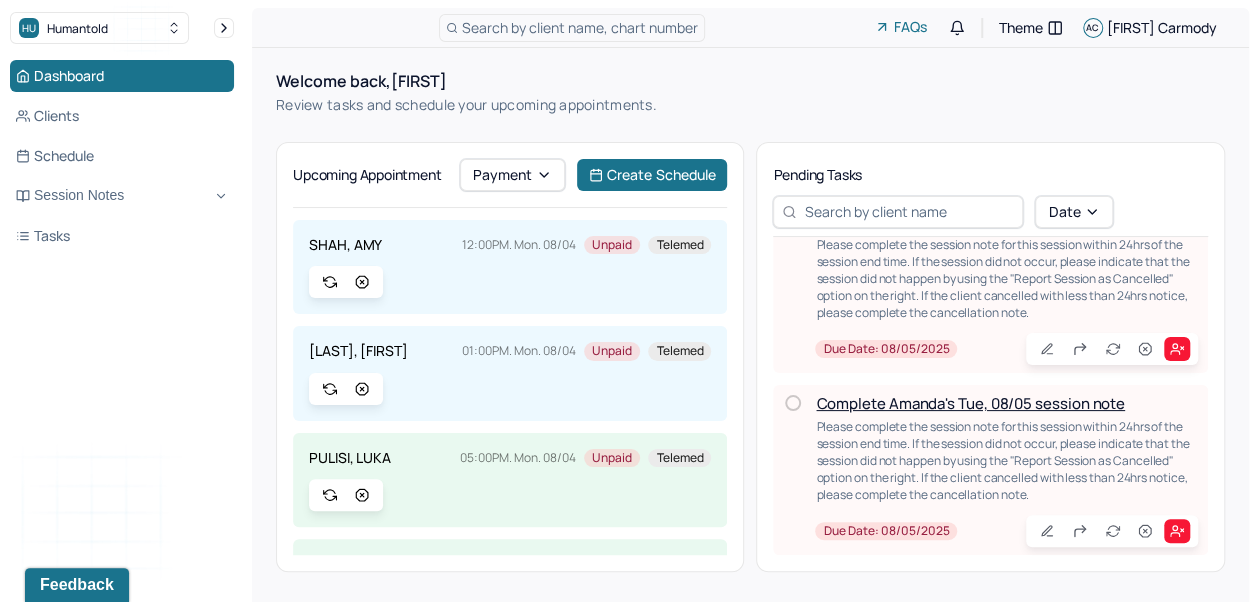 click 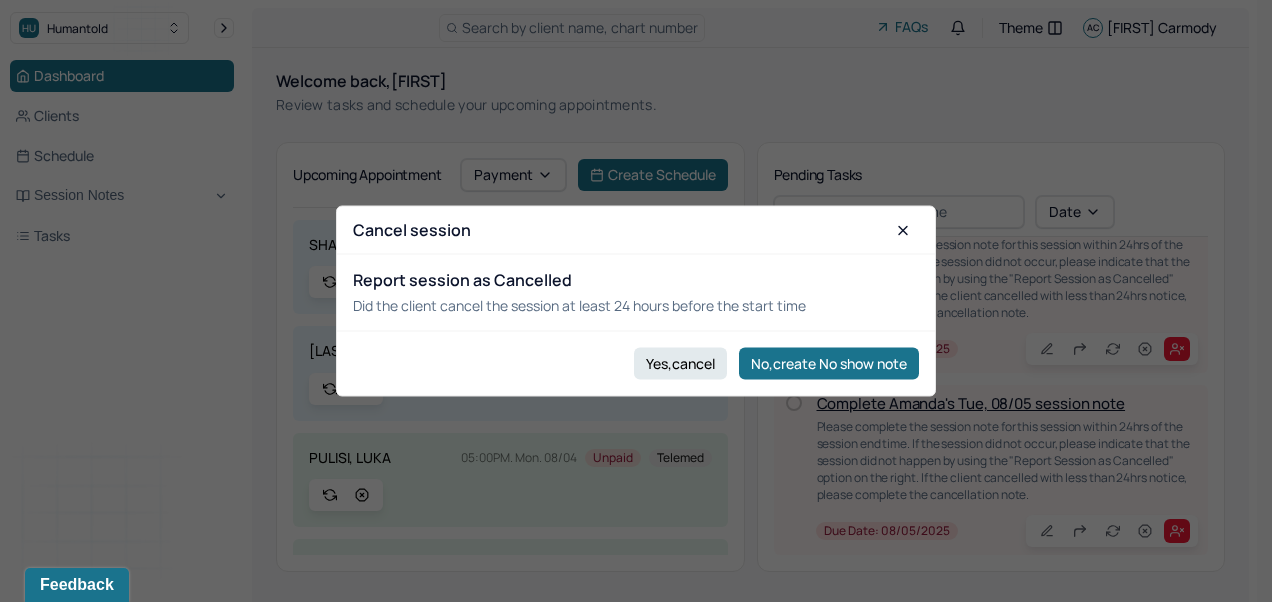 click on "Yes,cancel" at bounding box center (680, 363) 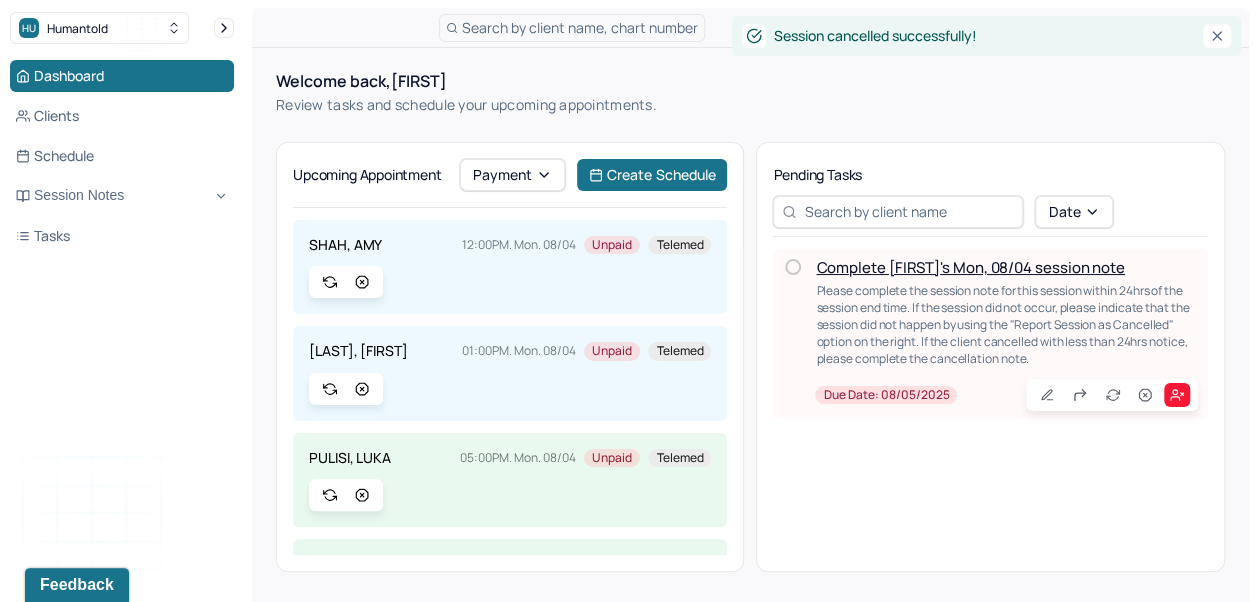 scroll, scrollTop: 0, scrollLeft: 0, axis: both 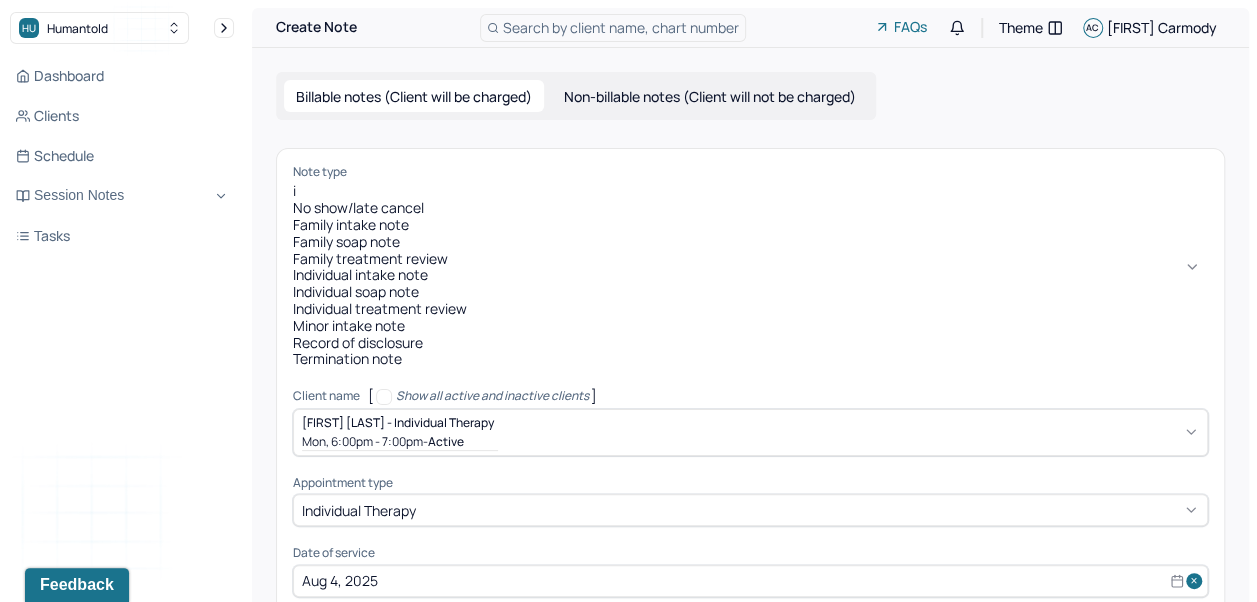 type on "in" 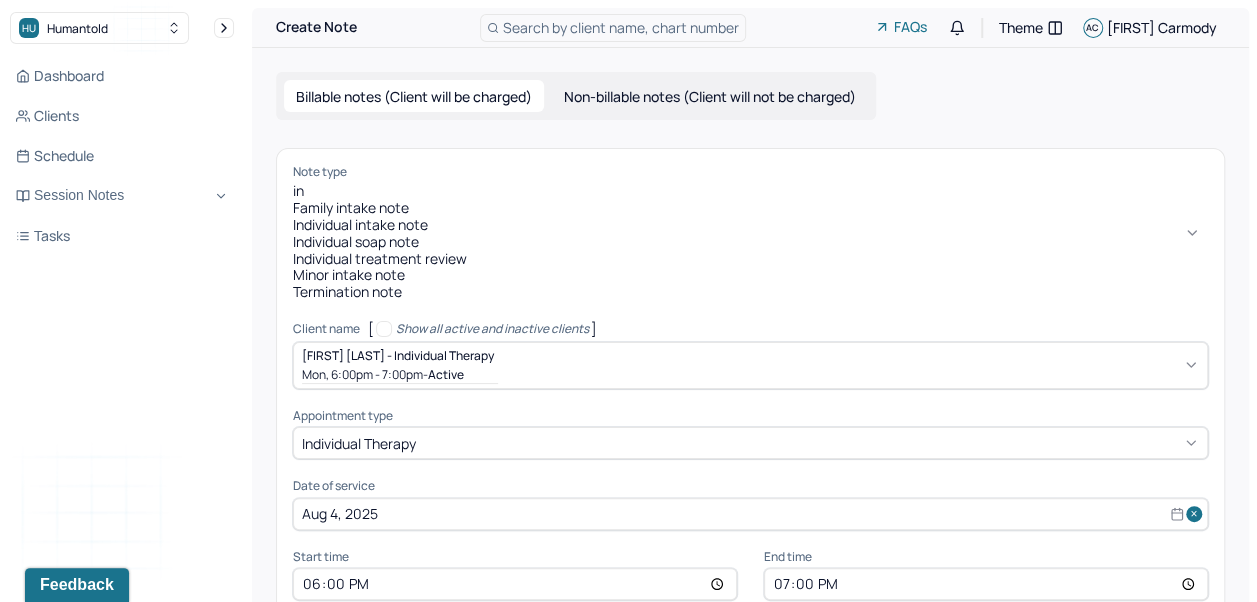 click on "Individual soap note" at bounding box center (750, 242) 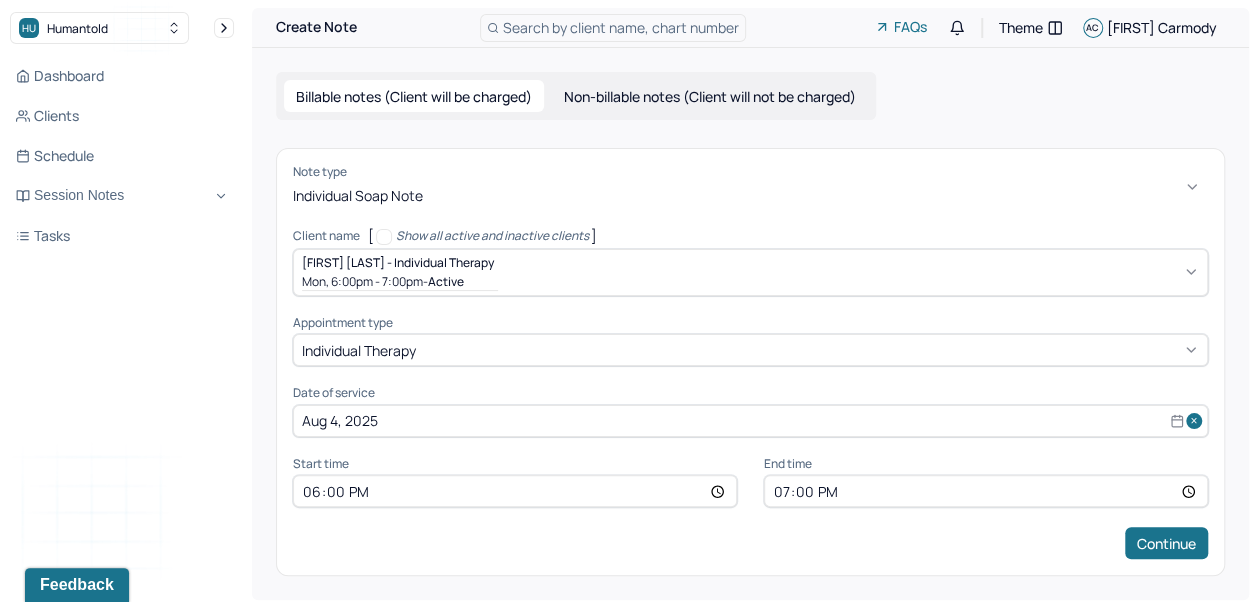 scroll, scrollTop: 10, scrollLeft: 0, axis: vertical 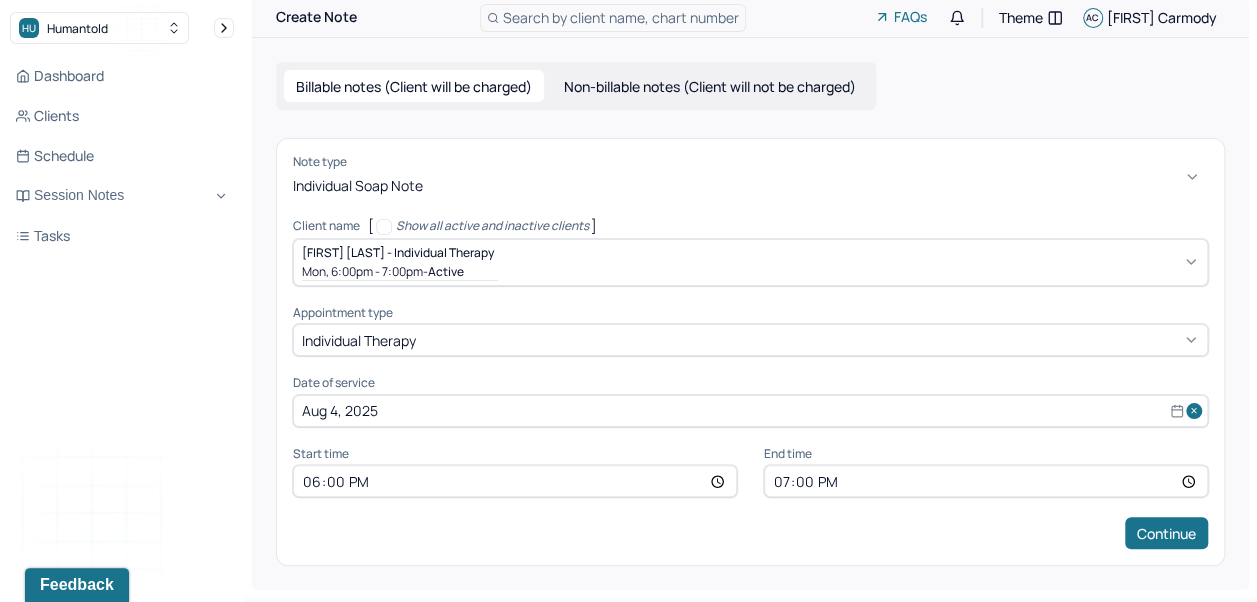 click on "Continue" at bounding box center [1166, 533] 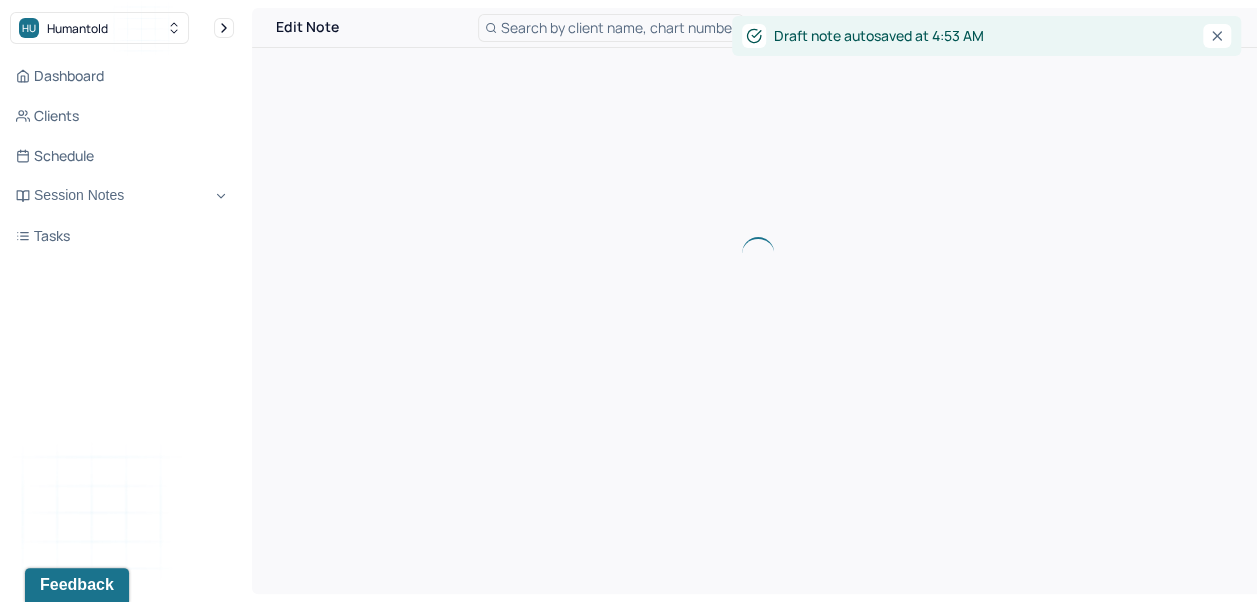 scroll, scrollTop: 0, scrollLeft: 0, axis: both 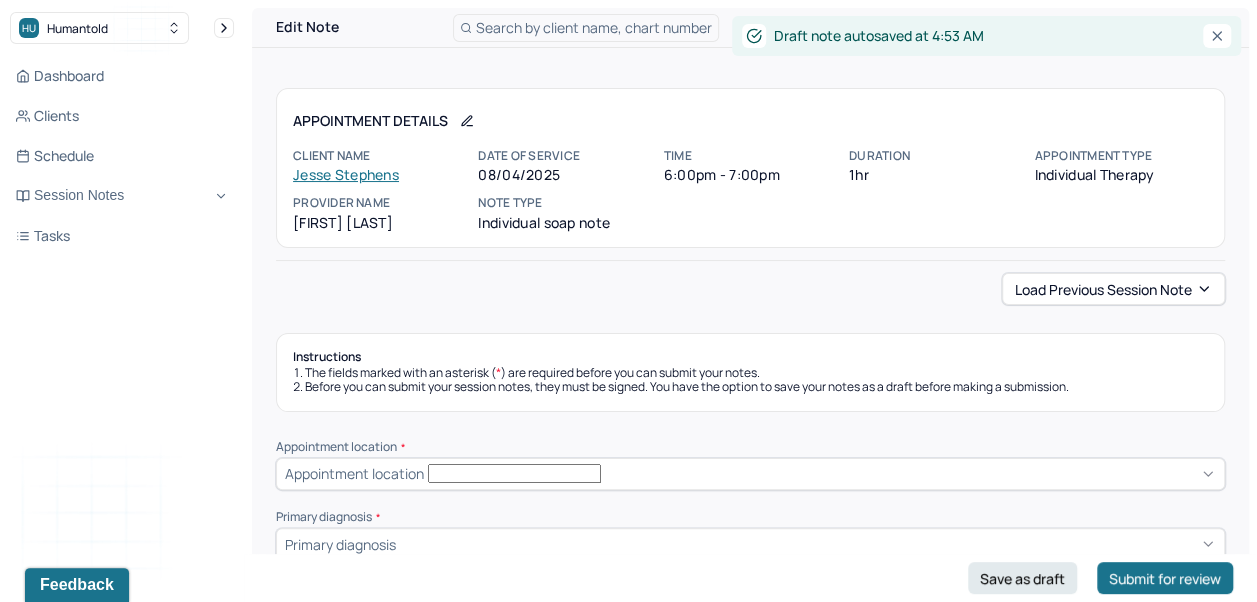 click on "Load previous session note" at bounding box center (1113, 289) 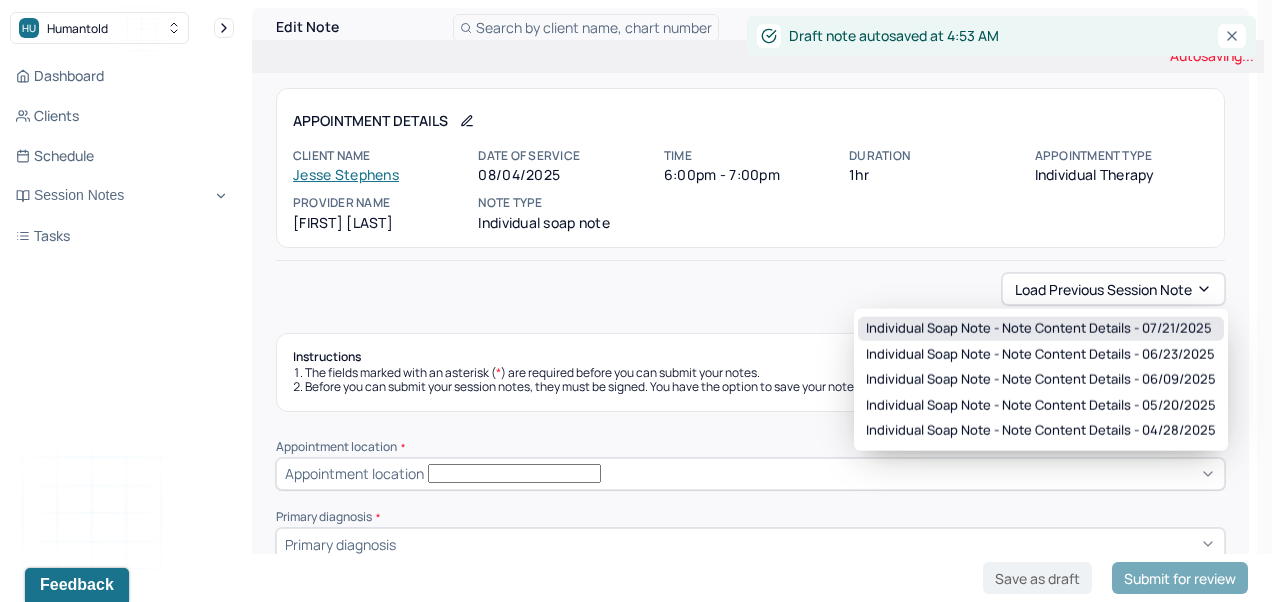 click on "Individual soap note   - Note content Details -   07/21/2025" at bounding box center (1039, 329) 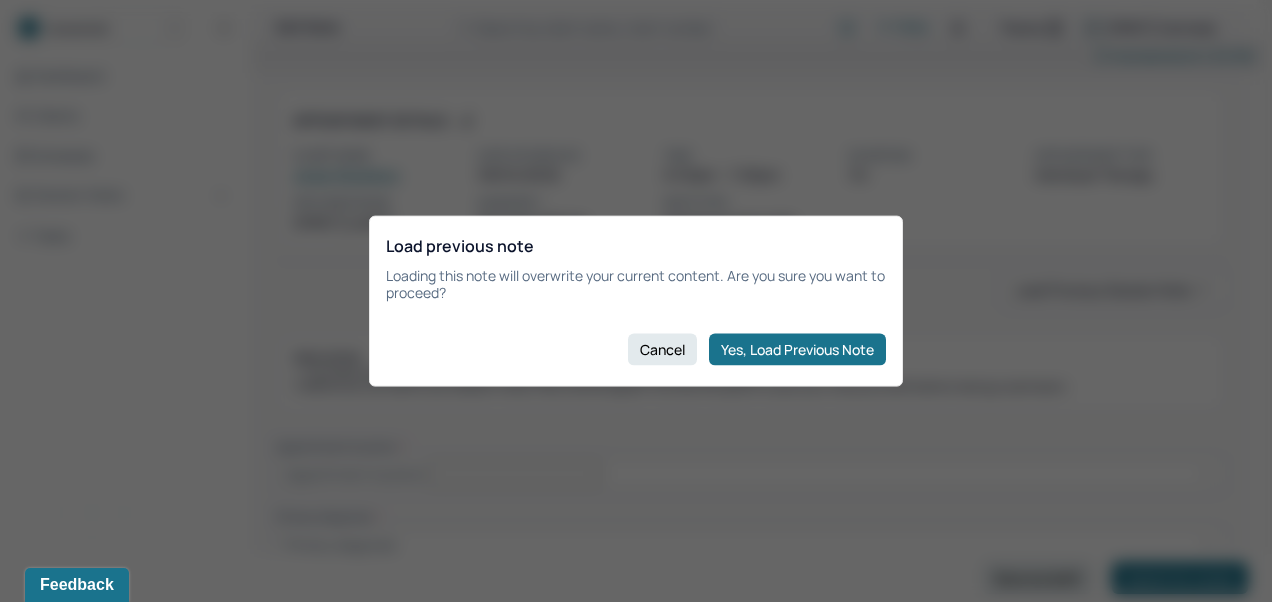 click on "Yes, Load Previous Note" at bounding box center [797, 349] 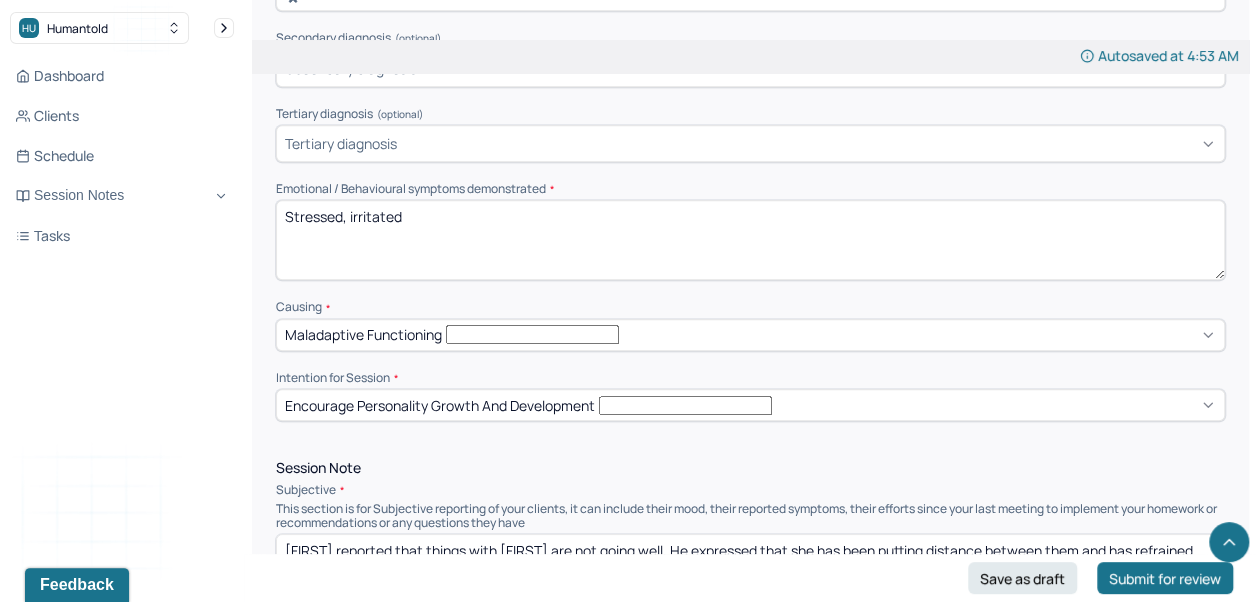 scroll, scrollTop: 828, scrollLeft: 0, axis: vertical 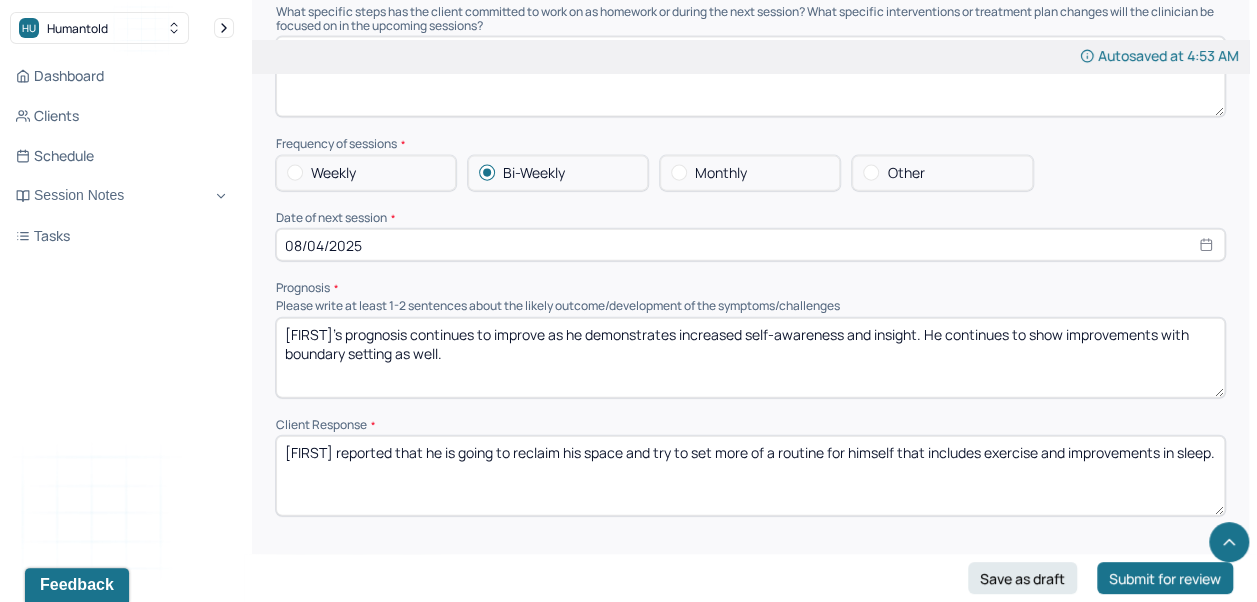 click on "[FIRST]'s prognosis continues to improve as he demonstrates increased self-awareness and insight. He continues to show improvements with boundary setting as well." at bounding box center (750, 358) 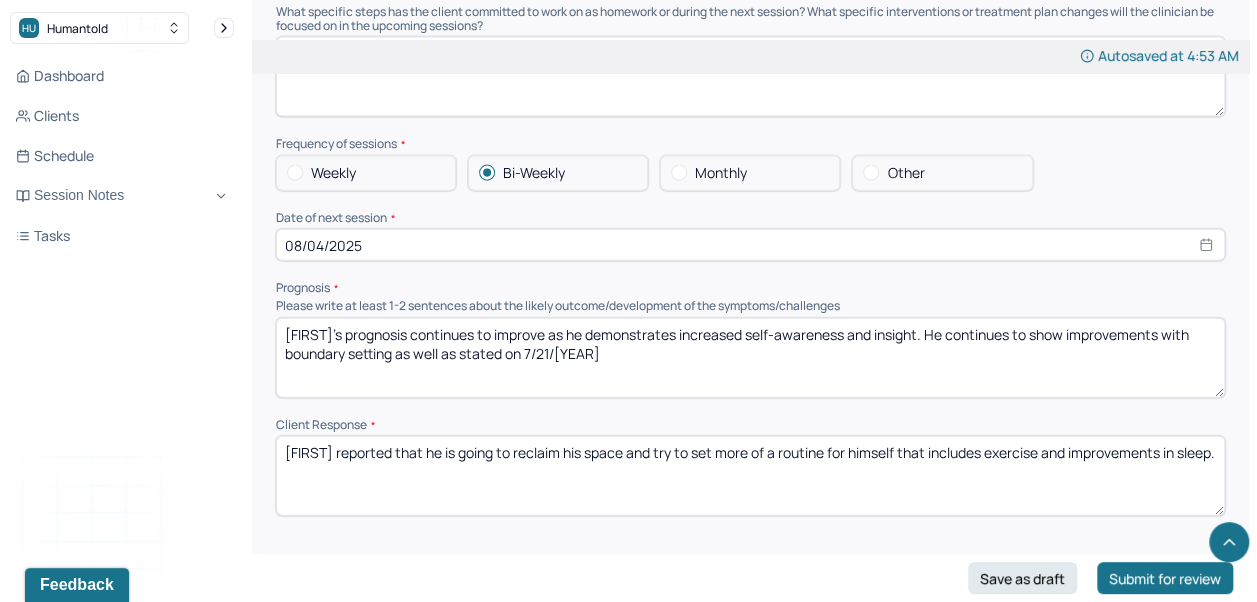 type on "[NAME]'s prognosis continues to improve as he demonstrates increased self-awareness and insight. He continues to show improvements with boundary setting as well as stated on 7/21/25." 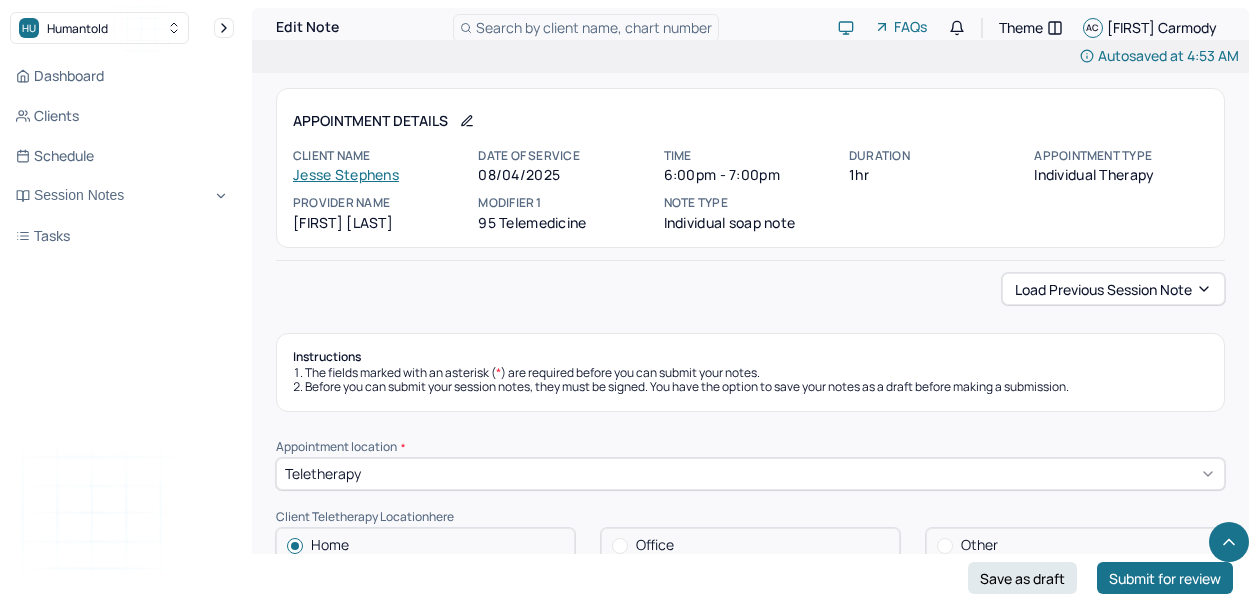 scroll, scrollTop: 2182, scrollLeft: 0, axis: vertical 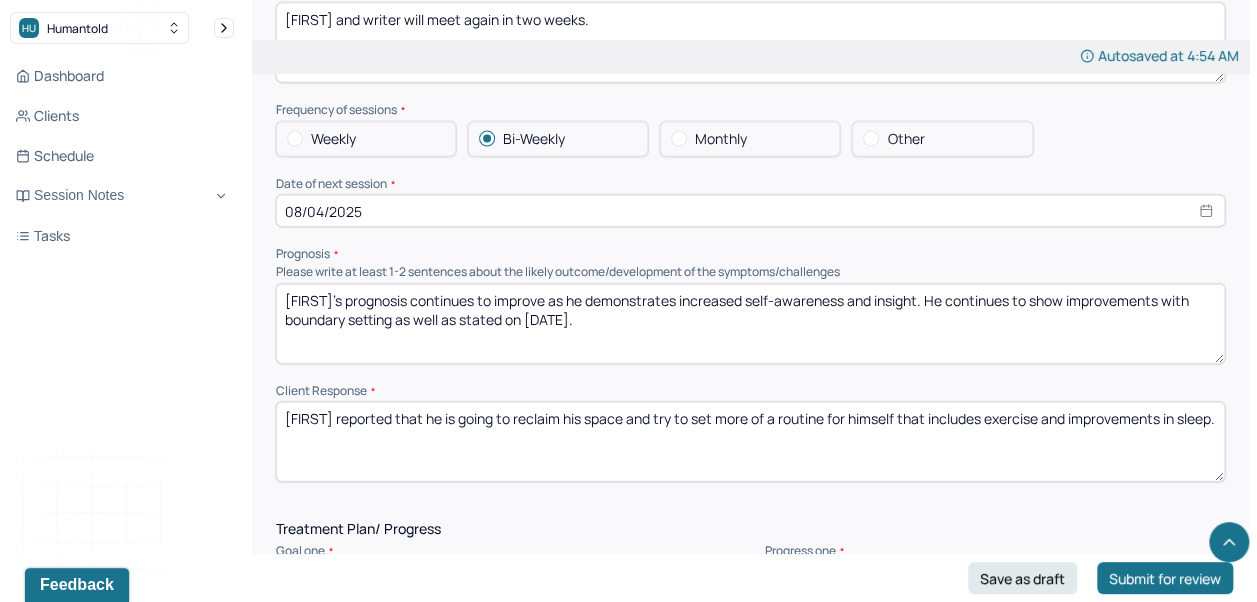 type on "[FIRST]'s prognosis continues to improve as he demonstrates increased self-awareness and insight. He continues to show improvements with boundary setting as well as stated on [DATE]." 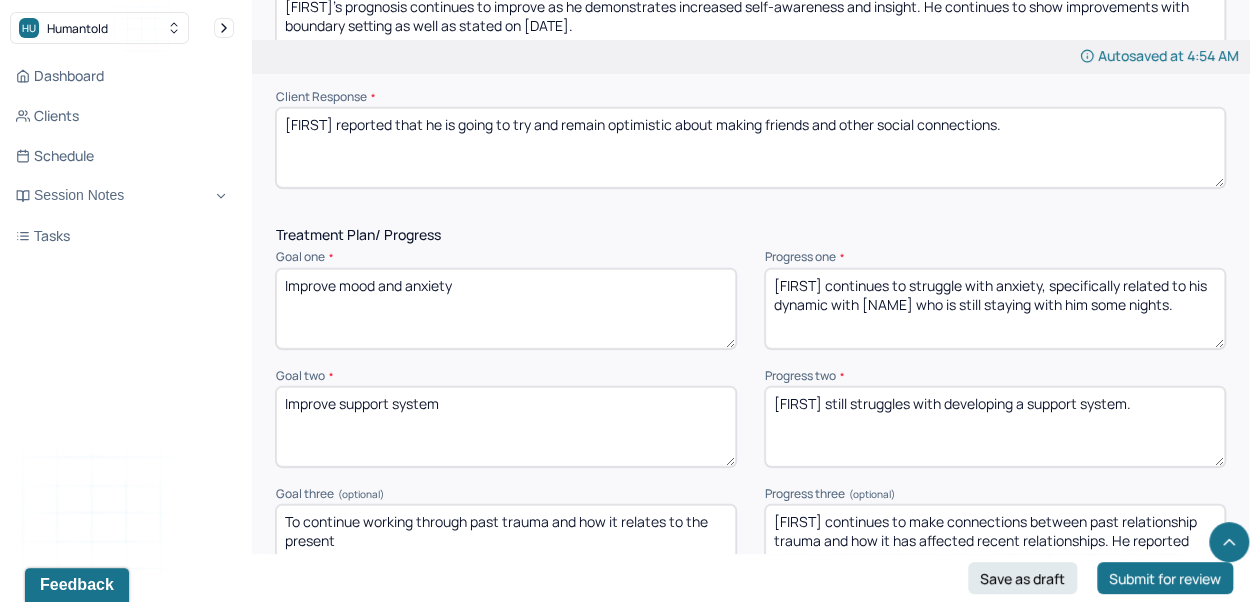 scroll, scrollTop: 2485, scrollLeft: 0, axis: vertical 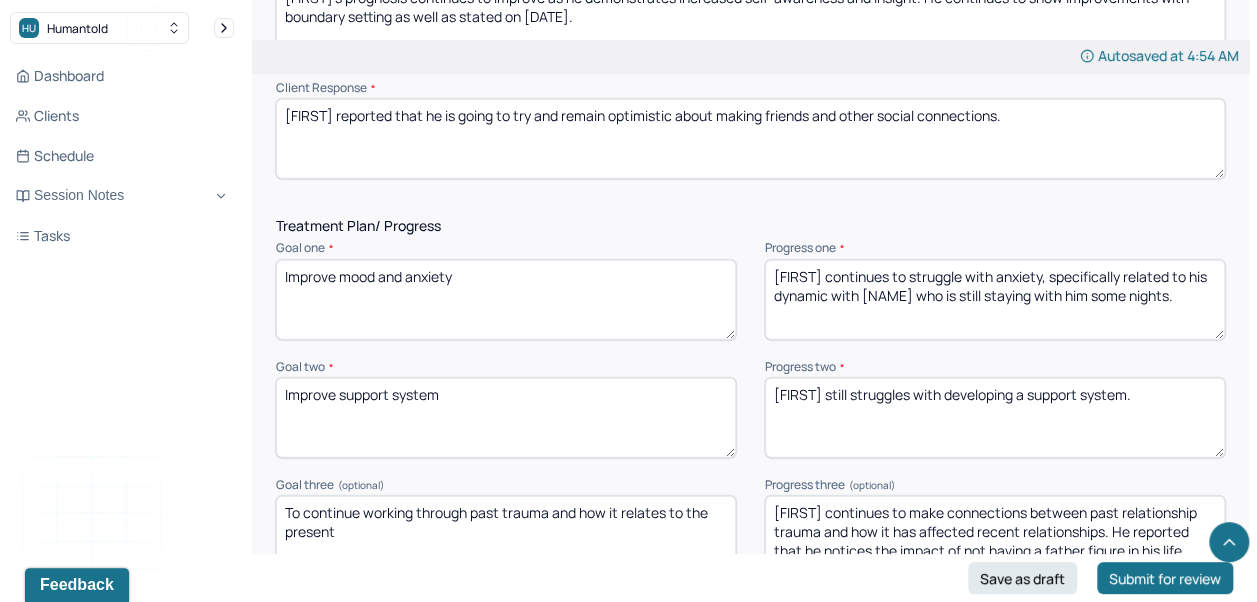 type on "[FIRST] reported that he is going to try and remain optimistic about making friends and other social connections." 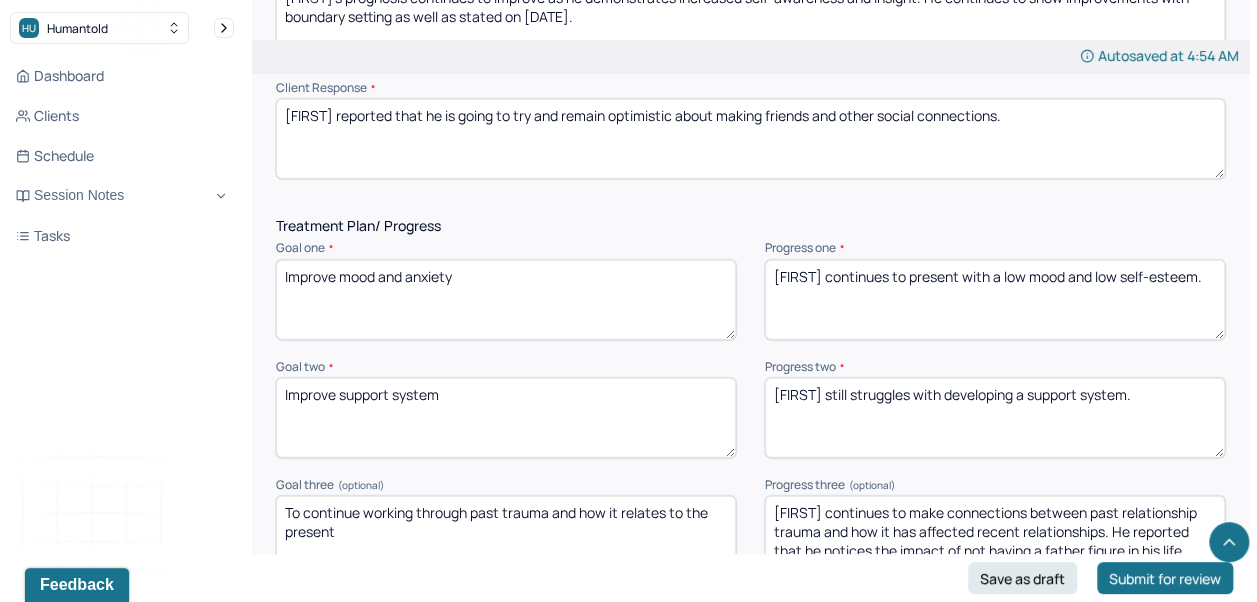 type on "[FIRST] continues to present with a low mood and low self-esteem." 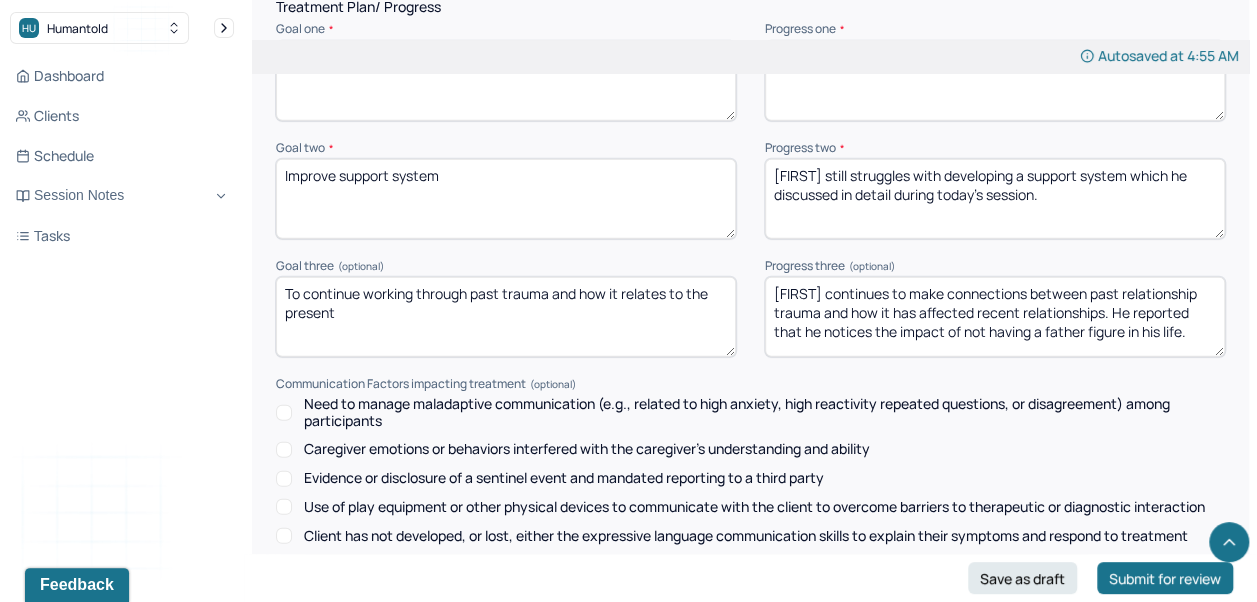 scroll, scrollTop: 2698, scrollLeft: 0, axis: vertical 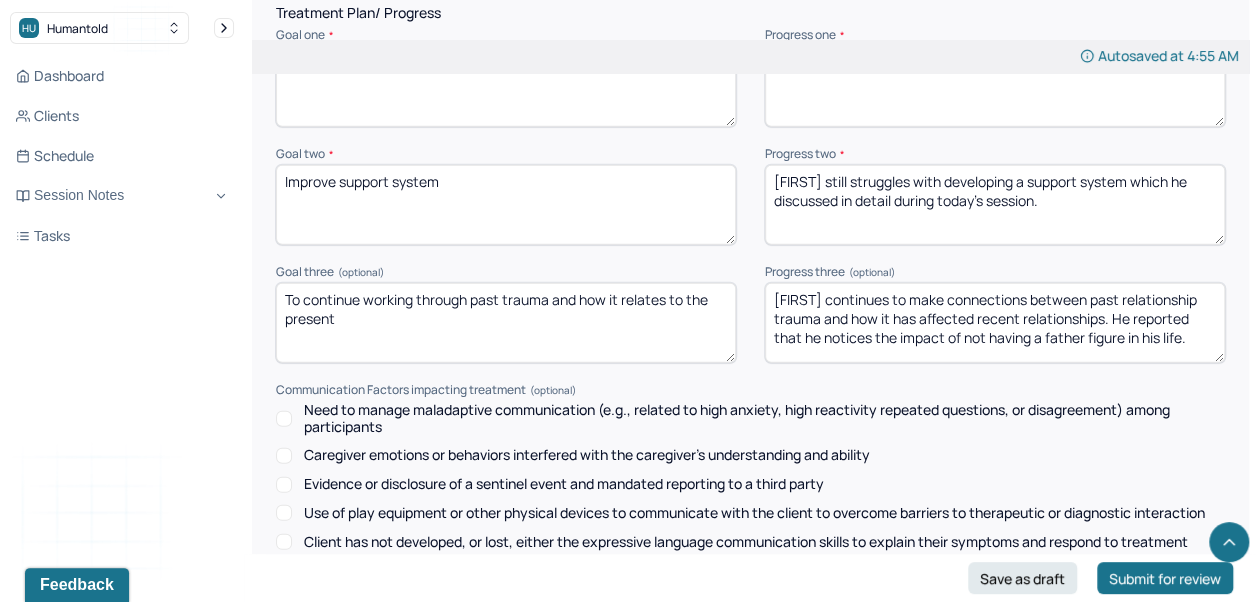 type on "[FIRST] still struggles with developing a support system which he discussed in detail during today's session." 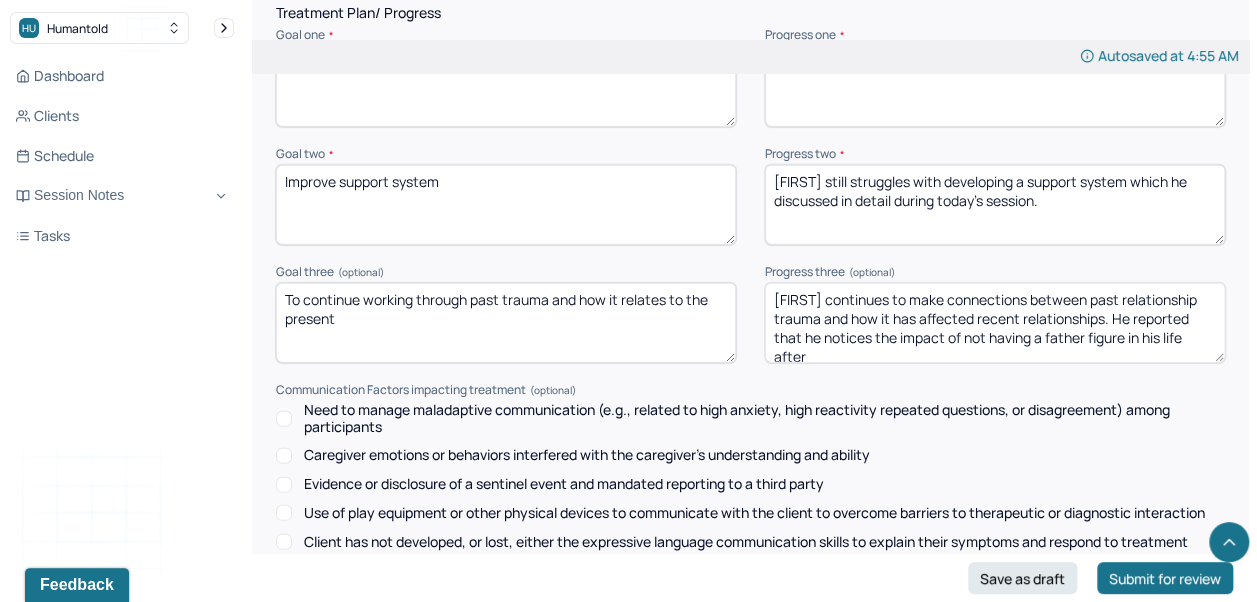 scroll, scrollTop: 2, scrollLeft: 0, axis: vertical 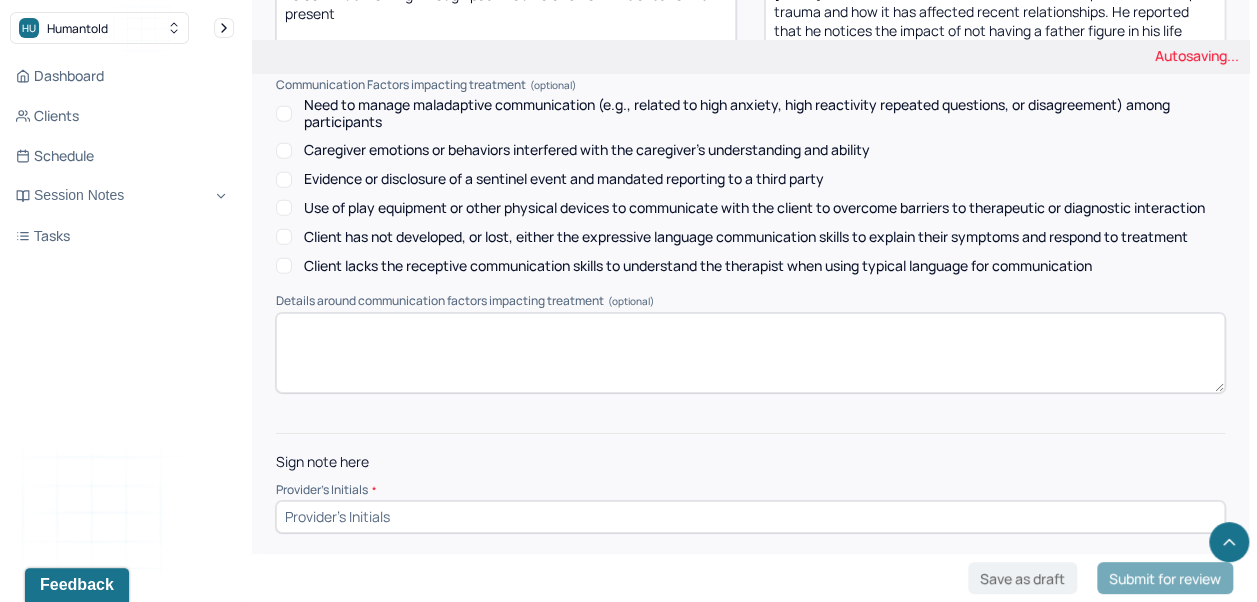 type on "[FIRST] continues to make connections between past relationship trauma and how it has affected recent relationships. He reported that he notices the impact of not having a father figure in his life after his father died." 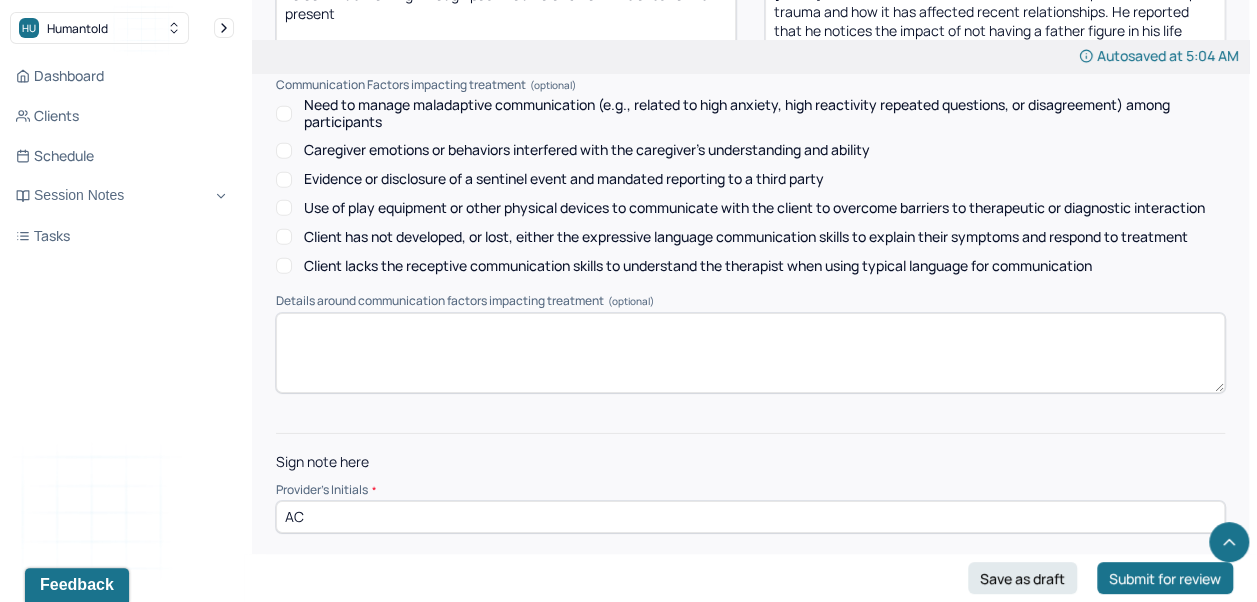 type on "AC" 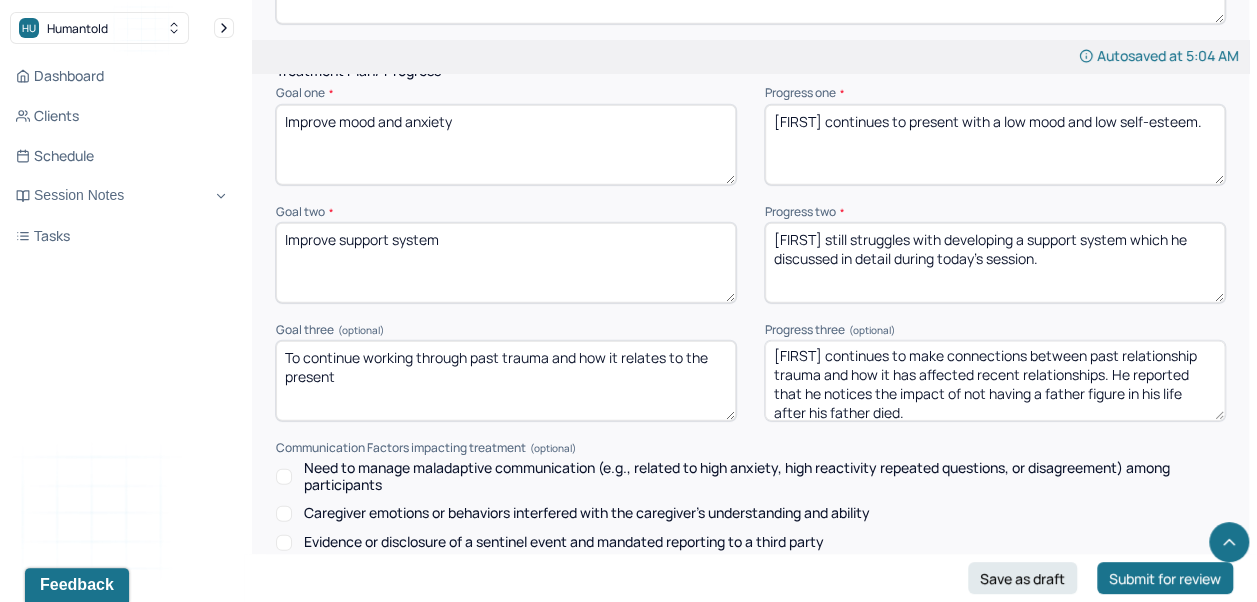 scroll, scrollTop: 2634, scrollLeft: 0, axis: vertical 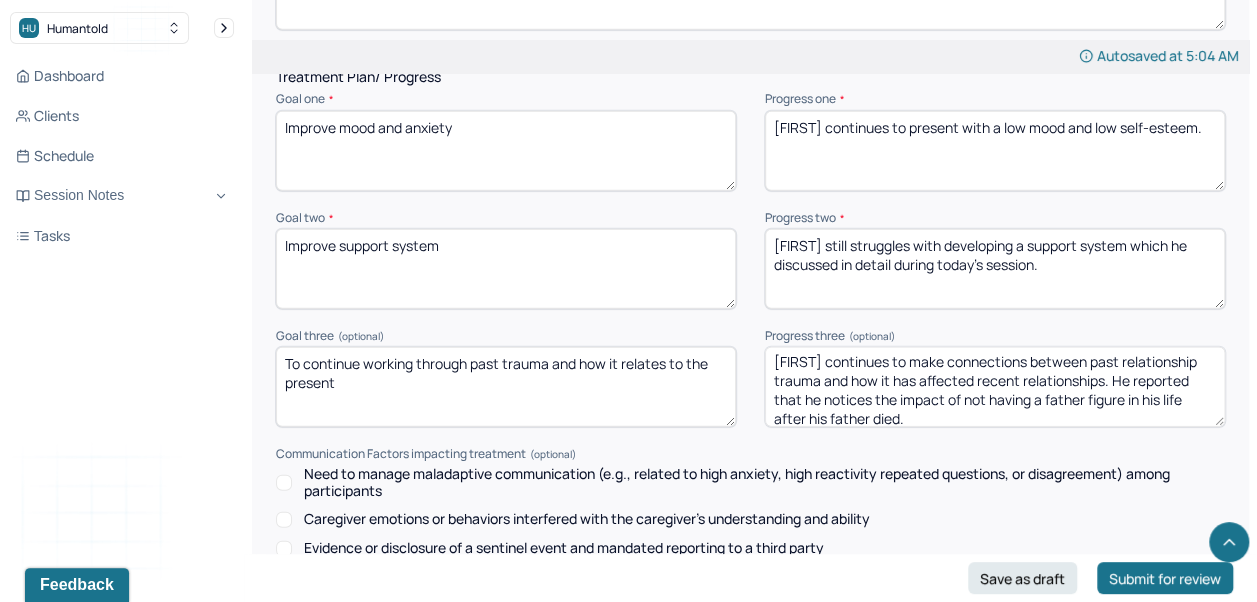 click on "Improve support system" at bounding box center (506, 269) 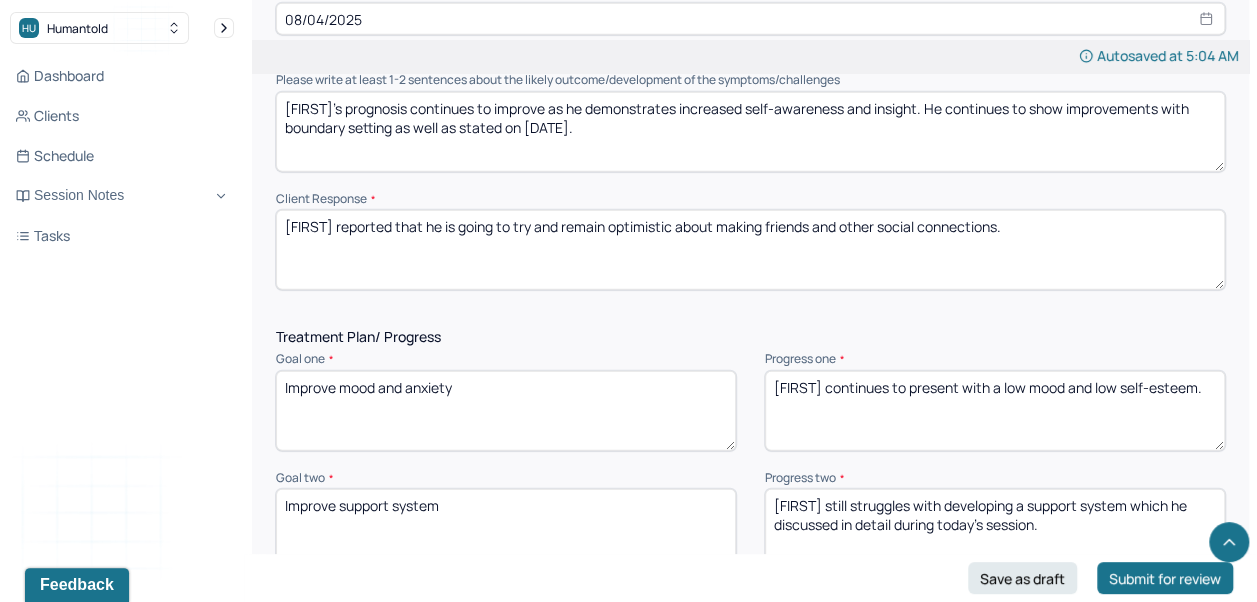 scroll, scrollTop: 2349, scrollLeft: 0, axis: vertical 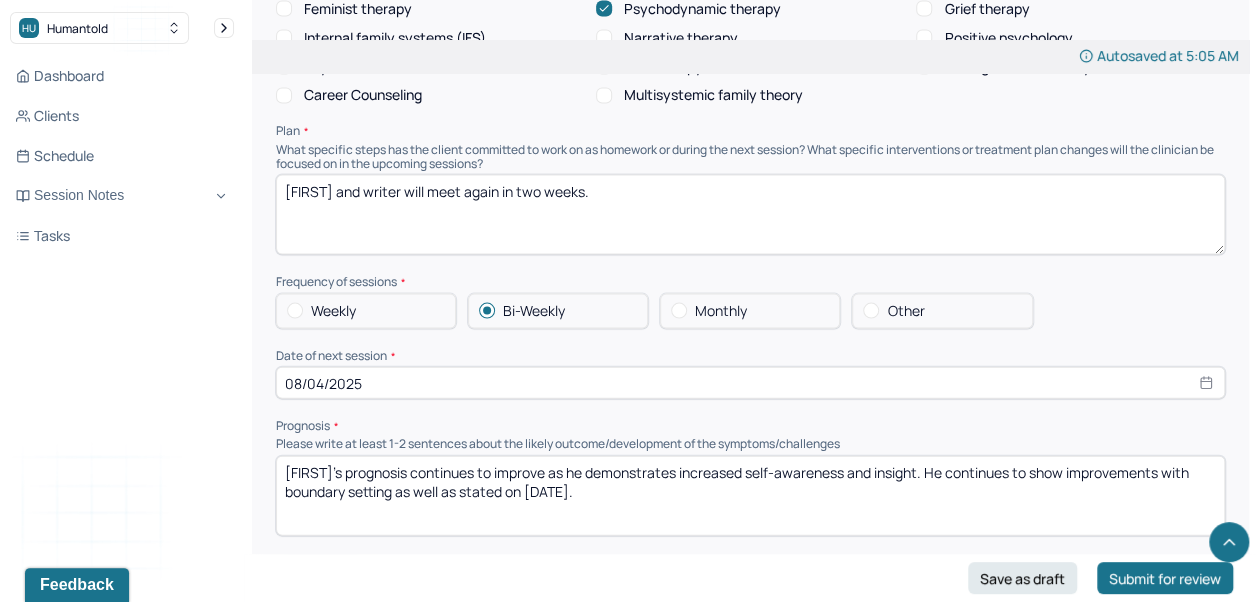 type on "Improve support system" 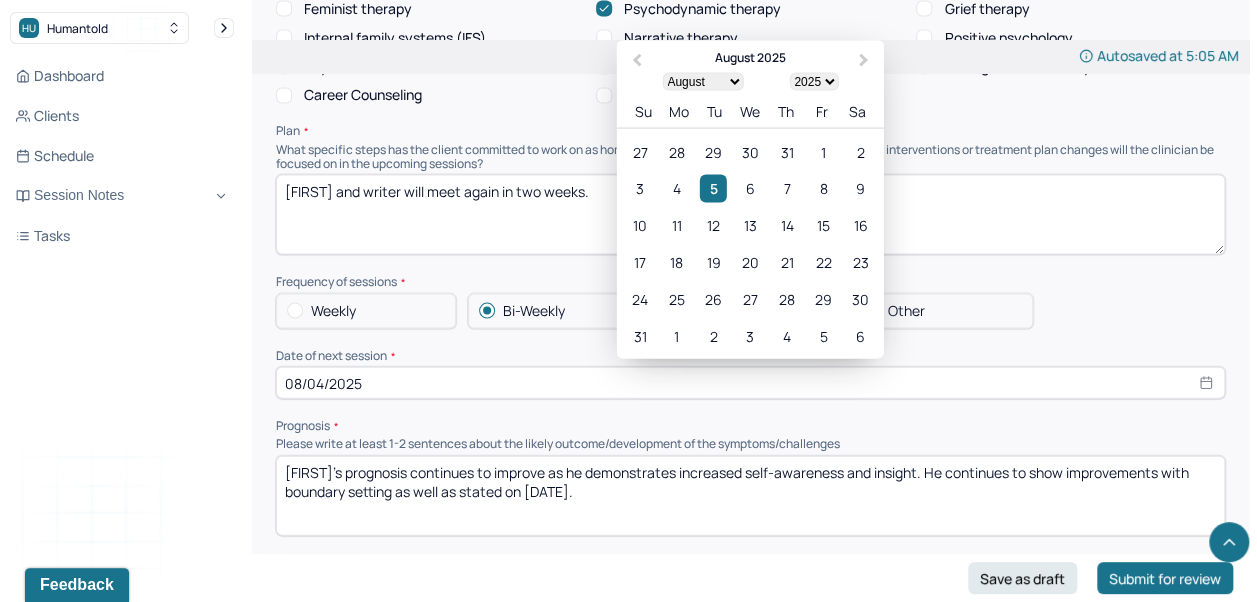 click on "18" at bounding box center [676, 262] 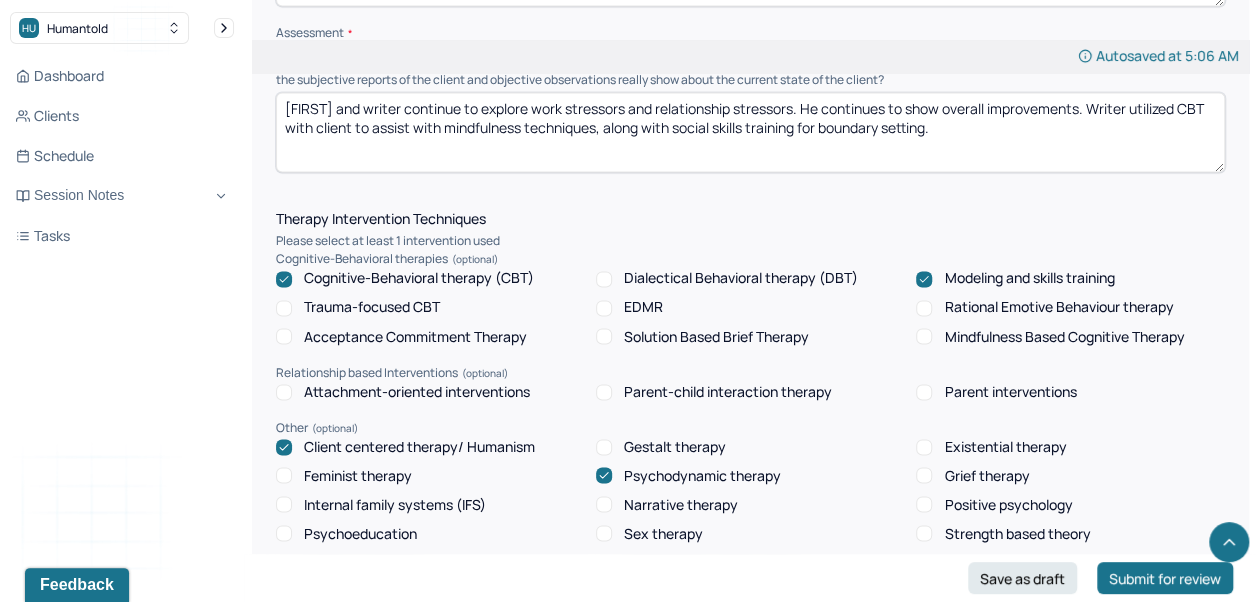 scroll, scrollTop: 1534, scrollLeft: 0, axis: vertical 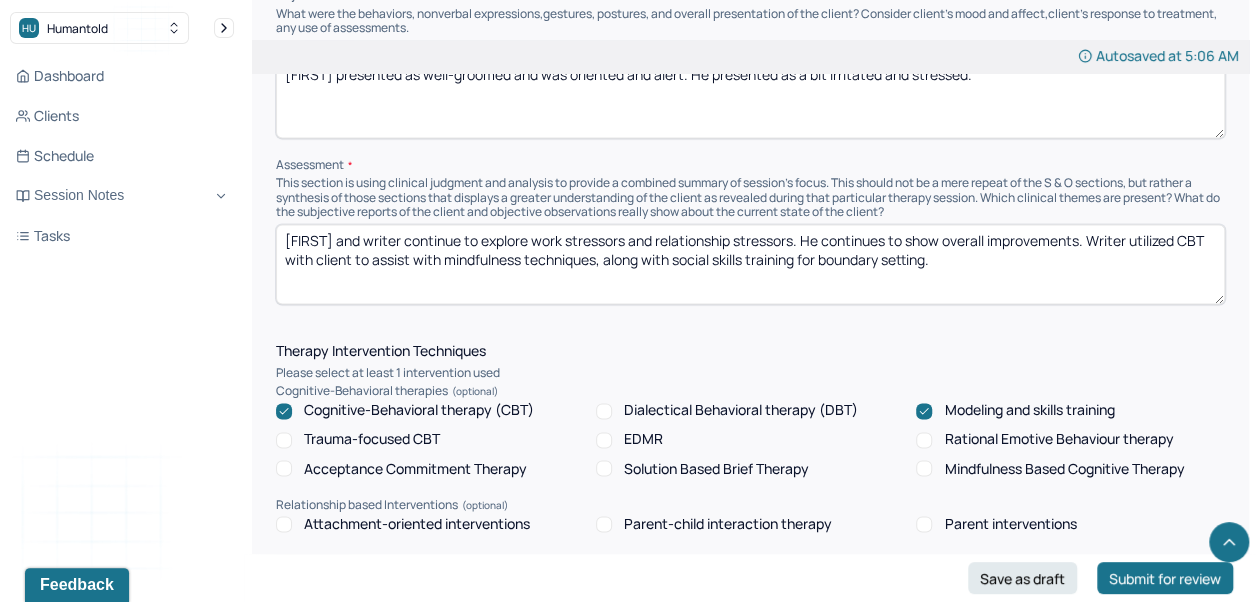click on "Cognitive-Behavioral therapy (CBT)" at bounding box center (419, 410) 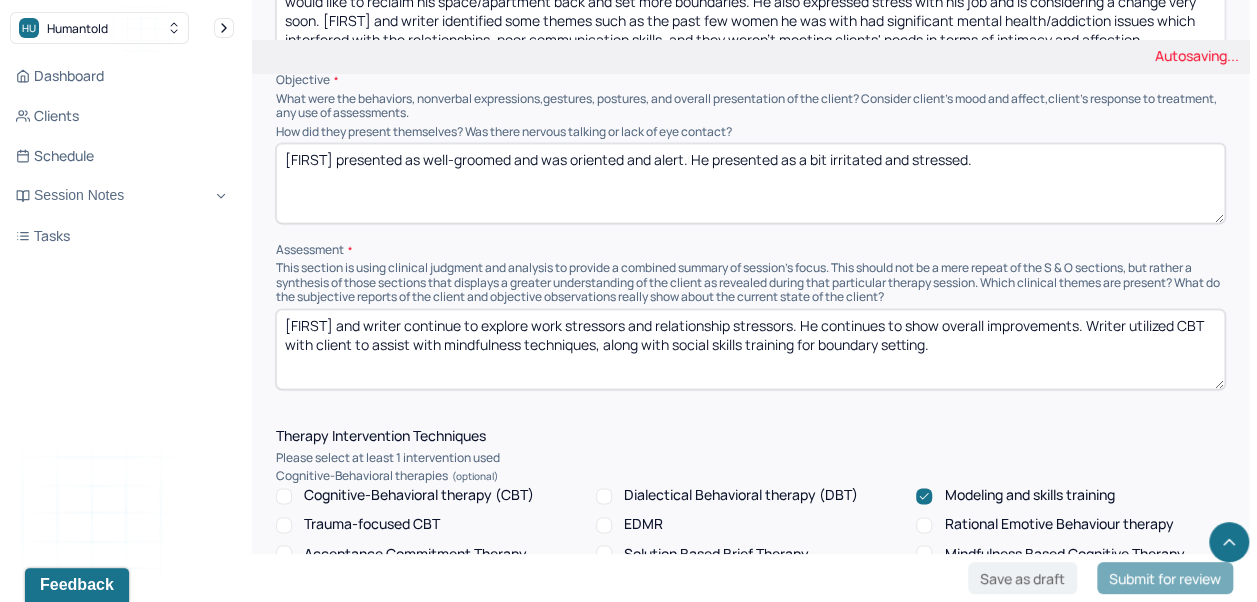 click on "Cognitive-Behavioral therapy (CBT)" at bounding box center (419, 495) 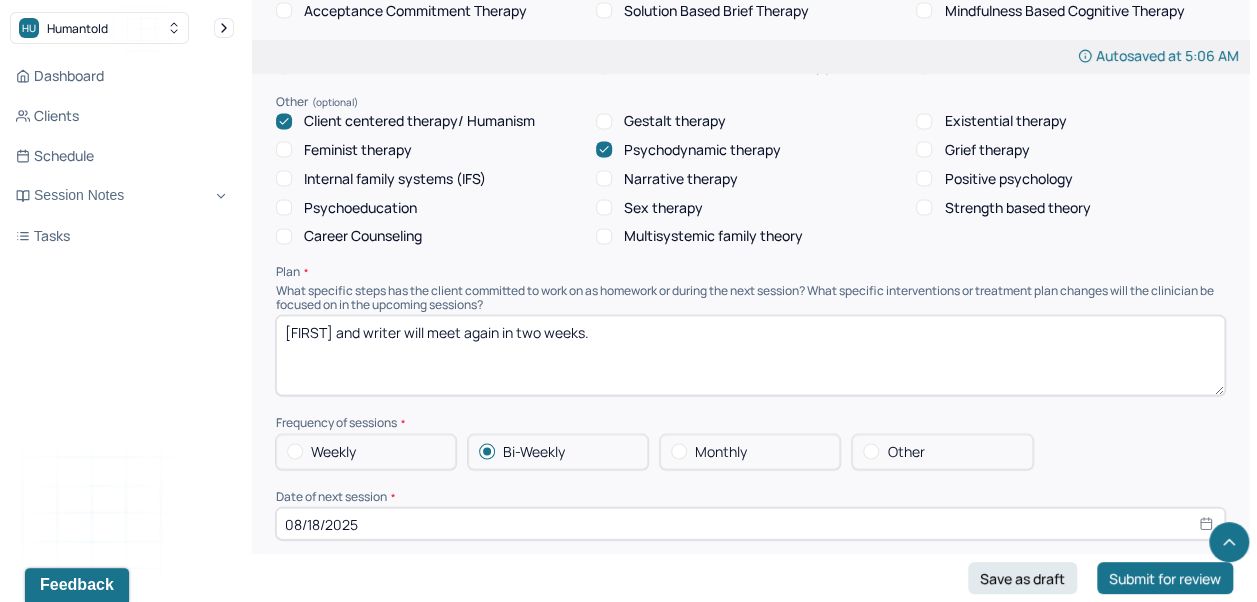 scroll, scrollTop: 1885, scrollLeft: 0, axis: vertical 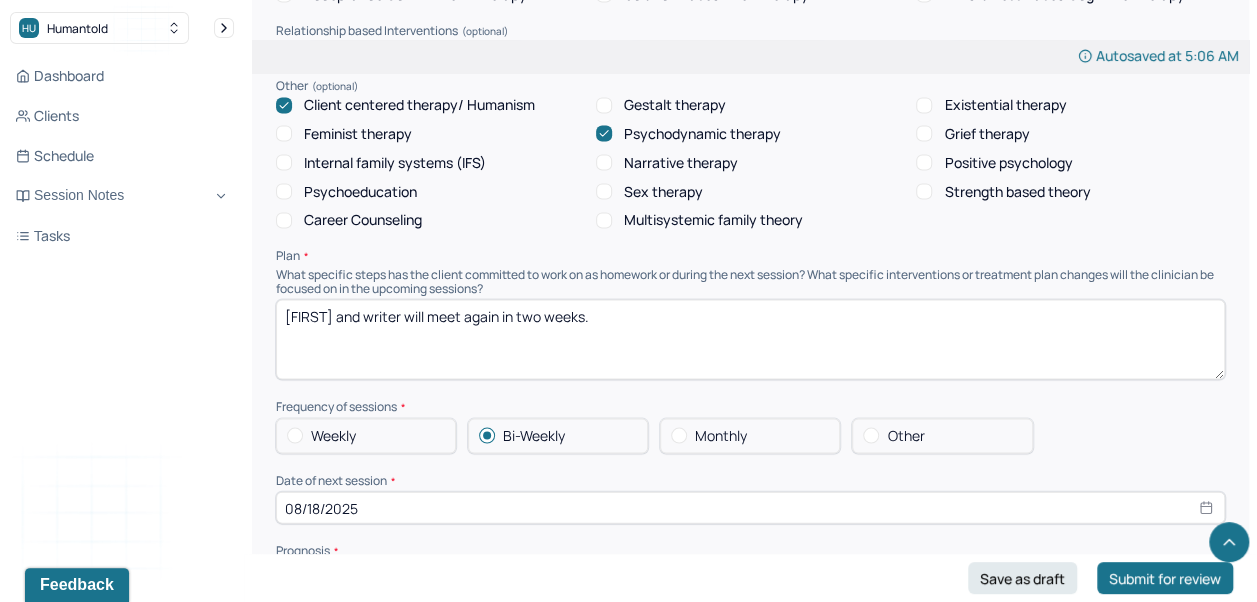click on "[FIRST] and writer will meet again in two weeks." at bounding box center (750, 340) 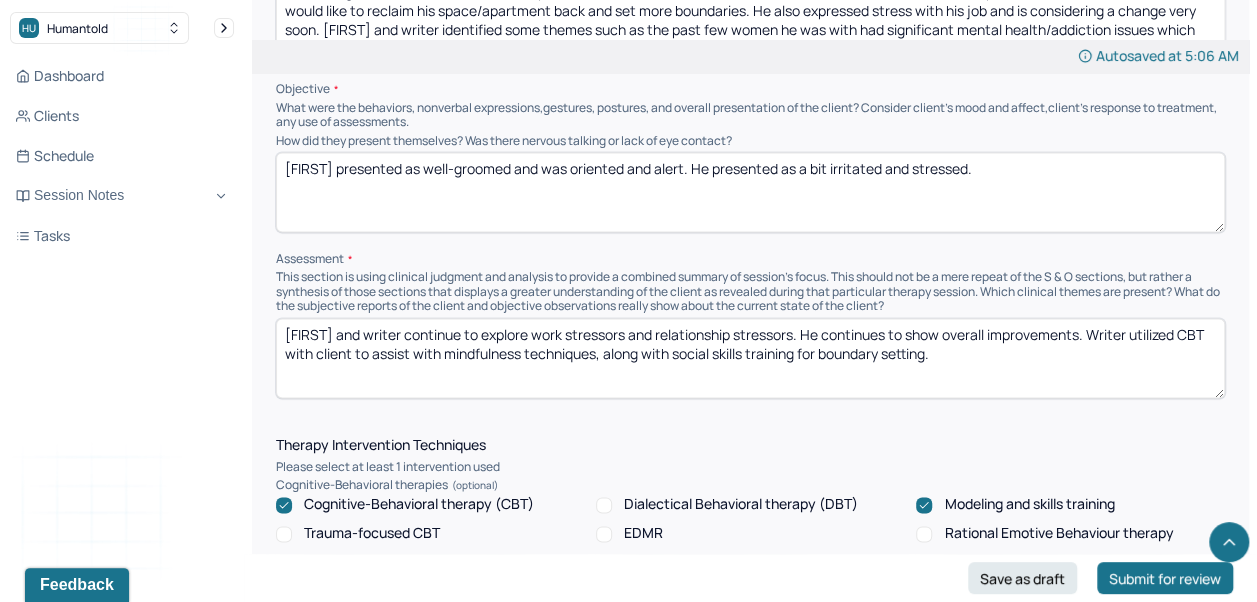 scroll, scrollTop: 1303, scrollLeft: 0, axis: vertical 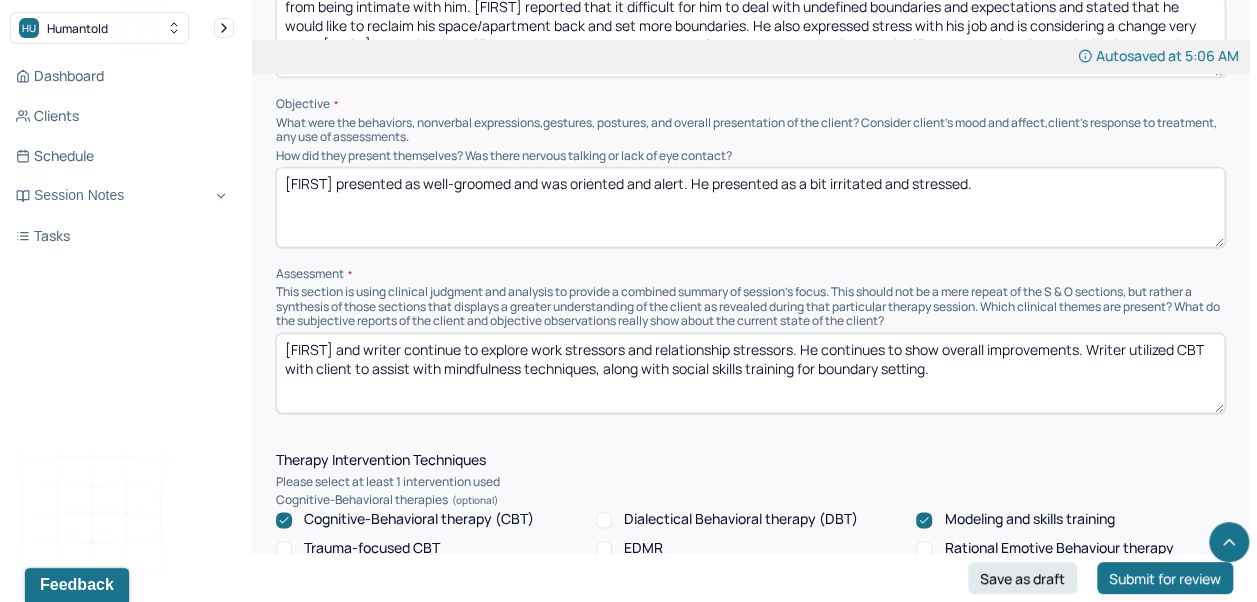 type on "[FIRST] and writer will meet again in two weeks to complete treatment review.
[FIRST] and writer also discussed him writing a list of his strengths and what he admires about himself overall." 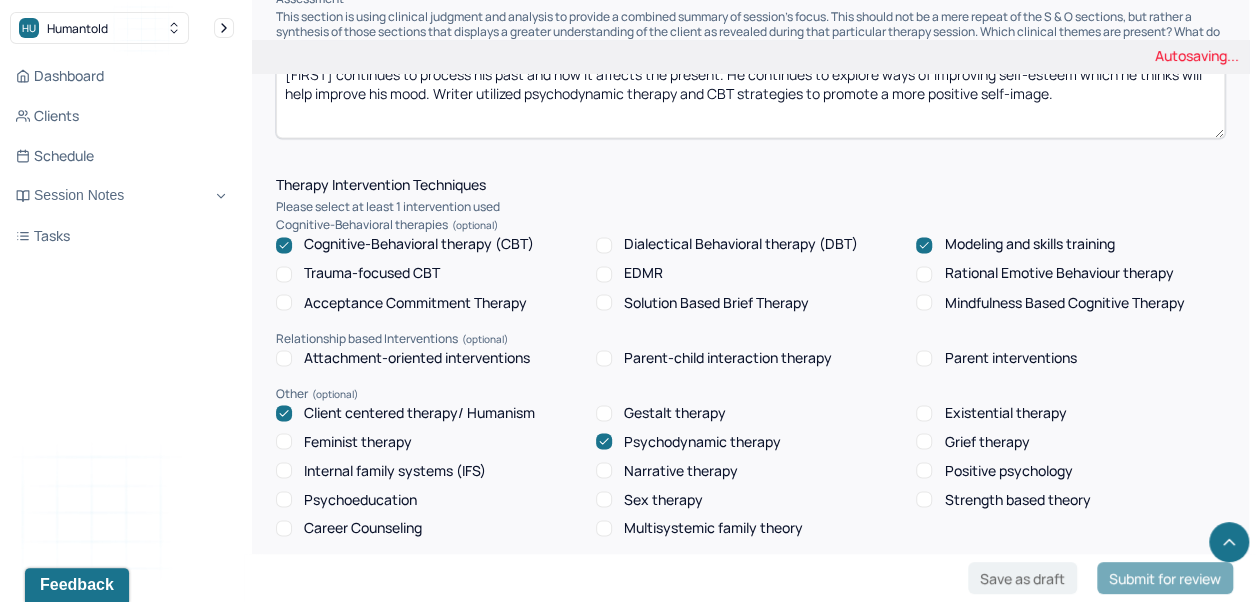 scroll, scrollTop: 1588, scrollLeft: 0, axis: vertical 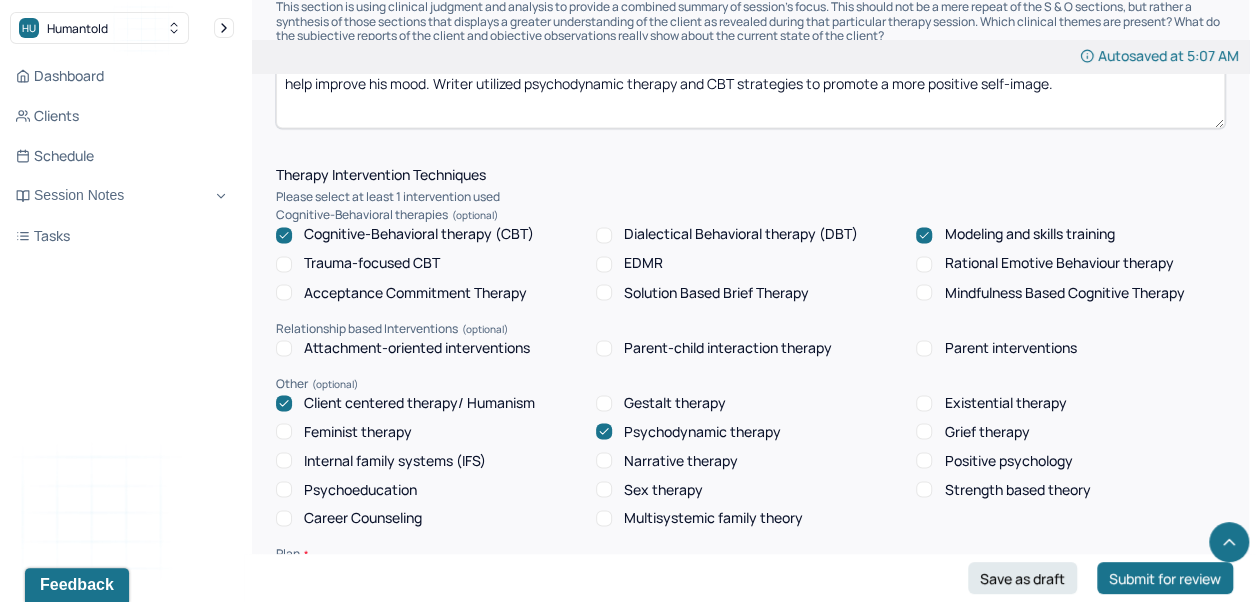 type on "[FIRST] continues to process his past and how it affects the present. He continues to explore ways of improving self-esteem which he thinks will help improve his mood. Writer utilized psychodynamic therapy and CBT strategies to promote a more positive self-image." 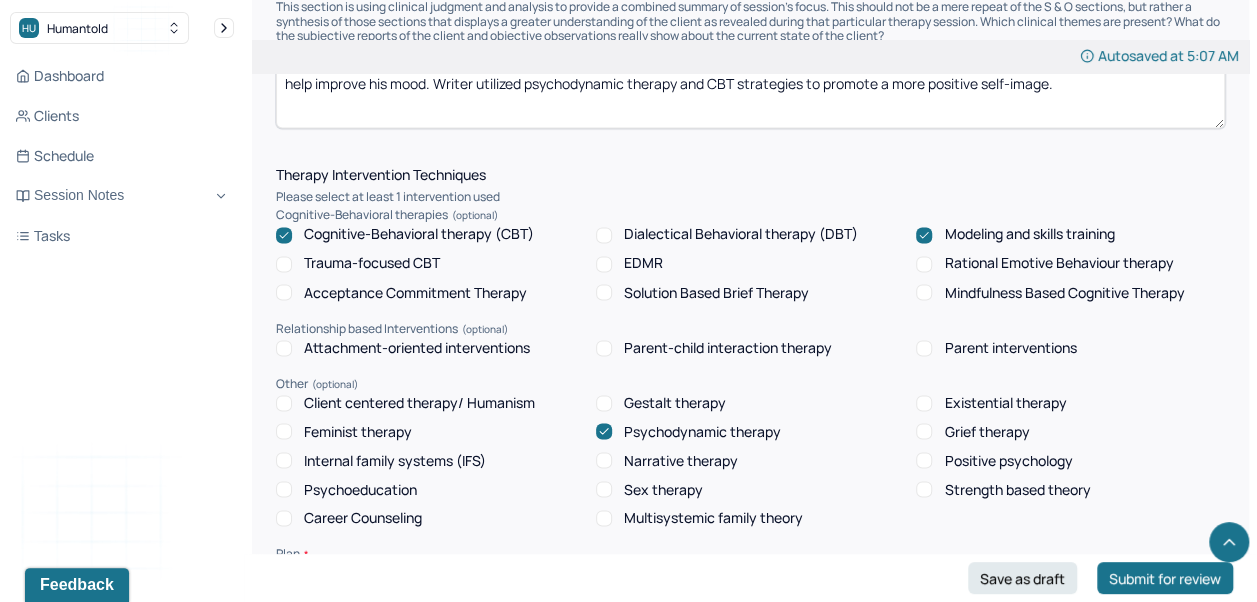 click at bounding box center [924, 235] 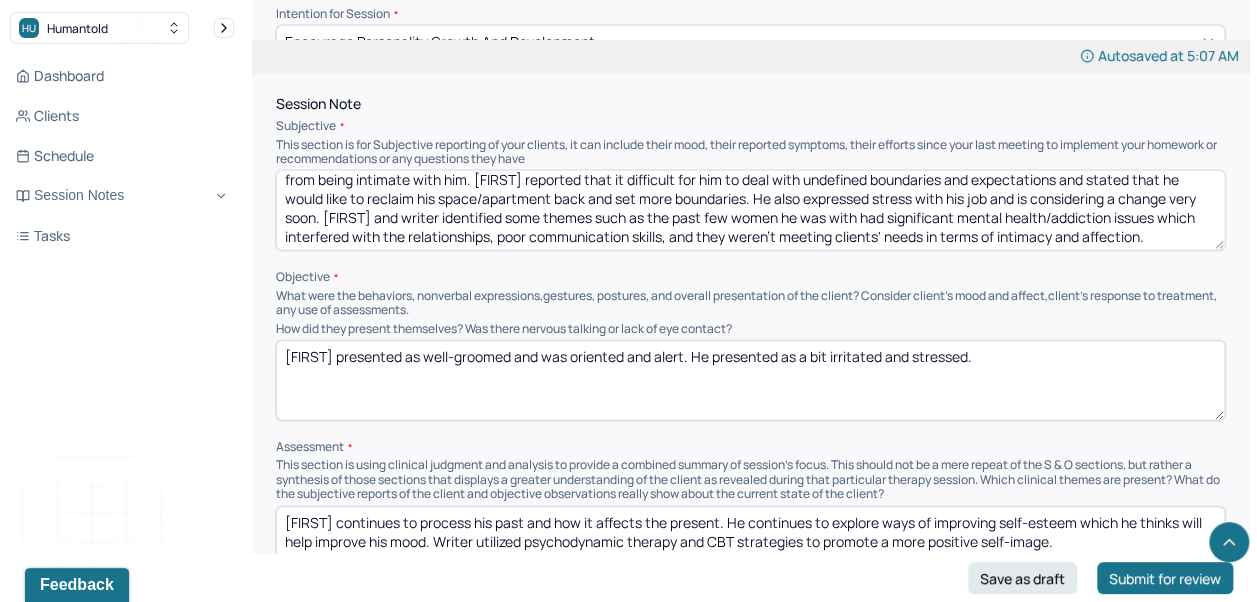 scroll, scrollTop: 1108, scrollLeft: 0, axis: vertical 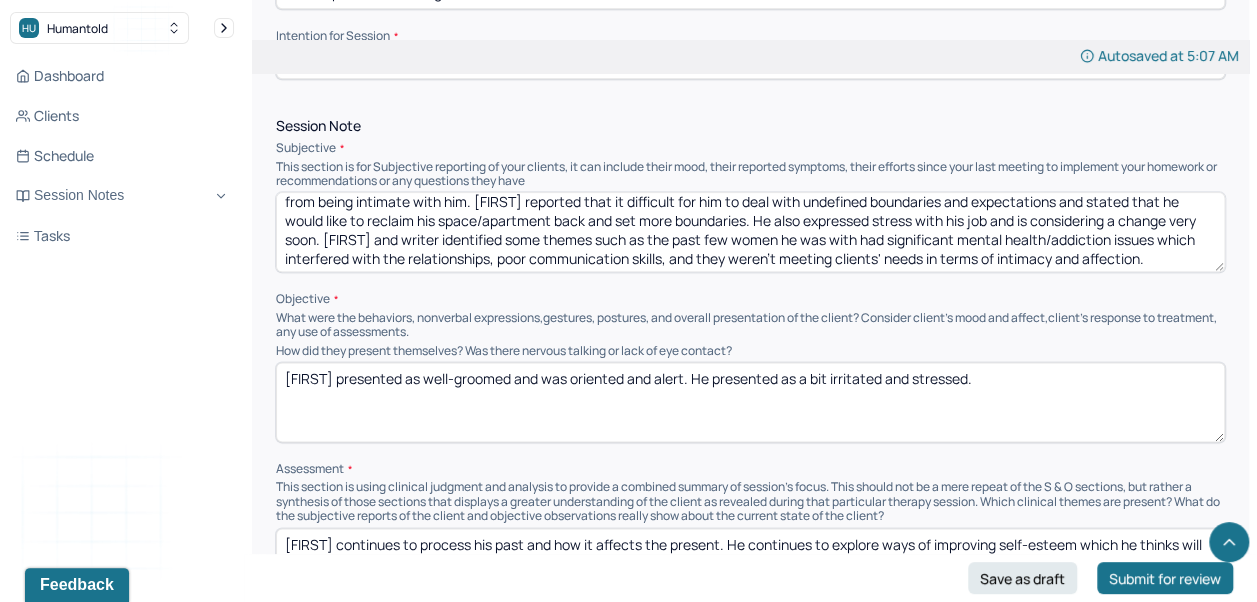 click on "[FIRST] presented as well-groomed and was oriented and alert. He presented as a bit irritated and stressed." at bounding box center (750, 402) 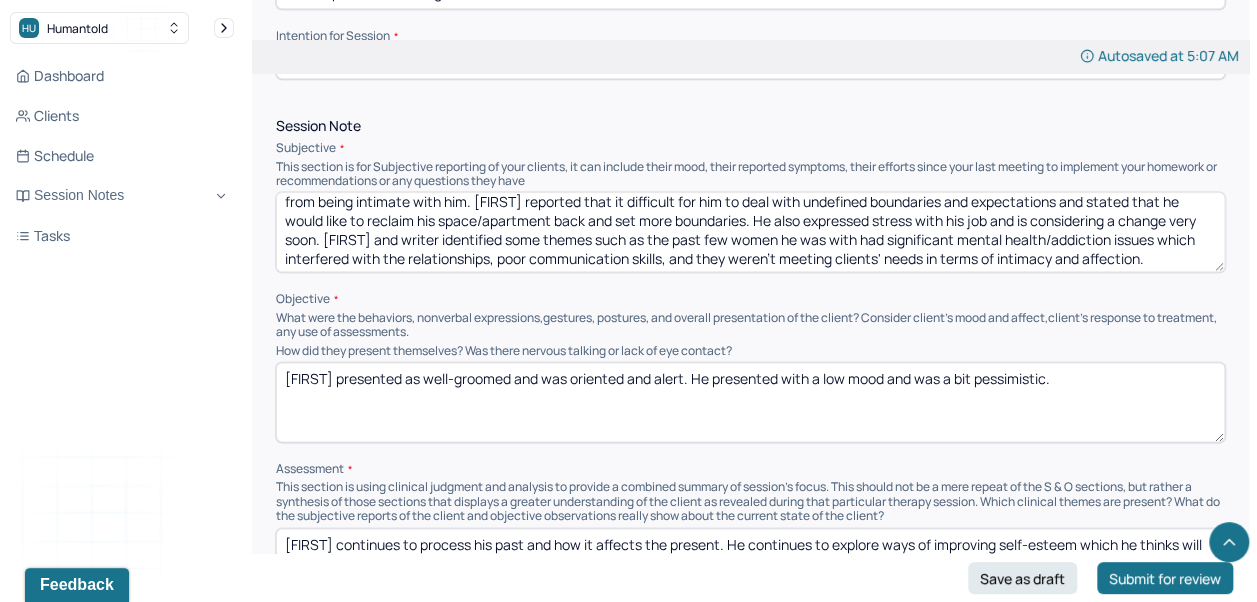 scroll, scrollTop: 0, scrollLeft: 0, axis: both 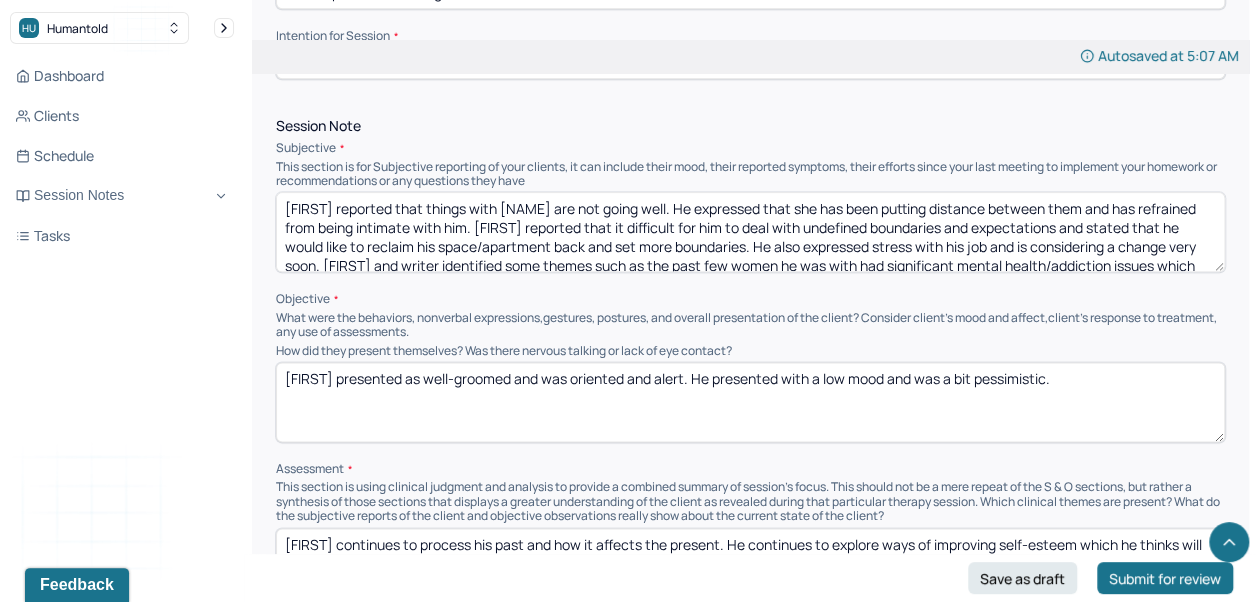 type on "[FIRST] presented as well-groomed and was oriented and alert. He presented with a low mood and was a bit pessimistic." 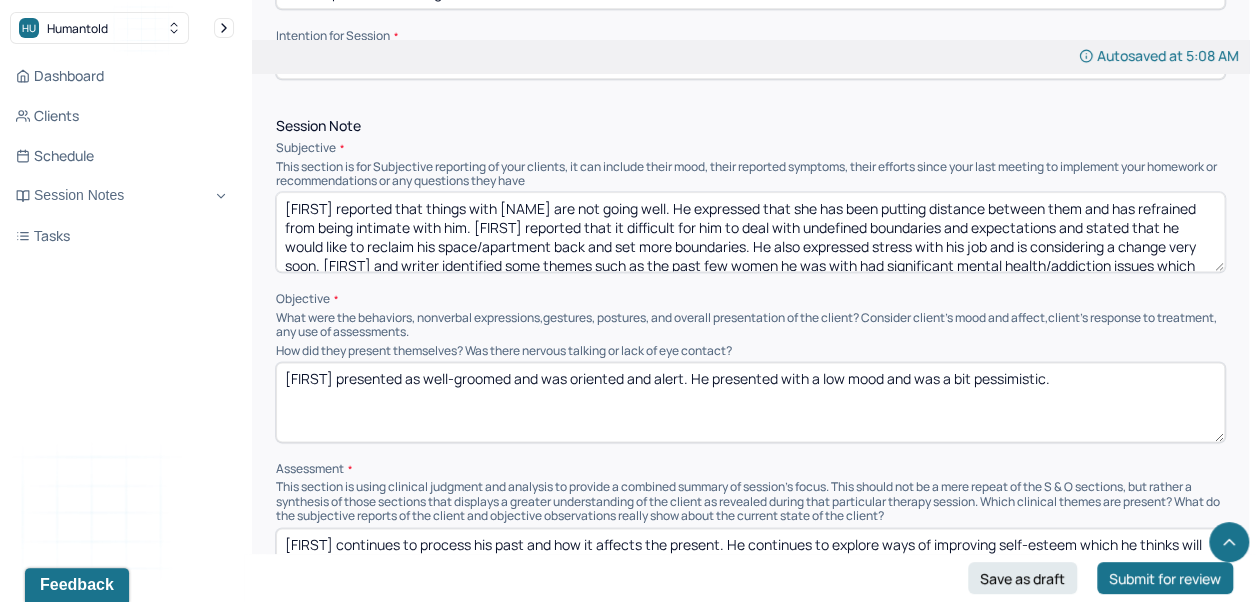 click on "[FIRST] reported that things with [NAME] are not going well. He expressed that she has been putting distance between them and has refrained from being intimate with him. [FIRST] reported that it difficult for him to deal with undefined boundaries and expectations and stated that he would like to reclaim his space/apartment back and set more boundaries. He also expressed stress with his job and is considering a change very soon. [FIRST] and writer identified some themes such as the past few women he was with had significant mental health/addiction issues which interfered with the relationships, poor communication skills, and they weren't meeting clients' needs in terms of intimacy and affection." at bounding box center [750, 232] 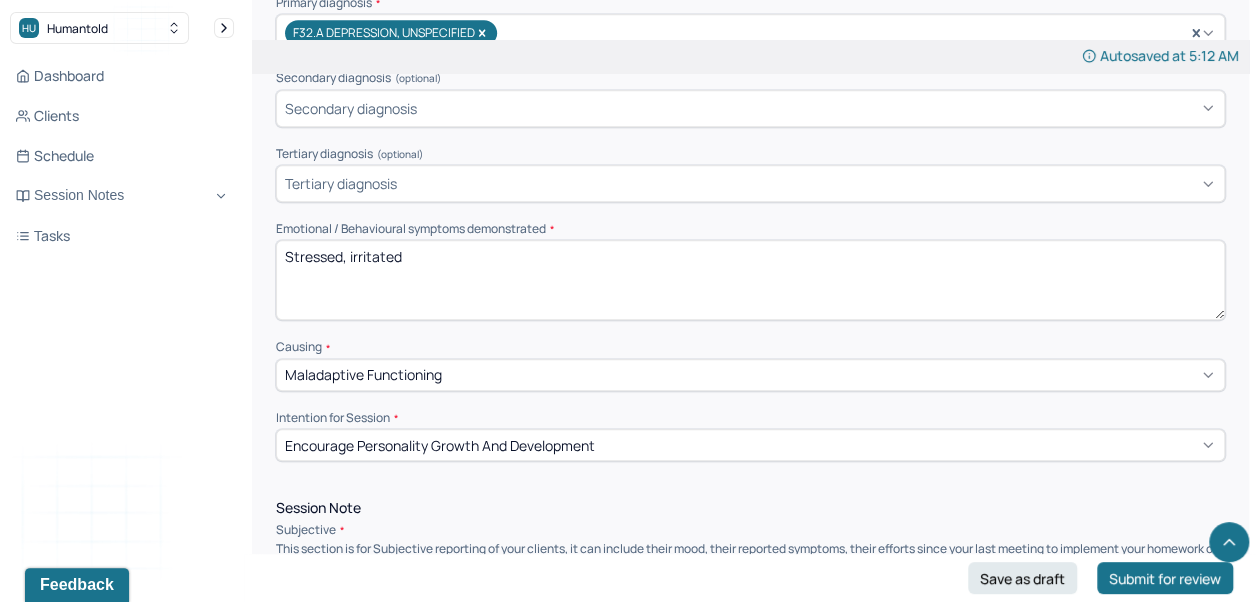 scroll, scrollTop: 726, scrollLeft: 0, axis: vertical 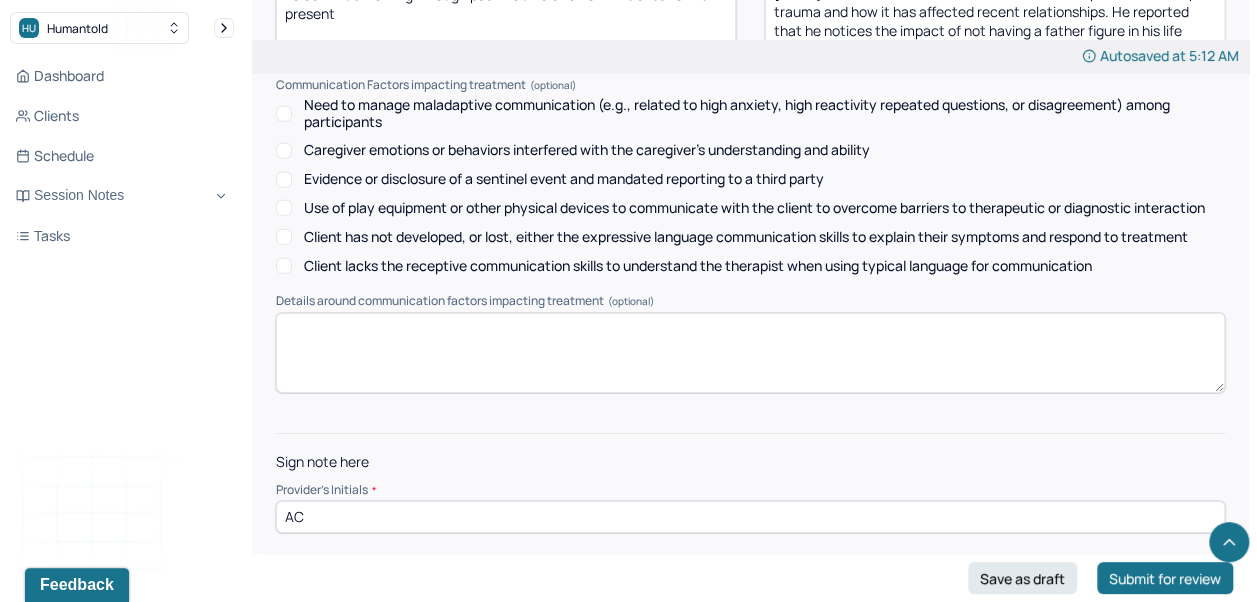 type on "Stressed, upset, discouraged, hopeless" 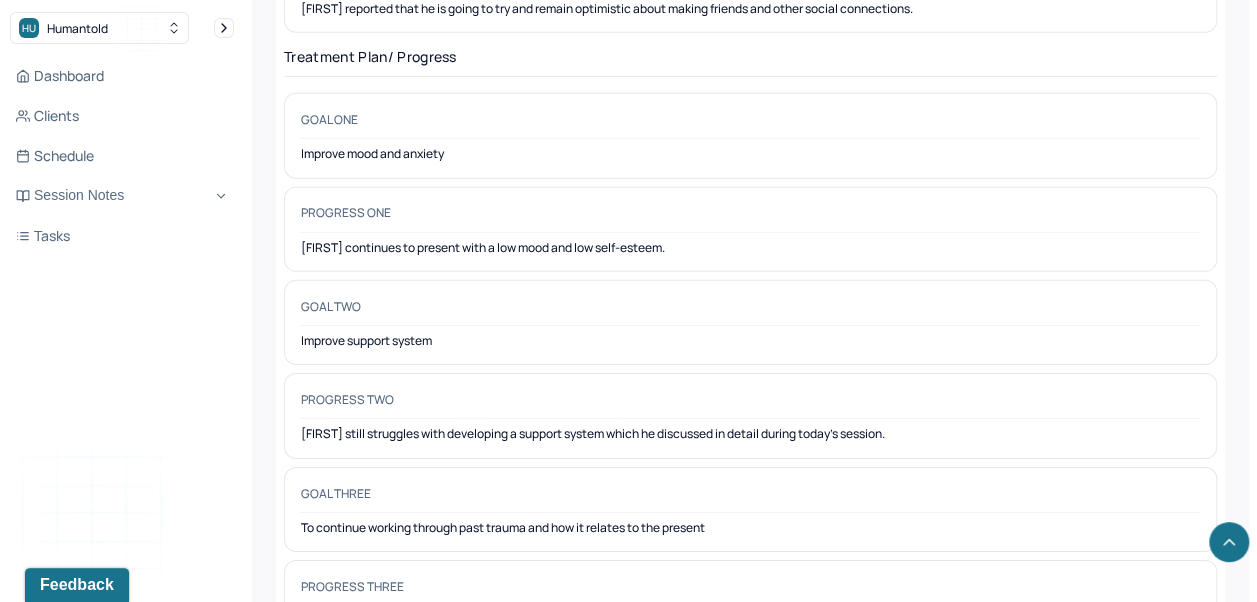 click on "Dashboard" at bounding box center (122, 76) 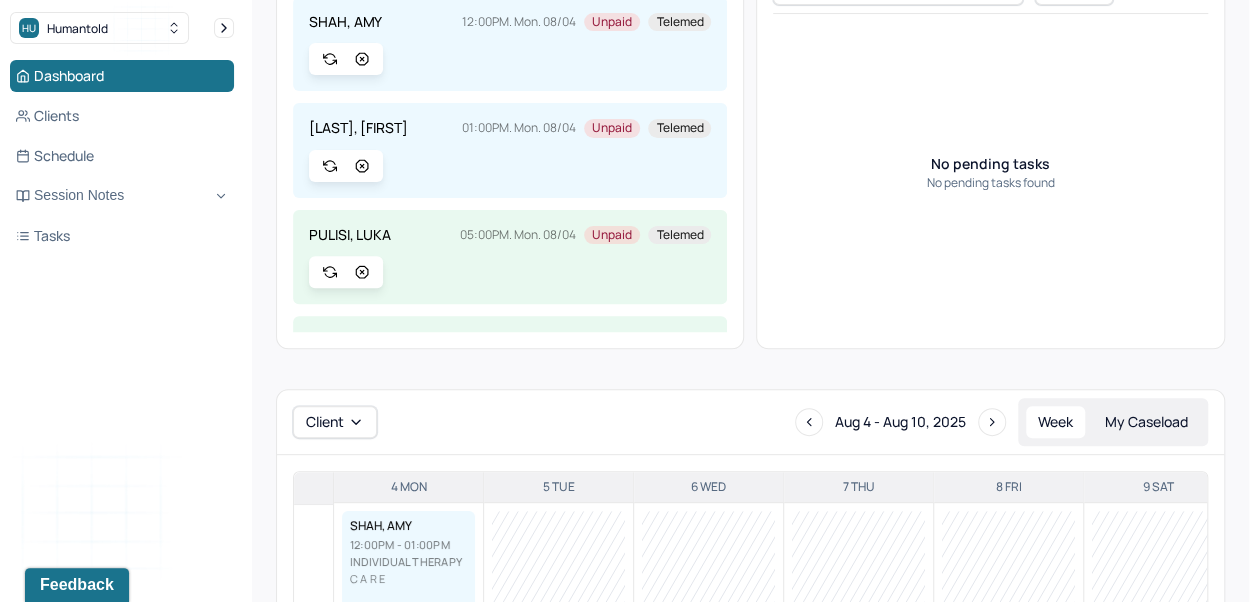 scroll, scrollTop: 0, scrollLeft: 0, axis: both 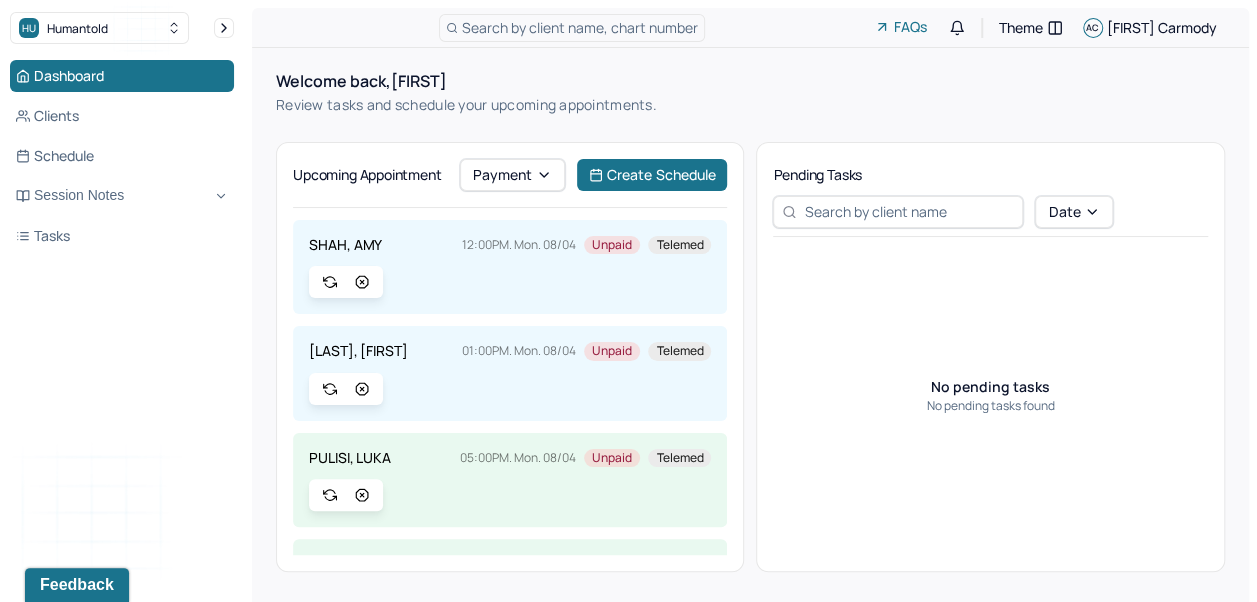 click on "Dashboard" at bounding box center [122, 76] 